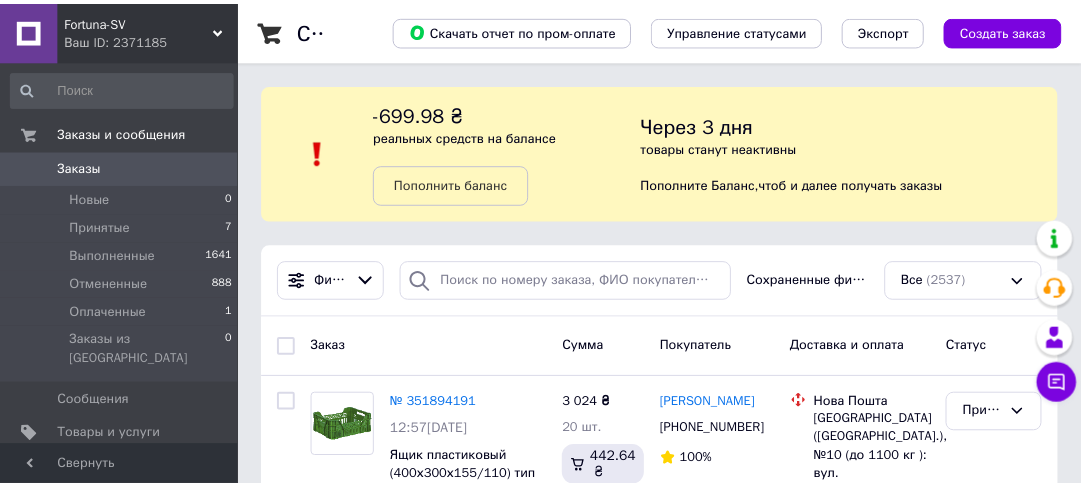 scroll, scrollTop: 0, scrollLeft: 0, axis: both 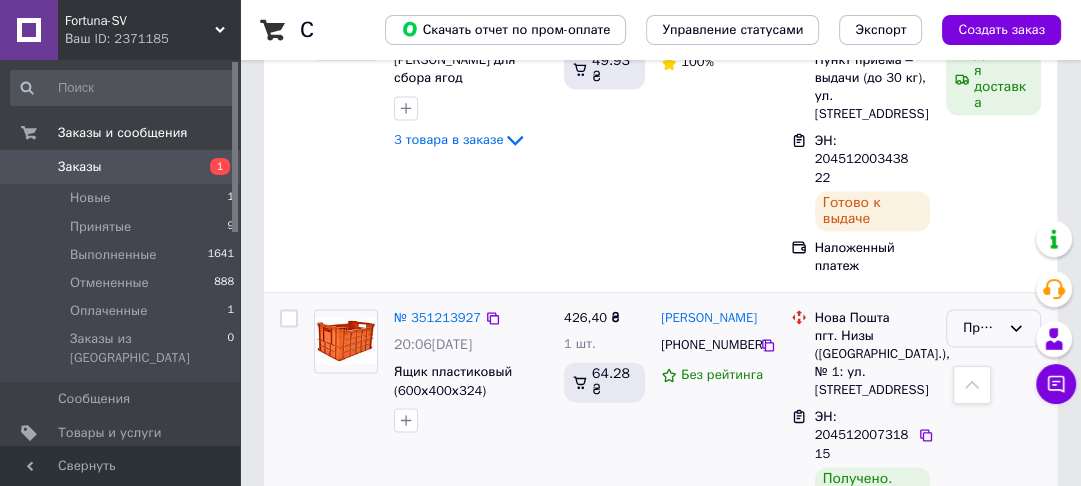 click on "Принят" at bounding box center [981, 328] 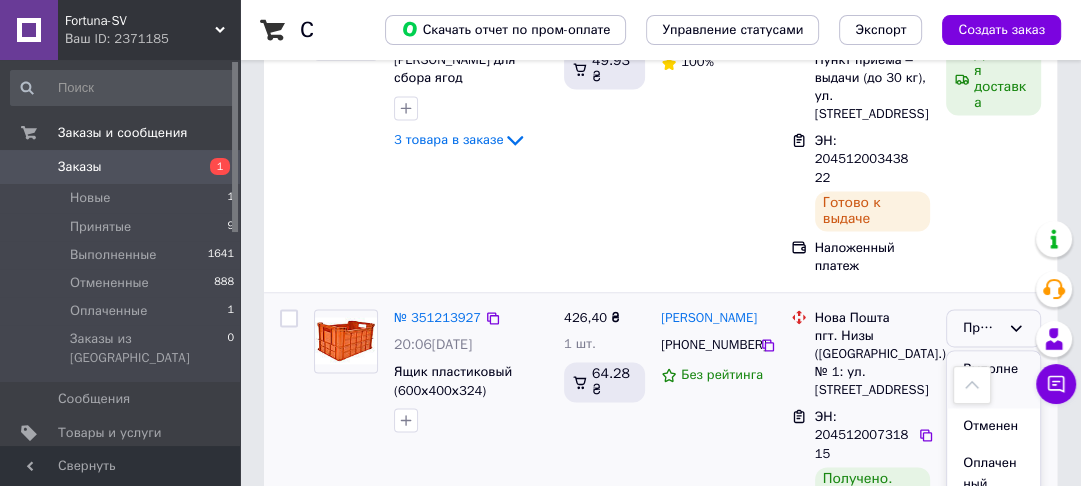 click on "Выполнен" at bounding box center [993, 379] 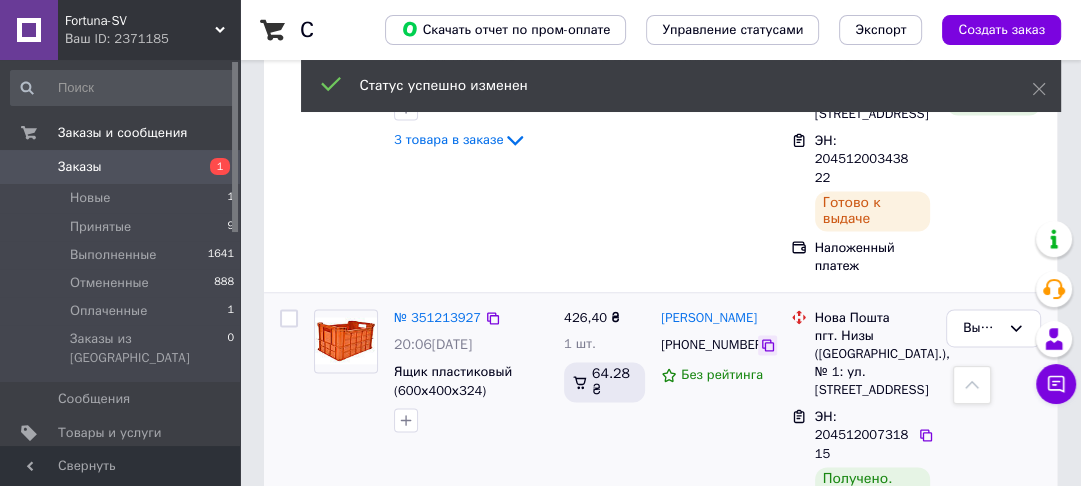 click 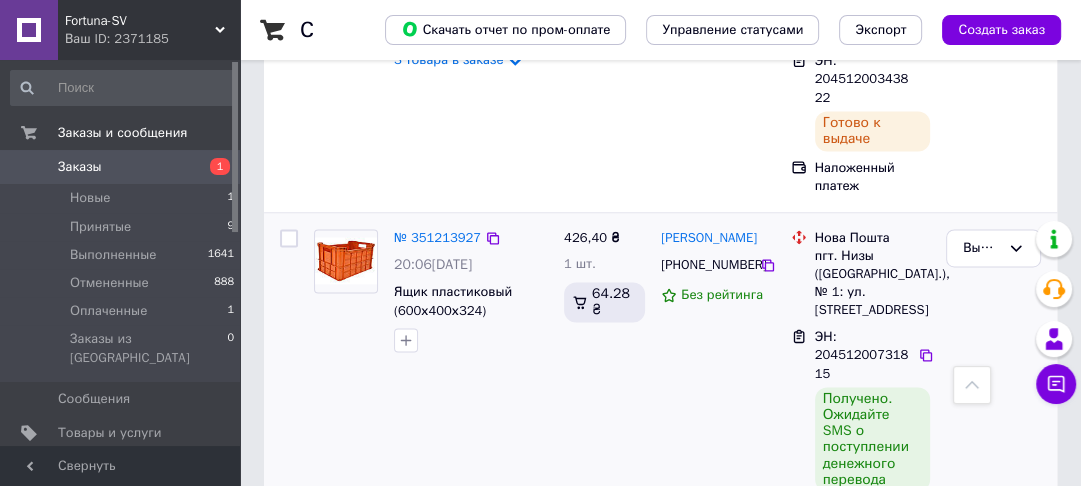 scroll, scrollTop: 2400, scrollLeft: 0, axis: vertical 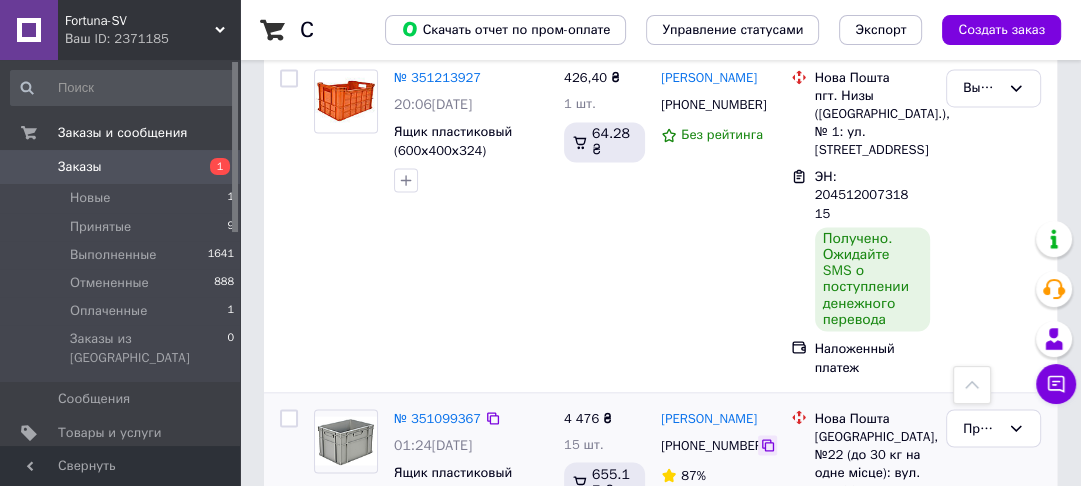 click 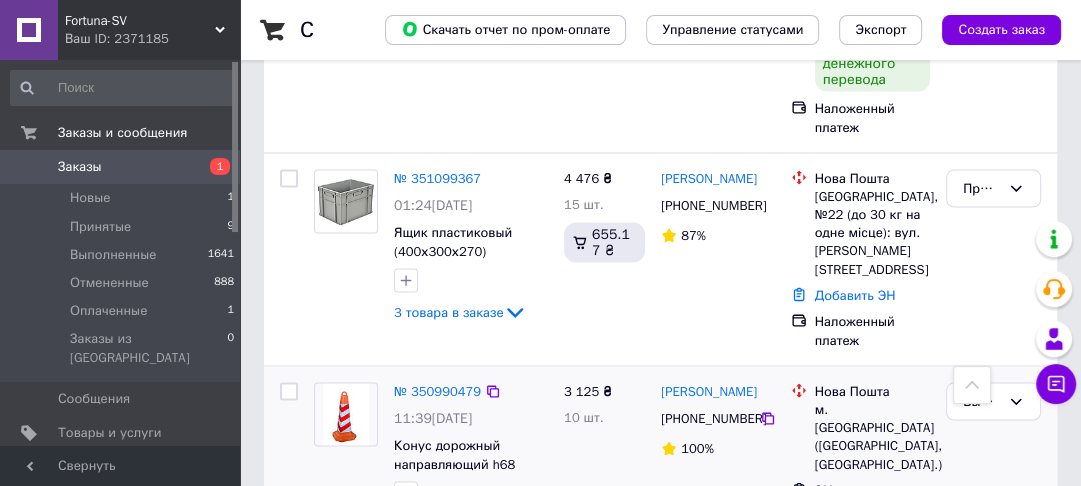 scroll, scrollTop: 2800, scrollLeft: 0, axis: vertical 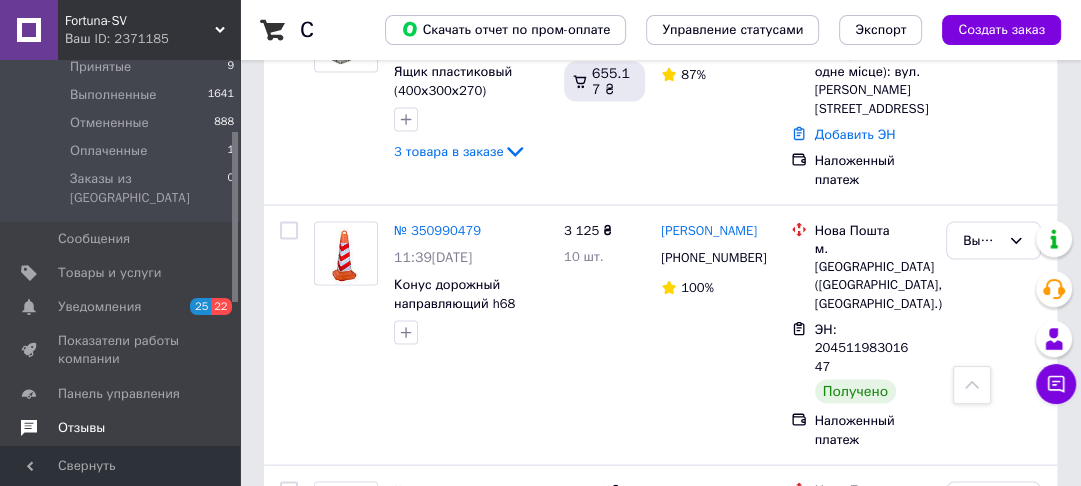 click on "Отзывы" at bounding box center [81, 428] 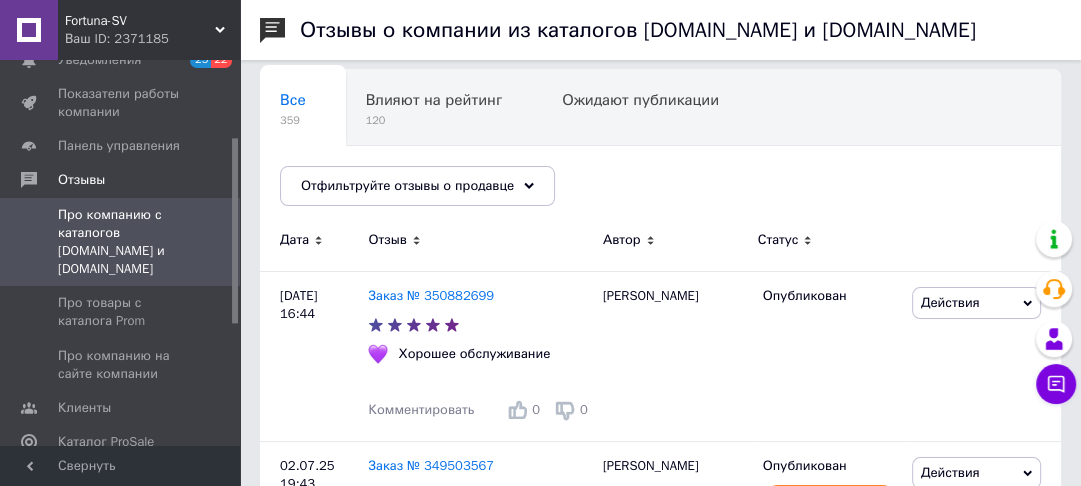 scroll, scrollTop: 0, scrollLeft: 0, axis: both 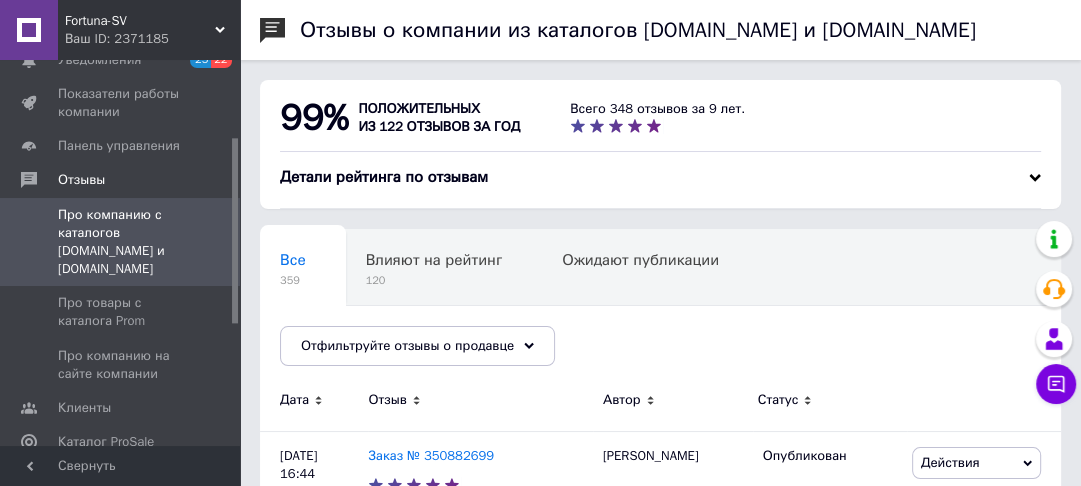 click on "Fortuna-SV Ваш ID: 2371185" at bounding box center [149, 30] 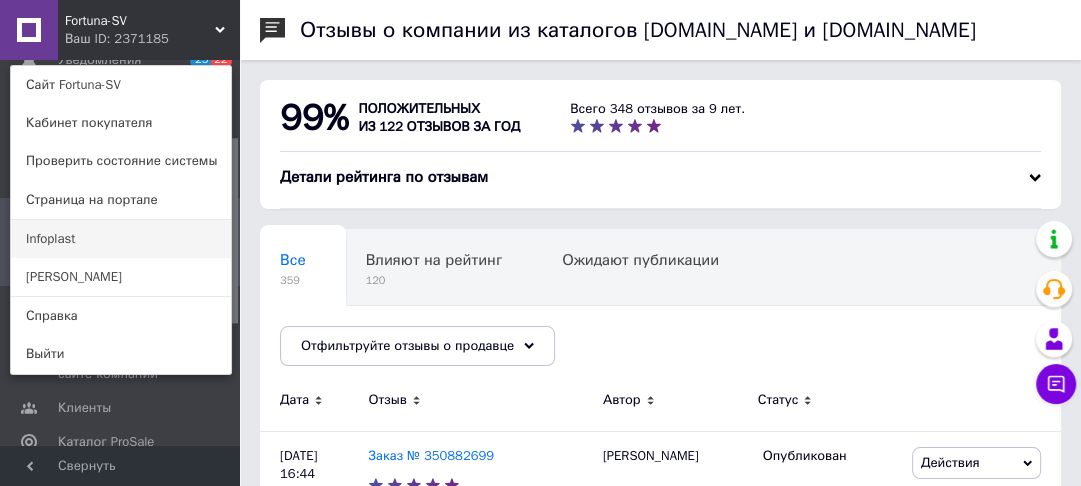 click on "Infoplast" at bounding box center [121, 239] 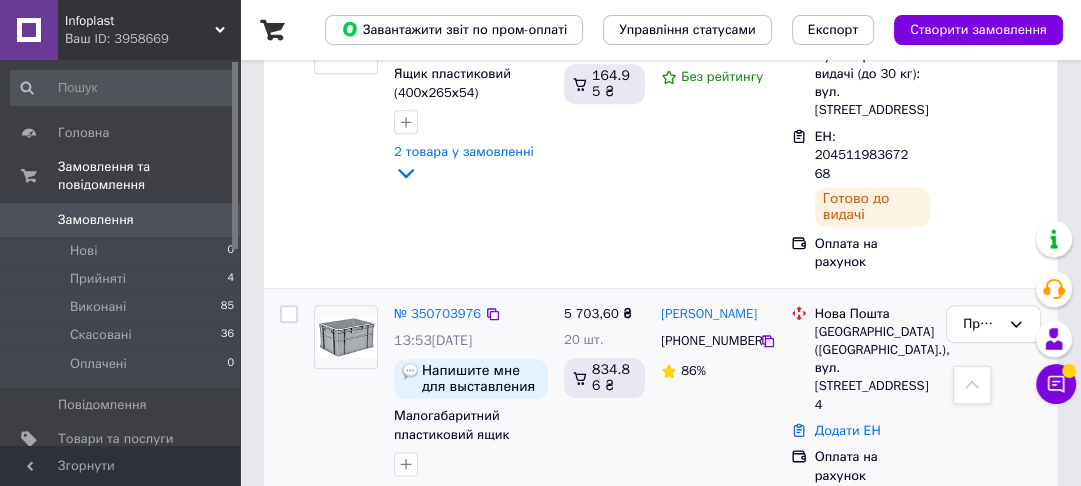 scroll, scrollTop: 1680, scrollLeft: 0, axis: vertical 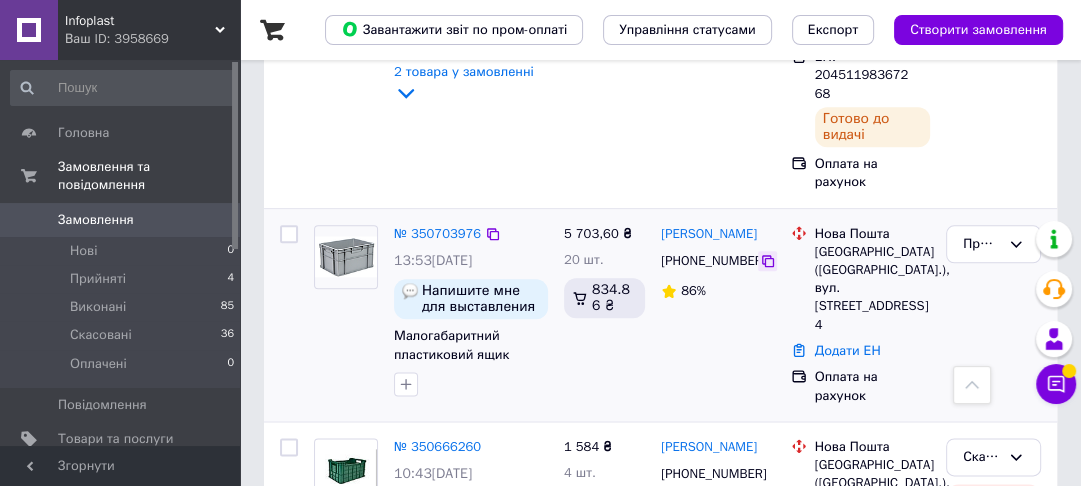 click 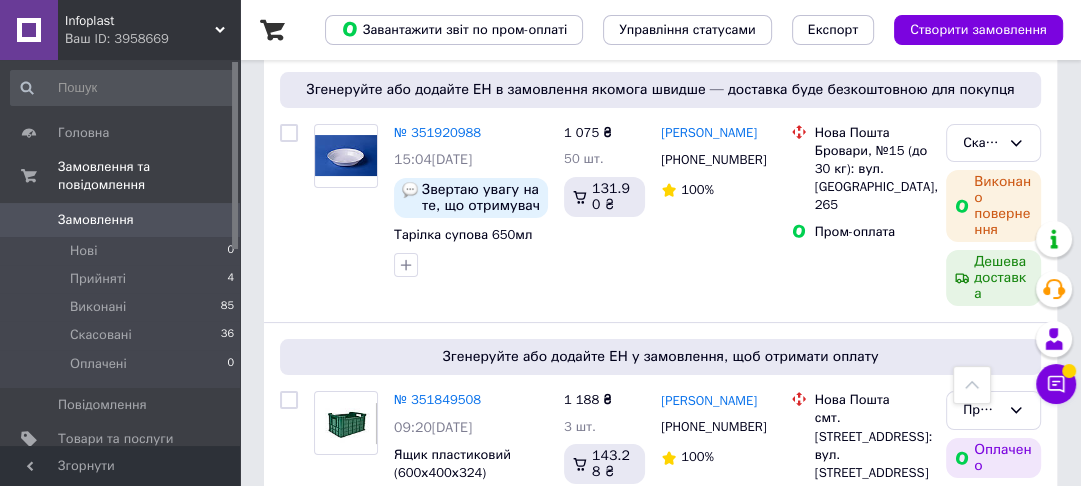 scroll, scrollTop: 80, scrollLeft: 0, axis: vertical 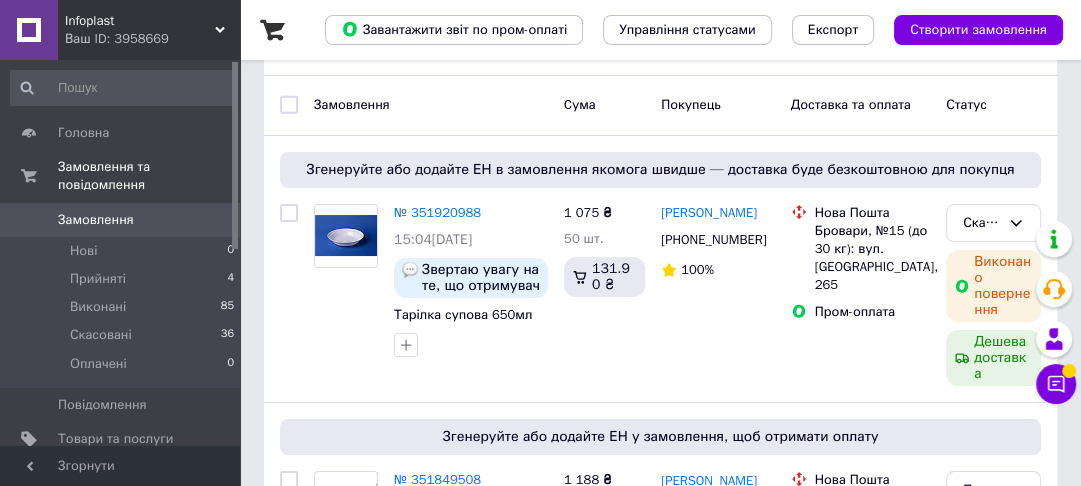 click 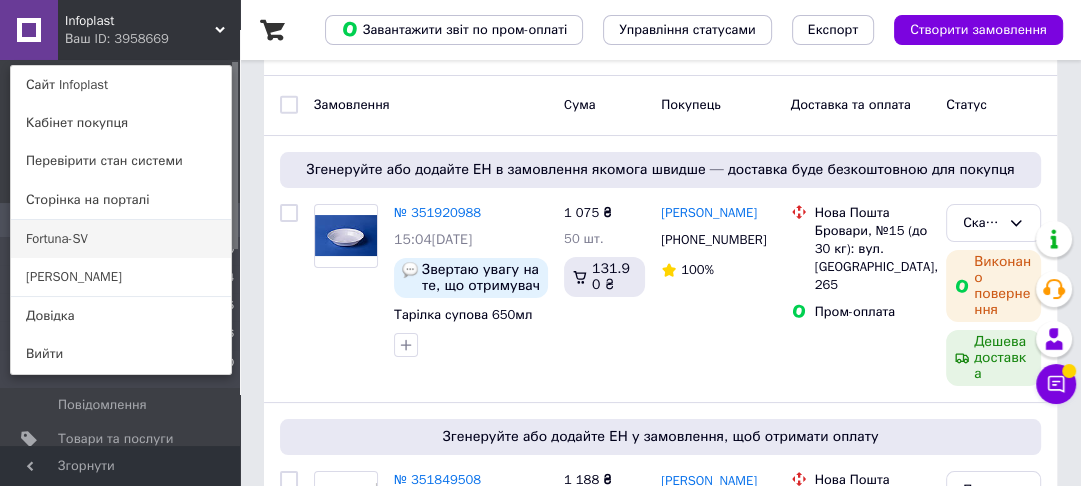 click on "Fortuna-SV" at bounding box center (121, 239) 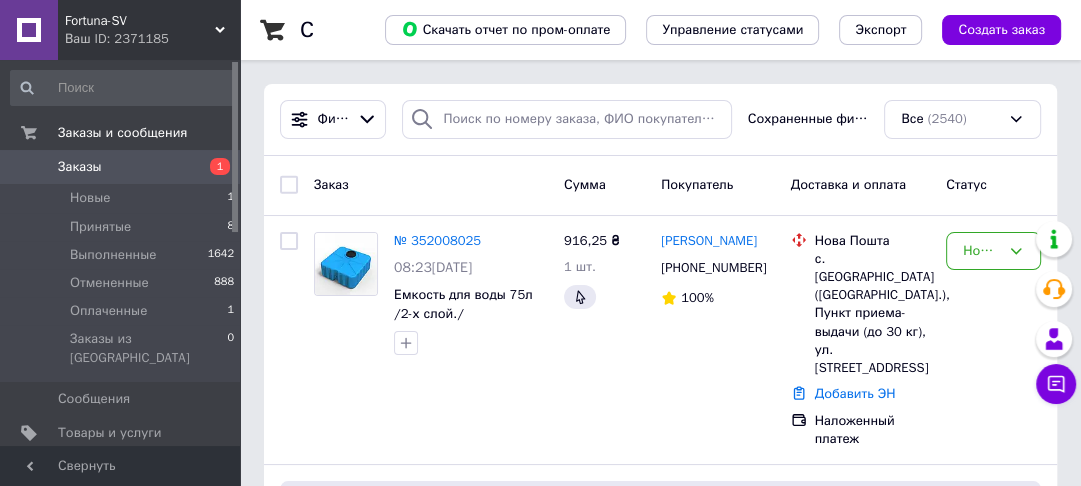 scroll, scrollTop: 80, scrollLeft: 0, axis: vertical 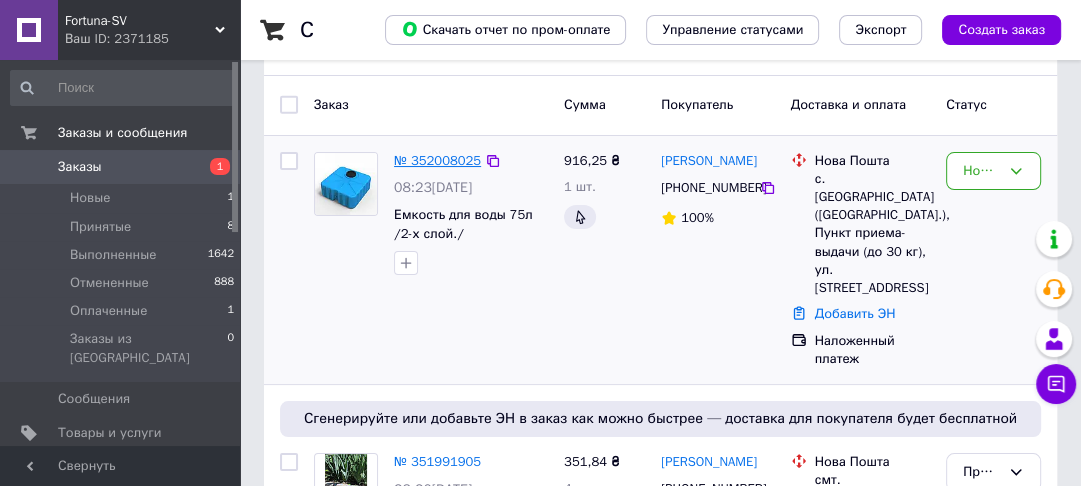 click on "№ 352008025" at bounding box center (437, 160) 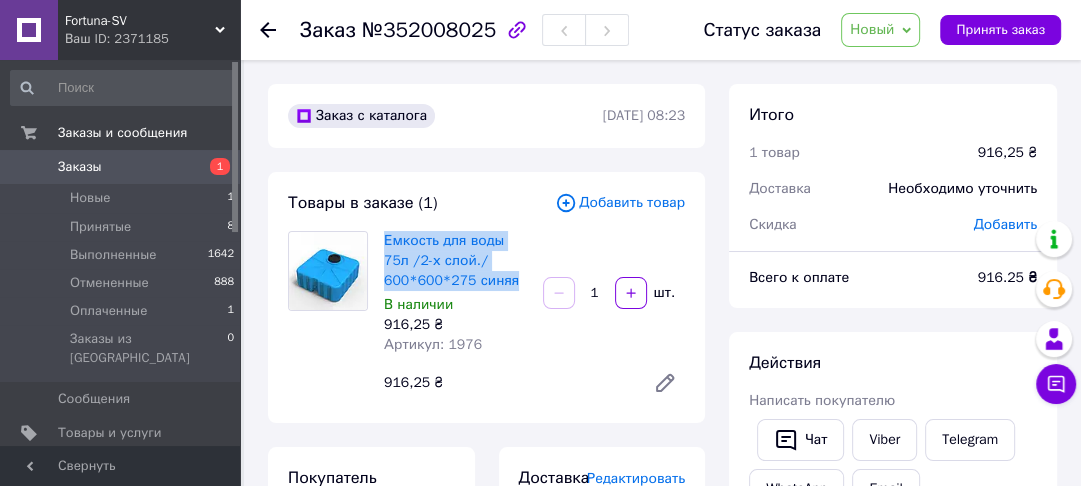 drag, startPoint x: 512, startPoint y: 281, endPoint x: 378, endPoint y: 240, distance: 140.13208 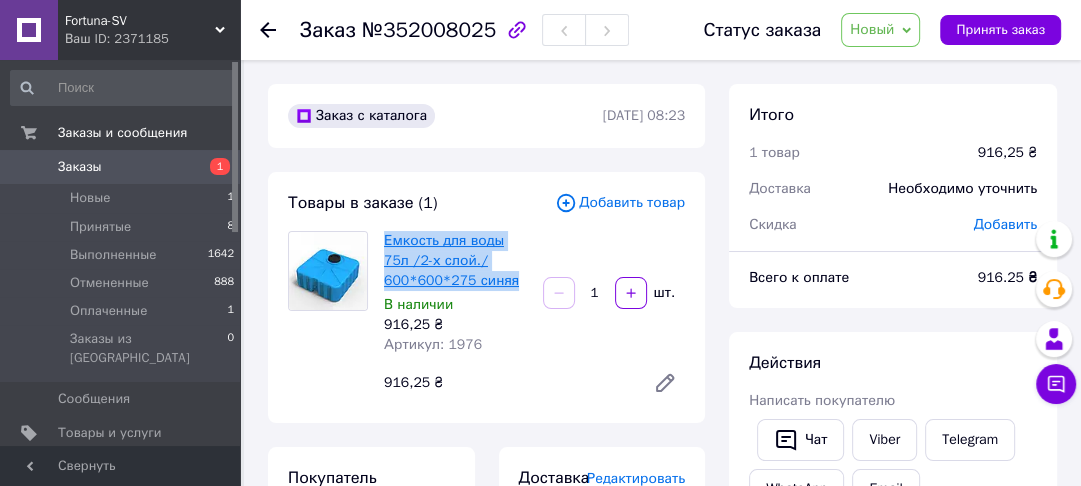 copy on "Емкость для воды 75л  /2-х слой./ 600*600*275 синяя" 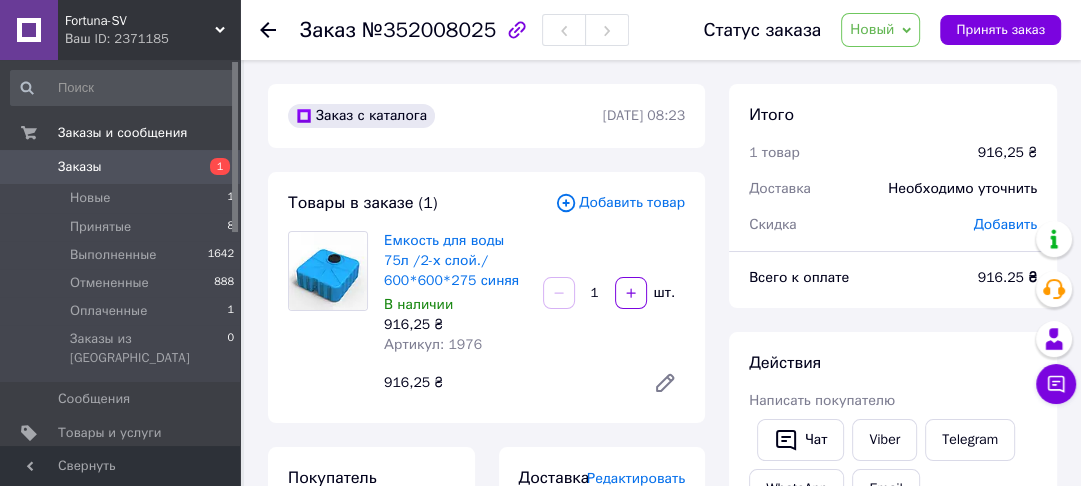 click on "Заказы" at bounding box center (121, 167) 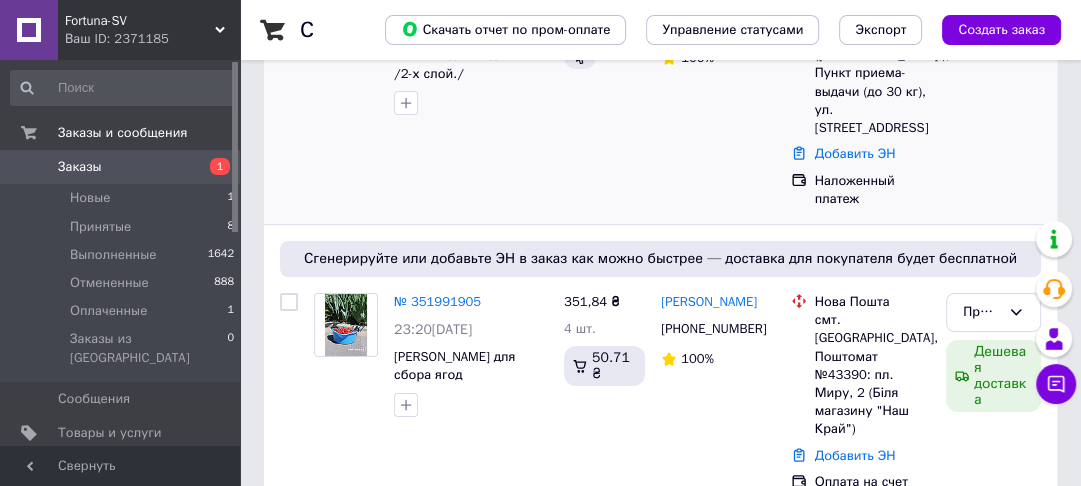 scroll, scrollTop: 320, scrollLeft: 0, axis: vertical 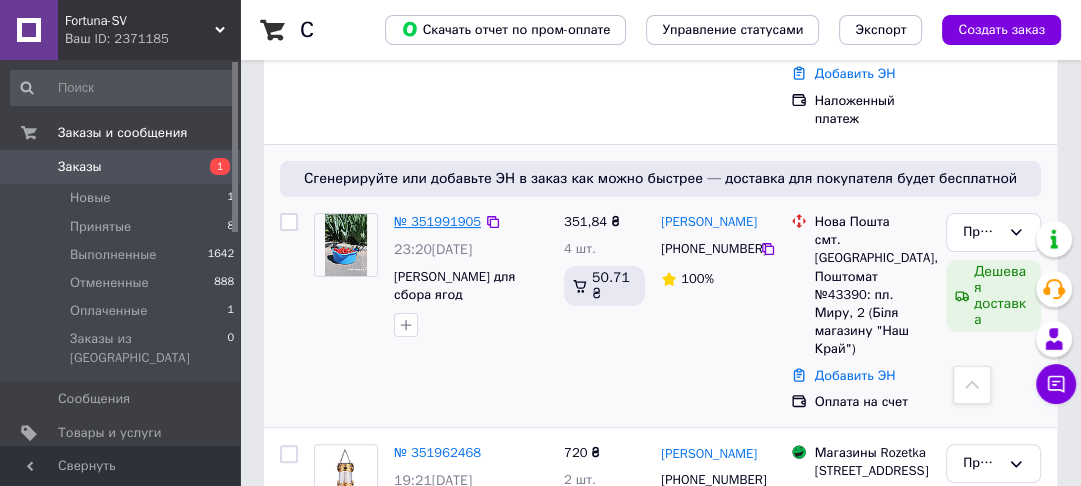 click on "№ 351991905" at bounding box center [437, 221] 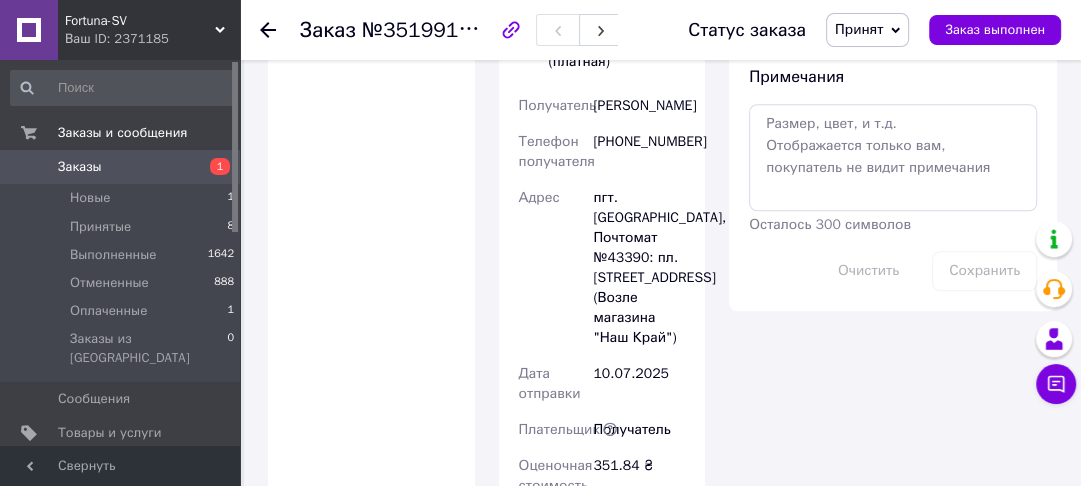 scroll, scrollTop: 1040, scrollLeft: 0, axis: vertical 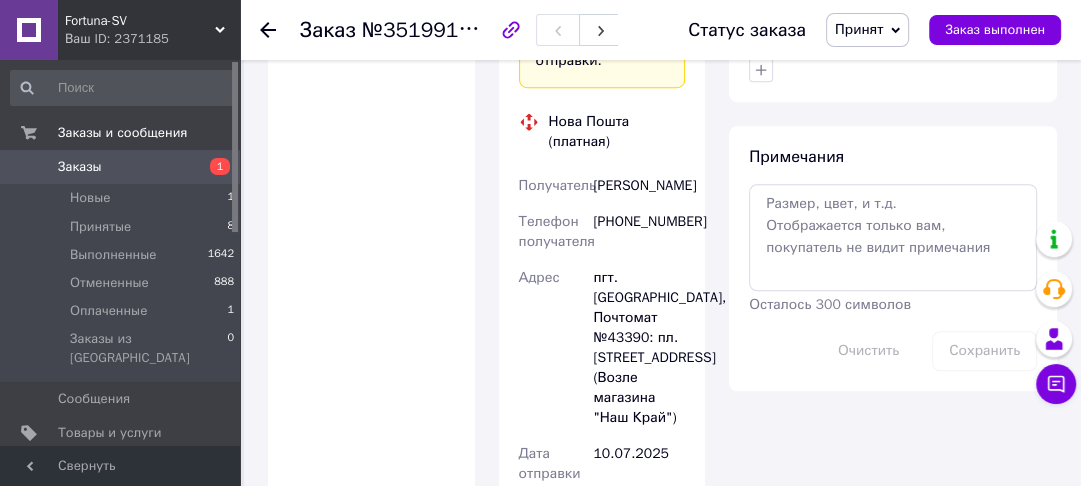 drag, startPoint x: 684, startPoint y: 127, endPoint x: 619, endPoint y: 115, distance: 66.09841 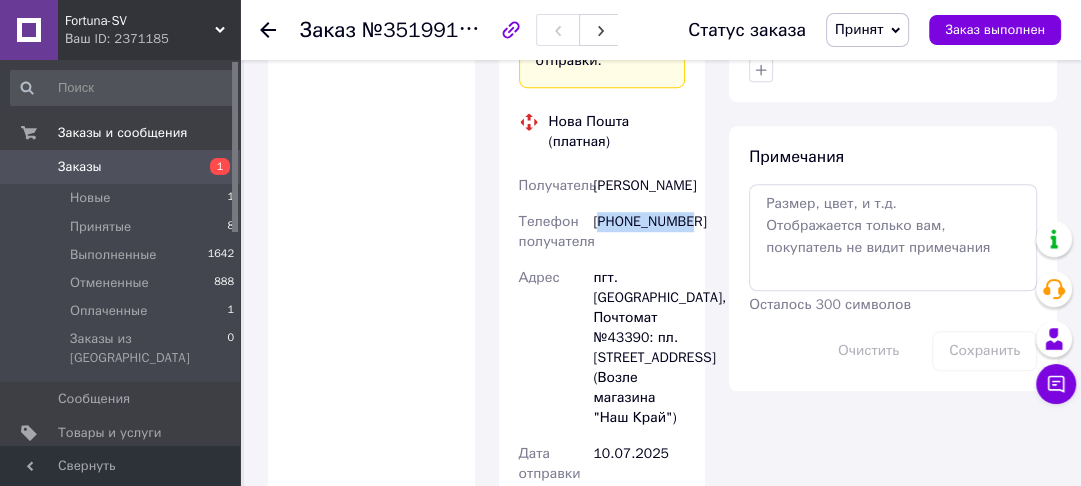 drag, startPoint x: 605, startPoint y: 198, endPoint x: 684, endPoint y: 201, distance: 79.05694 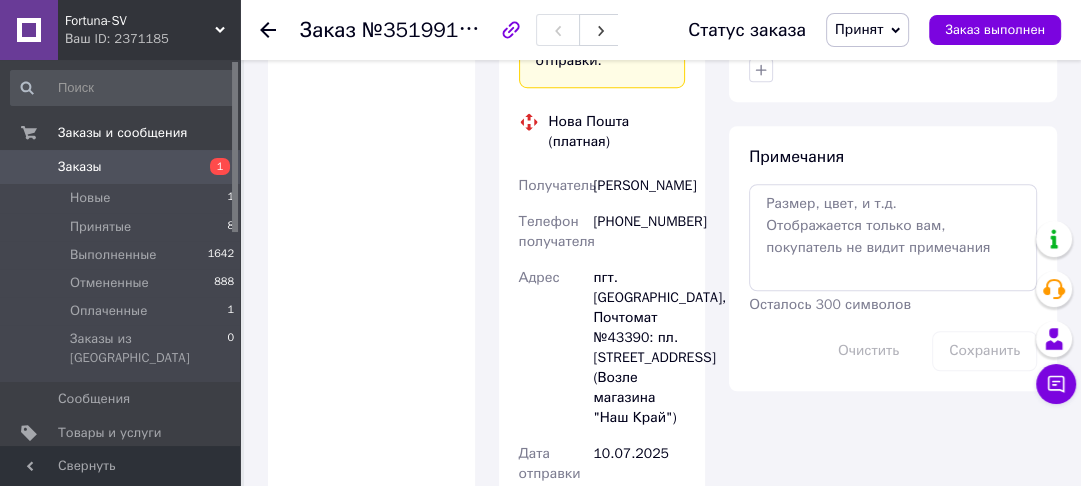 click on "Доставка Редактировать «Дешевая доставка»   для продавца Новой Почтой на Prom. Доставку оплачивают: 30 ₴   — продавец , при заказе от 700 ₴, когда он
получен покупателем (списываются с Баланса); остаток — Prom. Для покупателя доставка бесплатно. Плательщик сменится на Третье лицо в момент отправки.
Добавляйте ЭН не позже, чем в день отправки. Нова Пошта (платная) Получатель Волох Сергей Телефон получателя +380977586619 Адрес пгт. Старая Выжевка, Почтомат №43390: пл. Мира, 2 (Возле магазина "Наш Край") Дата отправки 10.07.2025 Плательщик   Получатель 351.84 ₴ или 351.84" at bounding box center [602, 138] 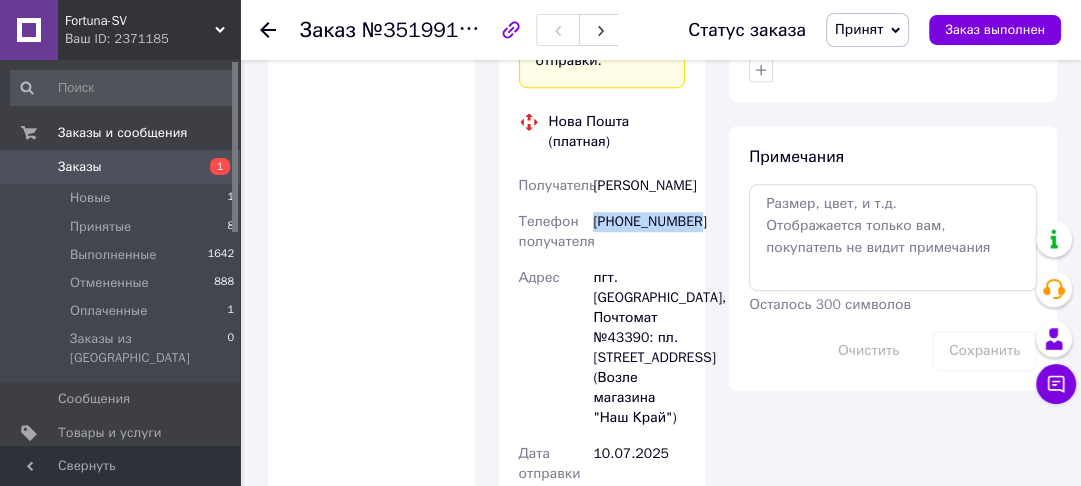 drag, startPoint x: 693, startPoint y: 201, endPoint x: 594, endPoint y: 196, distance: 99.12618 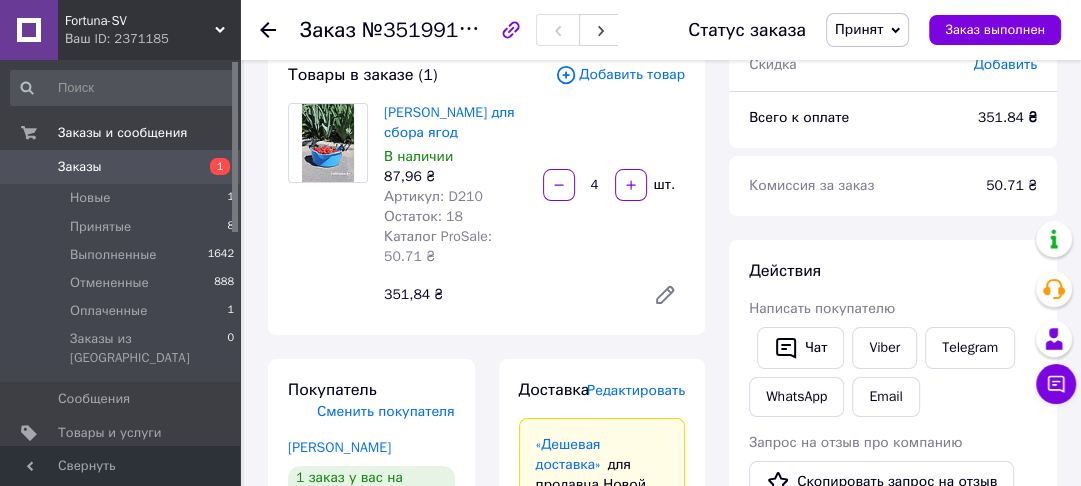 scroll, scrollTop: 0, scrollLeft: 0, axis: both 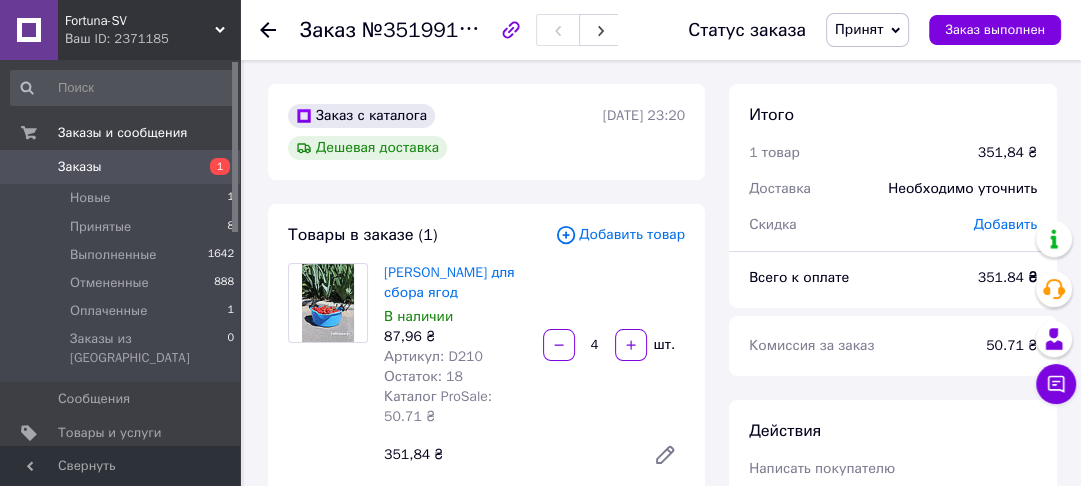 click on "Заказы" at bounding box center [121, 167] 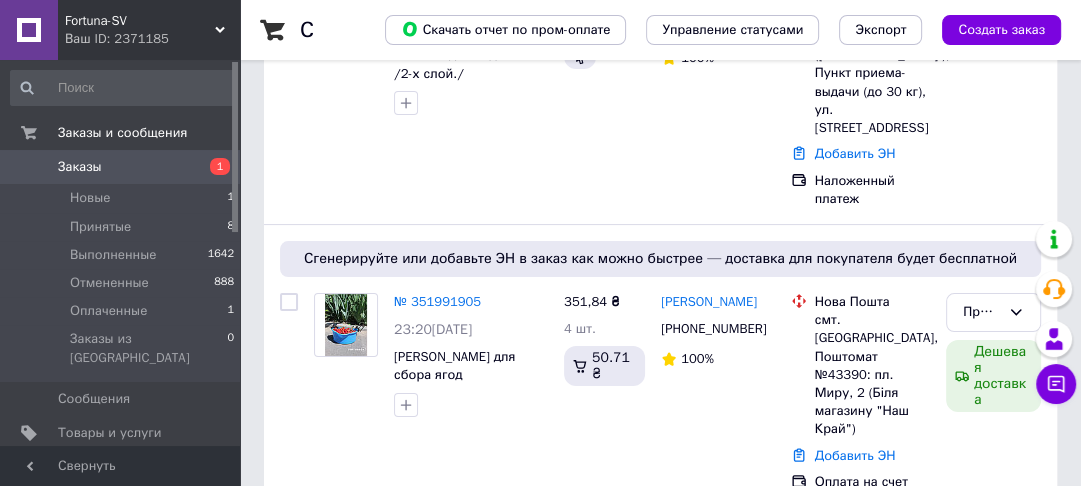 scroll, scrollTop: 480, scrollLeft: 0, axis: vertical 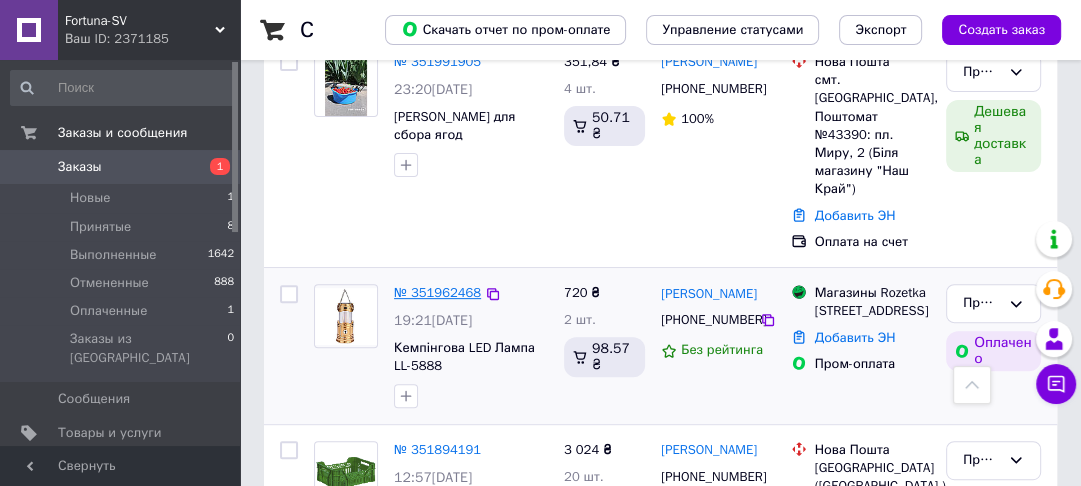 click on "№ 351962468" at bounding box center [437, 292] 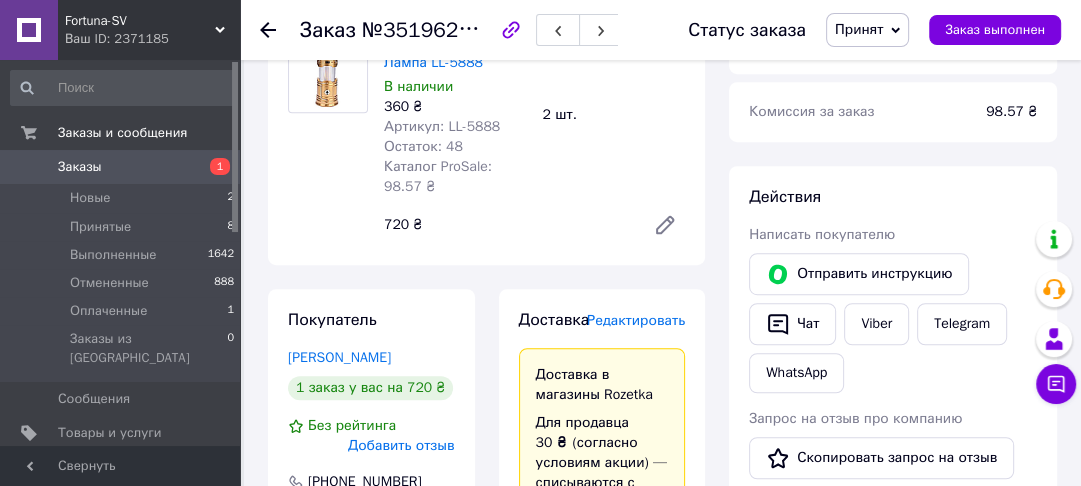 scroll, scrollTop: 800, scrollLeft: 0, axis: vertical 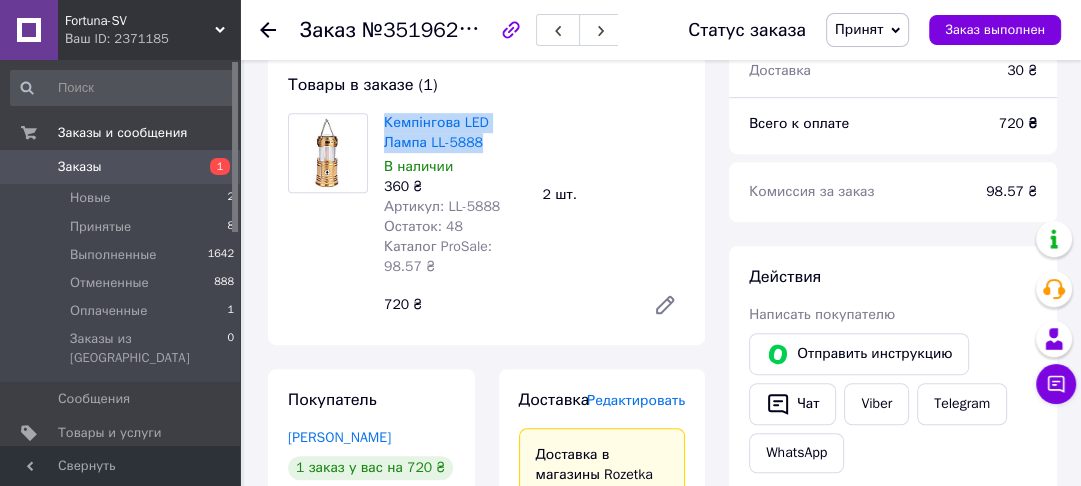 drag, startPoint x: 497, startPoint y: 128, endPoint x: 382, endPoint y: 112, distance: 116.10771 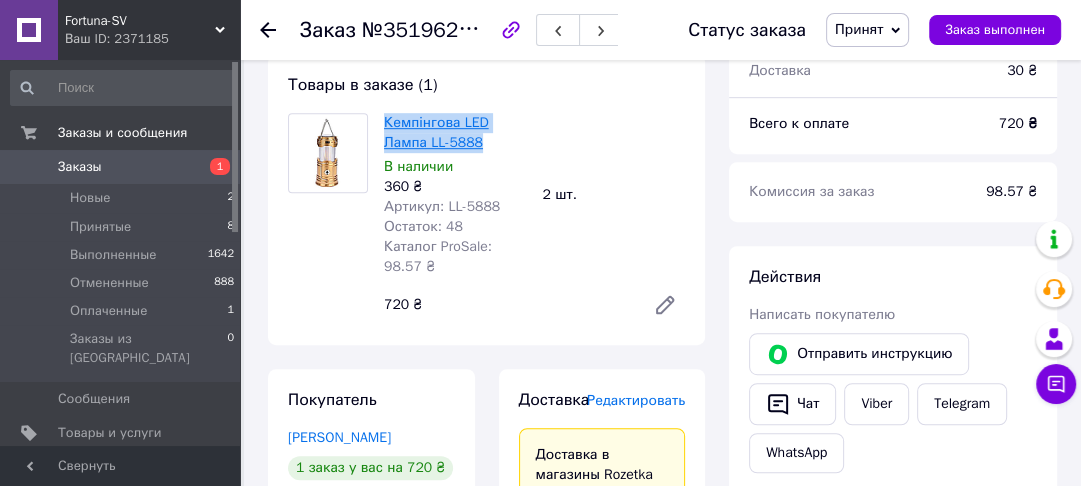 copy on "Кемпінгова LED Лампа LL-5888" 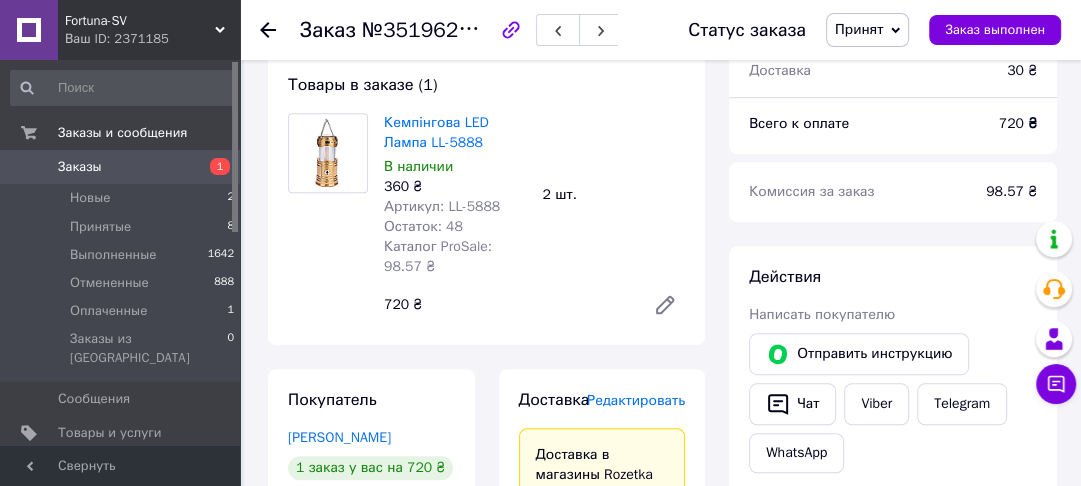 click on "Кемпінгова LED Лампа LL-5888 В наличии 360 ₴ Артикул: LL-5888 Остаток: 48 Каталог ProSale: 98.57 ₴  2 шт. 720 ₴" at bounding box center (534, 219) 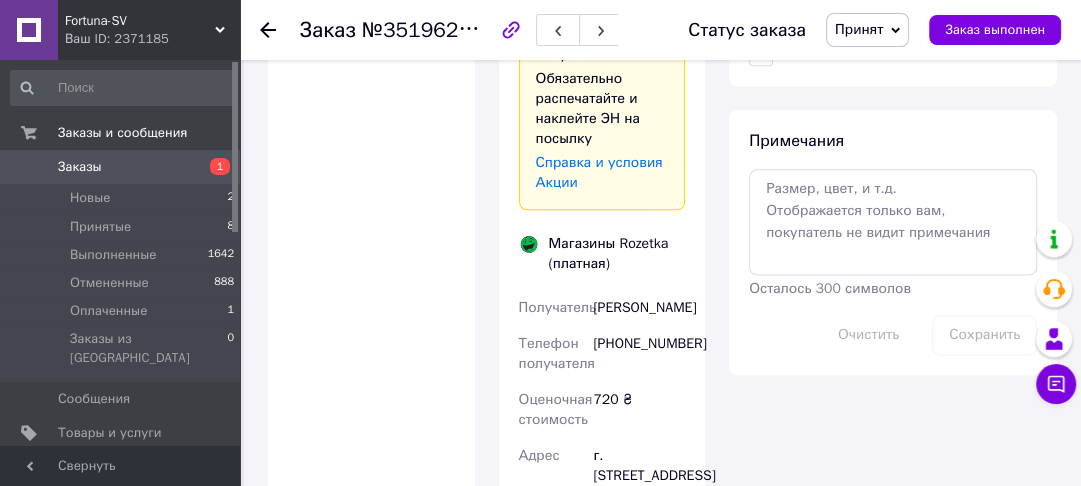 scroll, scrollTop: 1920, scrollLeft: 0, axis: vertical 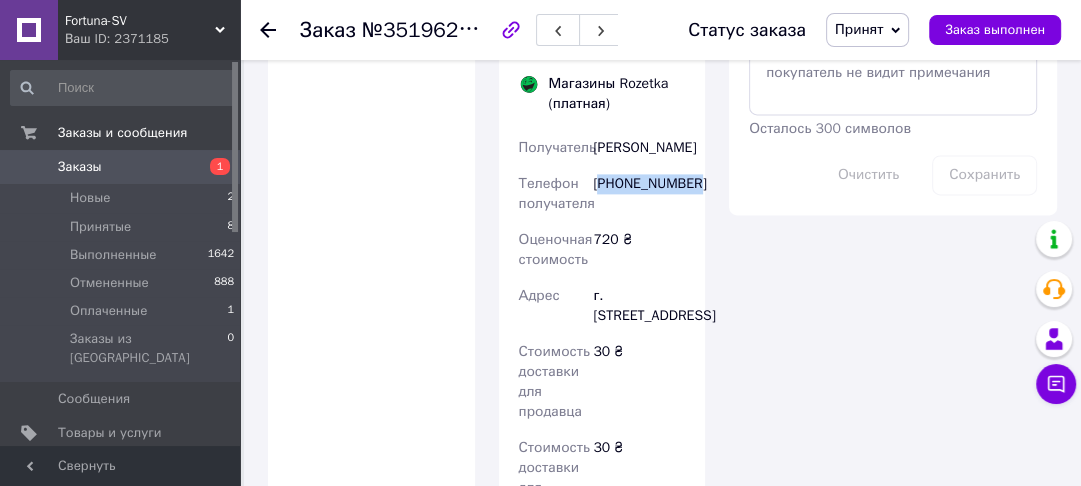 drag, startPoint x: 604, startPoint y: 163, endPoint x: 684, endPoint y: 172, distance: 80.50466 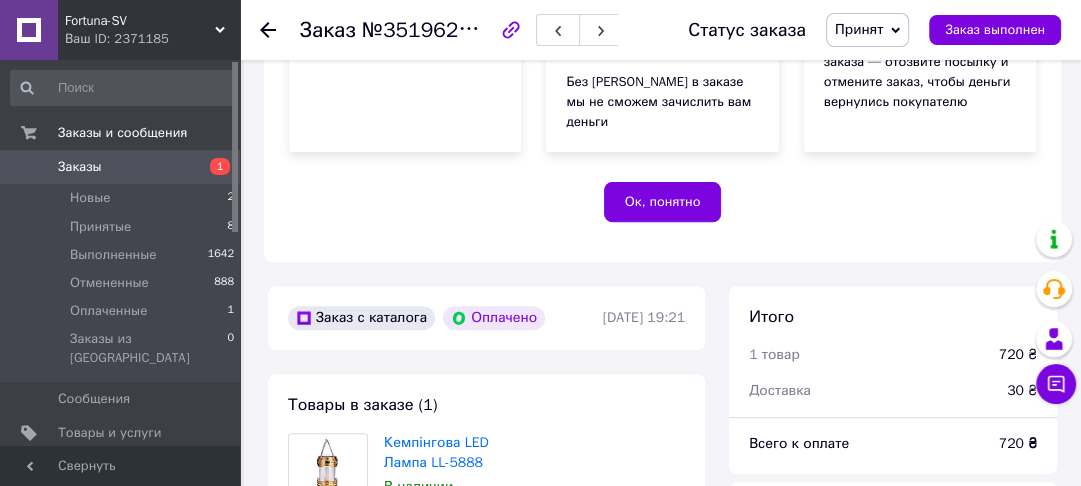 scroll, scrollTop: 720, scrollLeft: 0, axis: vertical 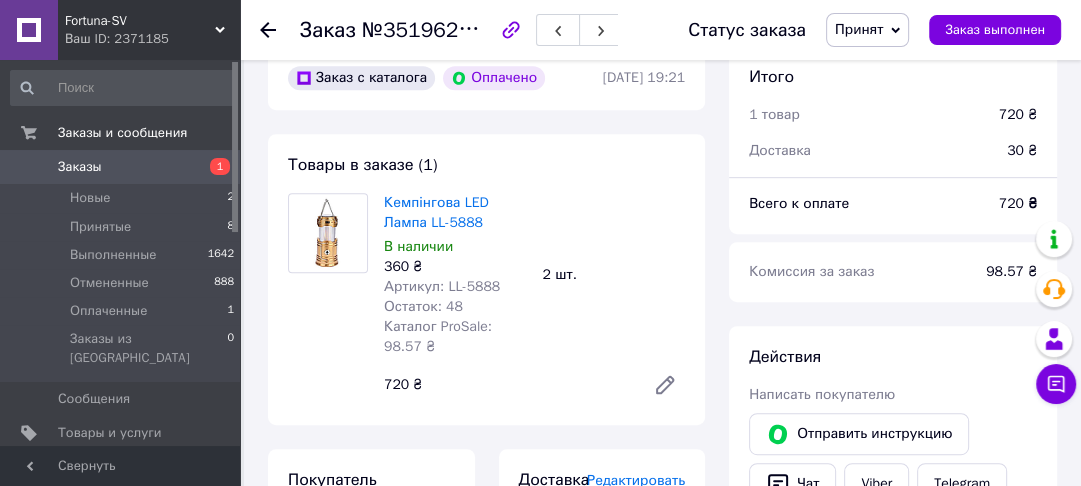 click on "Заказы" at bounding box center [121, 167] 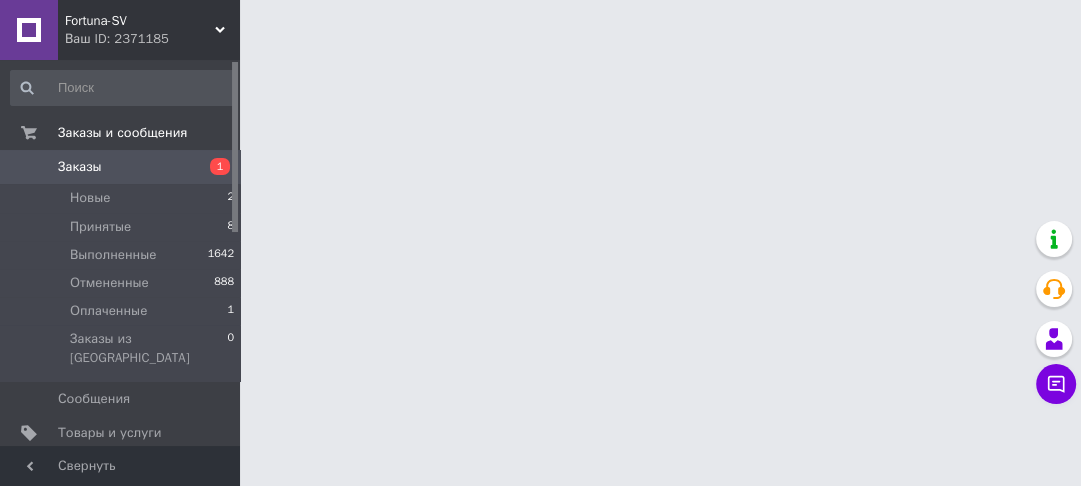 scroll, scrollTop: 0, scrollLeft: 0, axis: both 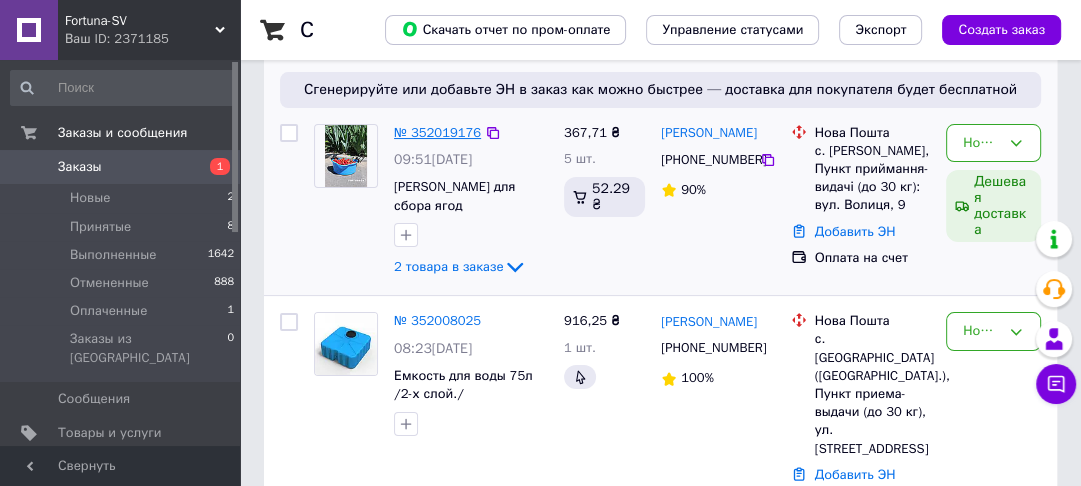 click on "№ 352019176" at bounding box center [437, 132] 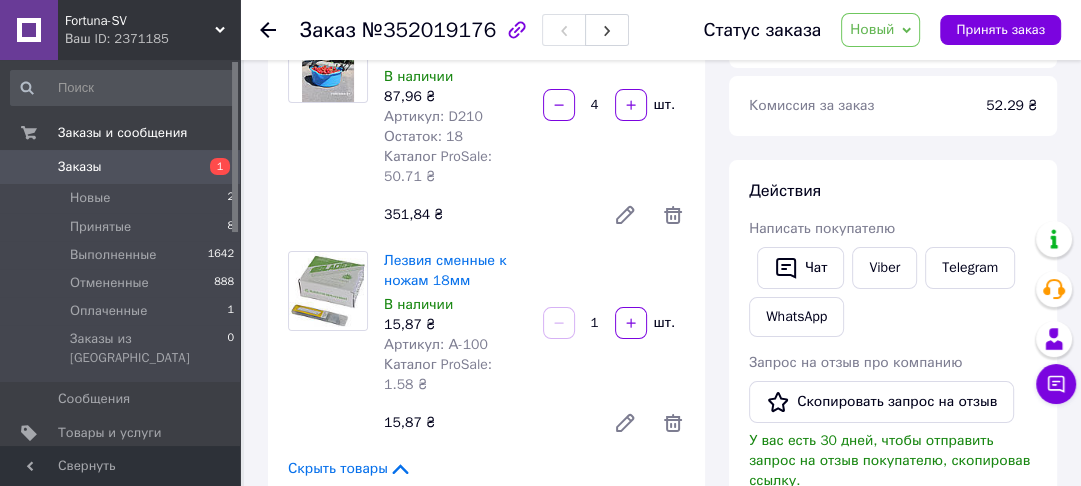 scroll, scrollTop: 320, scrollLeft: 0, axis: vertical 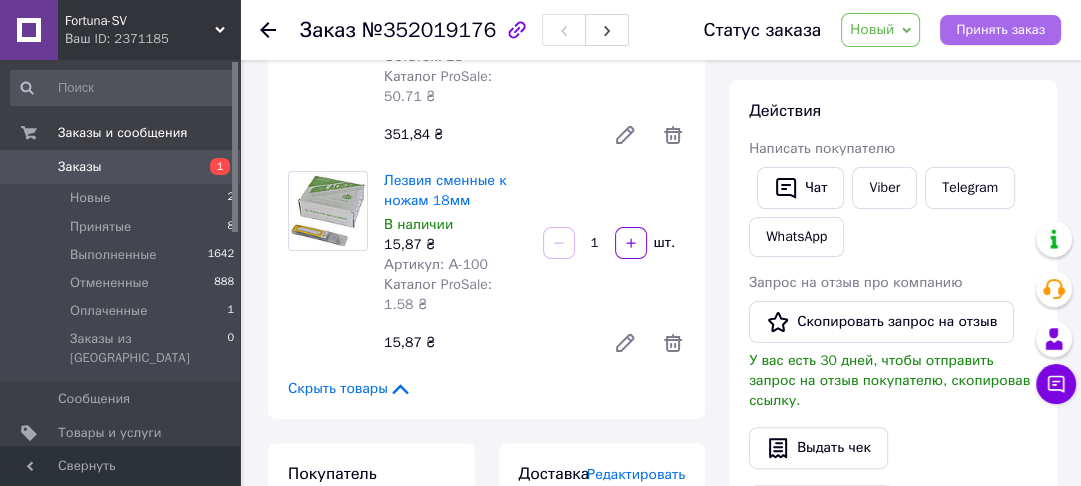 click on "Принять заказ" at bounding box center (1000, 30) 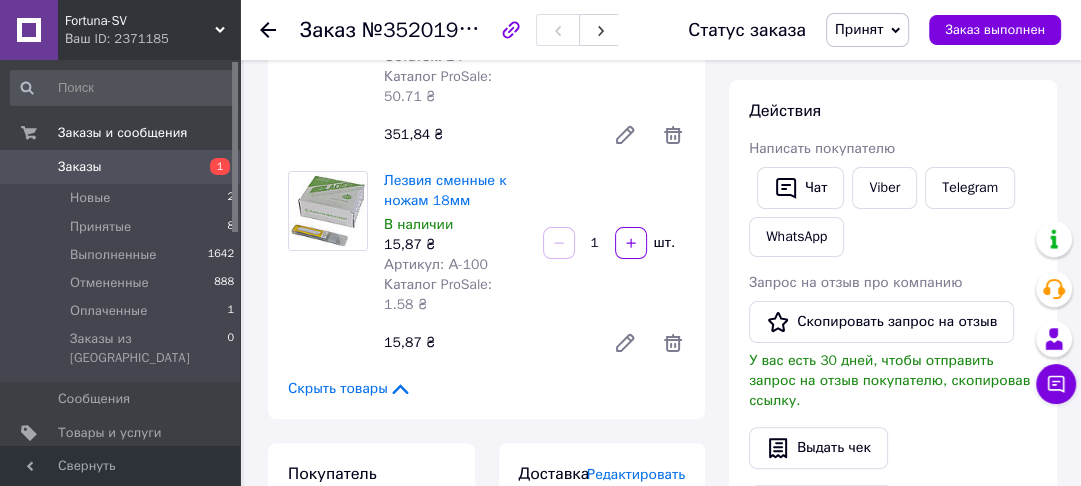click on "Заказы" at bounding box center [121, 167] 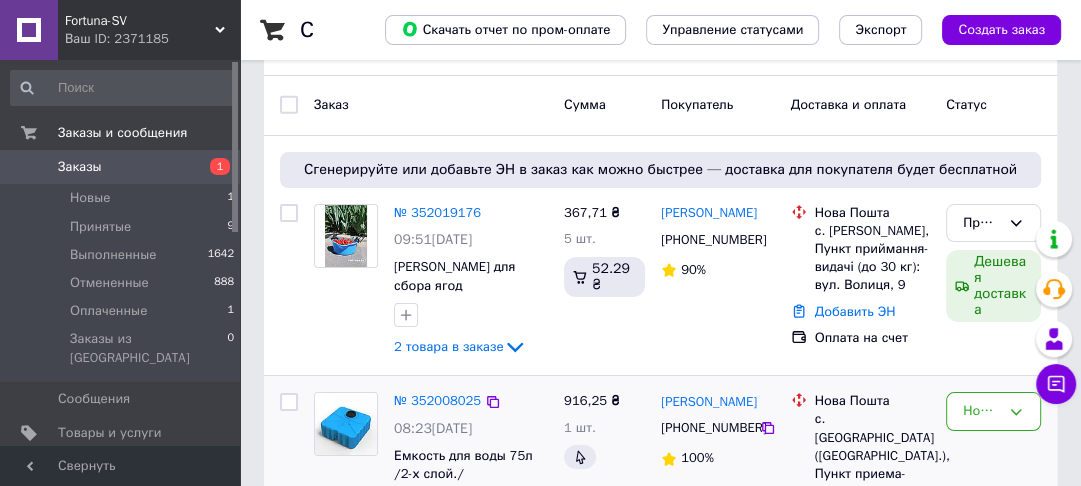 scroll, scrollTop: 160, scrollLeft: 0, axis: vertical 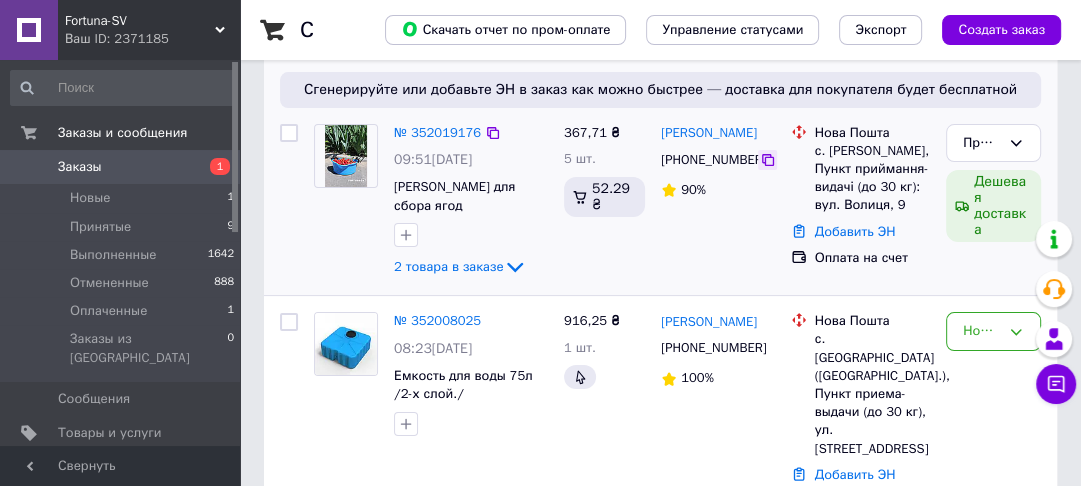 click 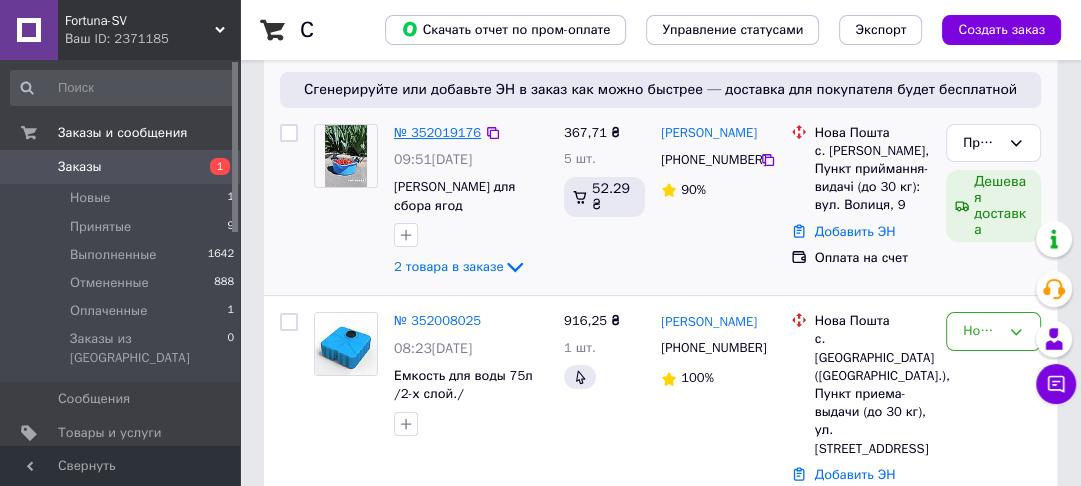 click on "№ 352019176" at bounding box center (437, 132) 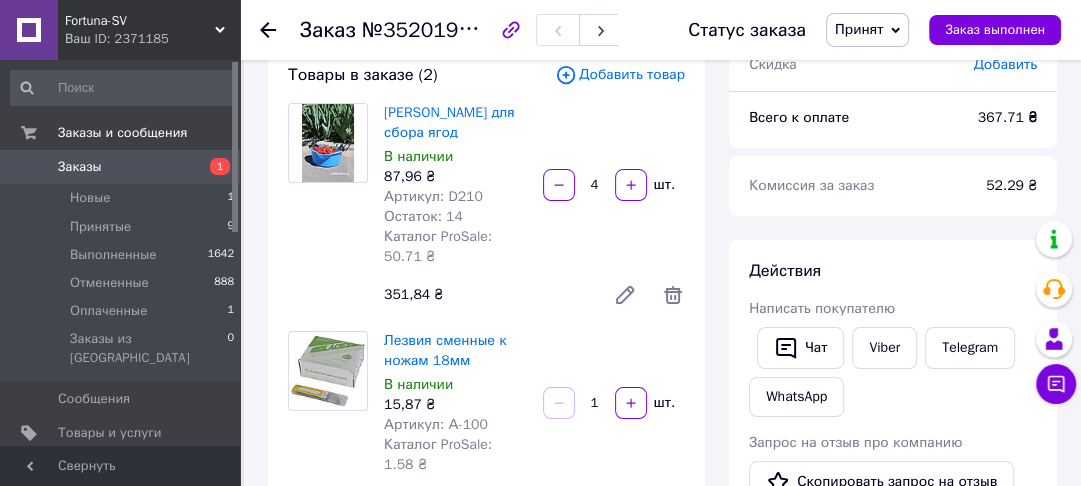 click on "Заказы" at bounding box center [121, 167] 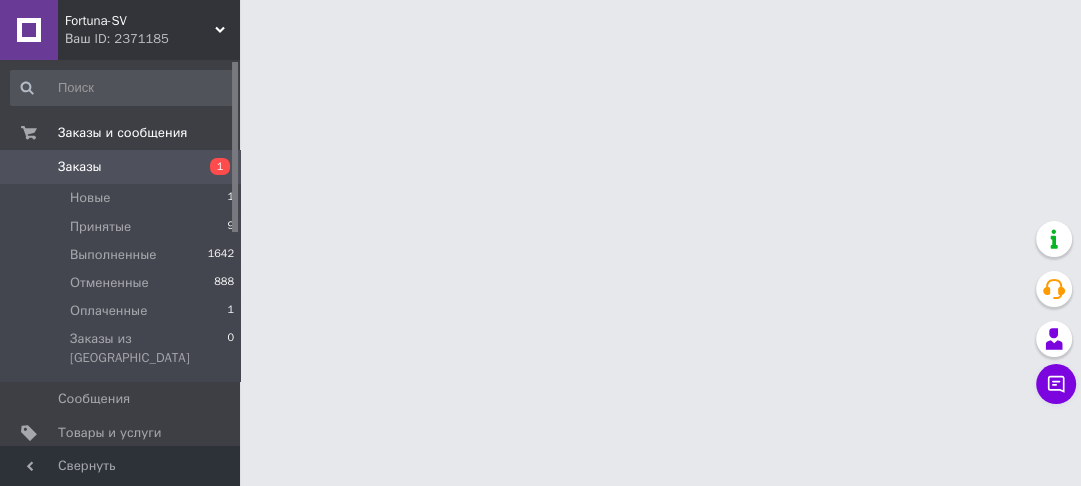 scroll, scrollTop: 0, scrollLeft: 0, axis: both 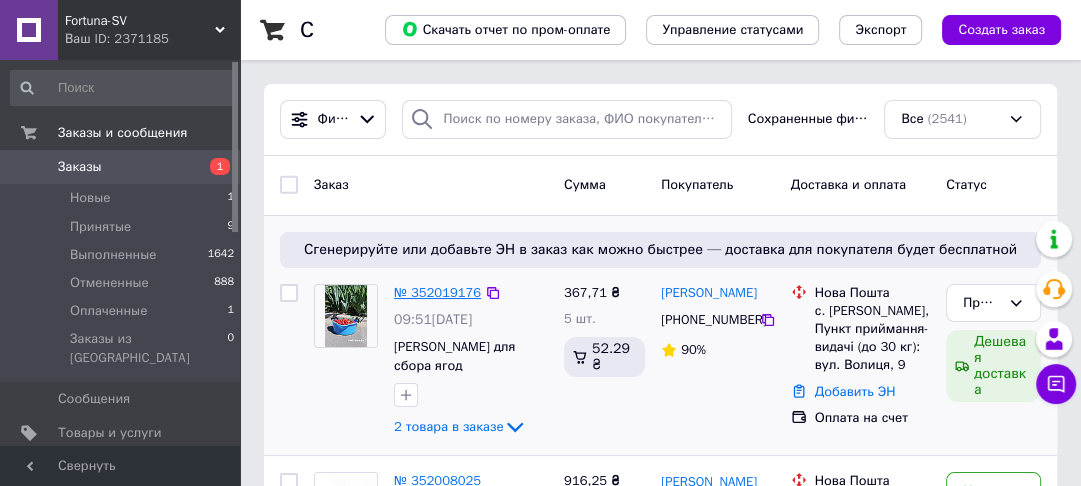click on "№ 352019176" at bounding box center (437, 292) 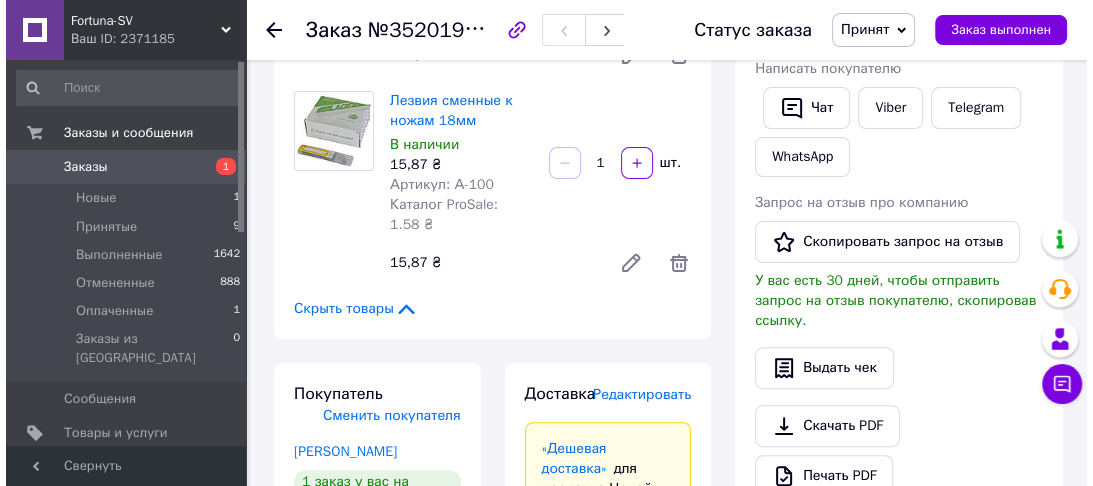 scroll, scrollTop: 640, scrollLeft: 0, axis: vertical 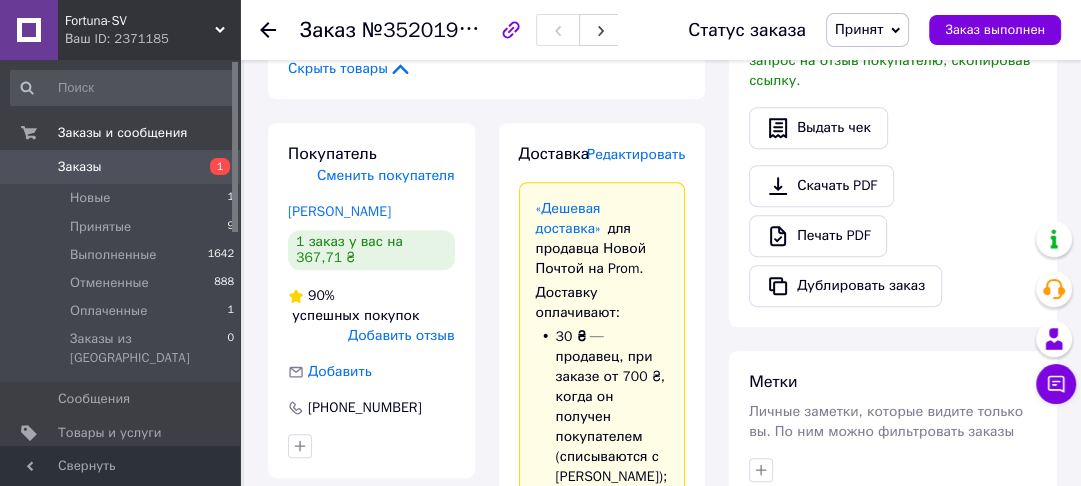 click on "Редактировать" at bounding box center (636, 154) 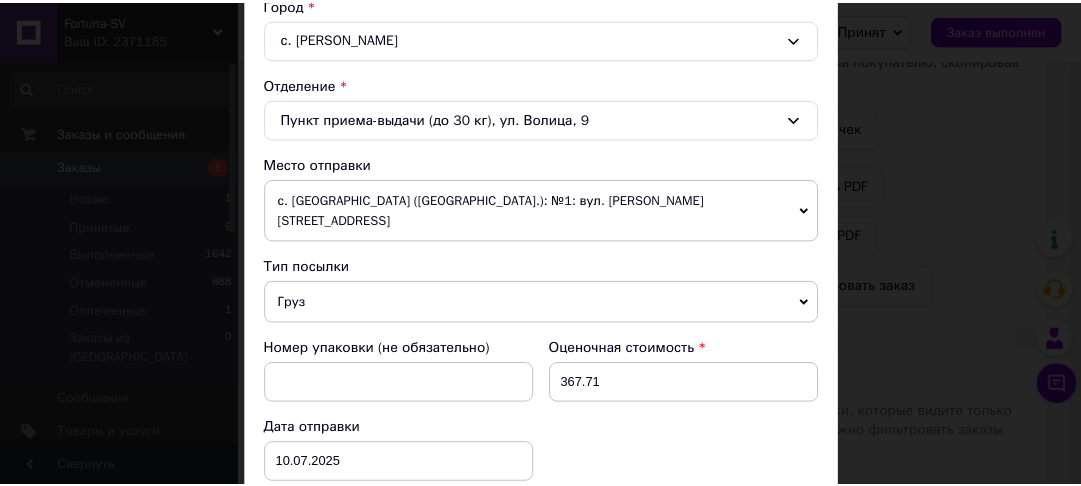 scroll, scrollTop: 640, scrollLeft: 0, axis: vertical 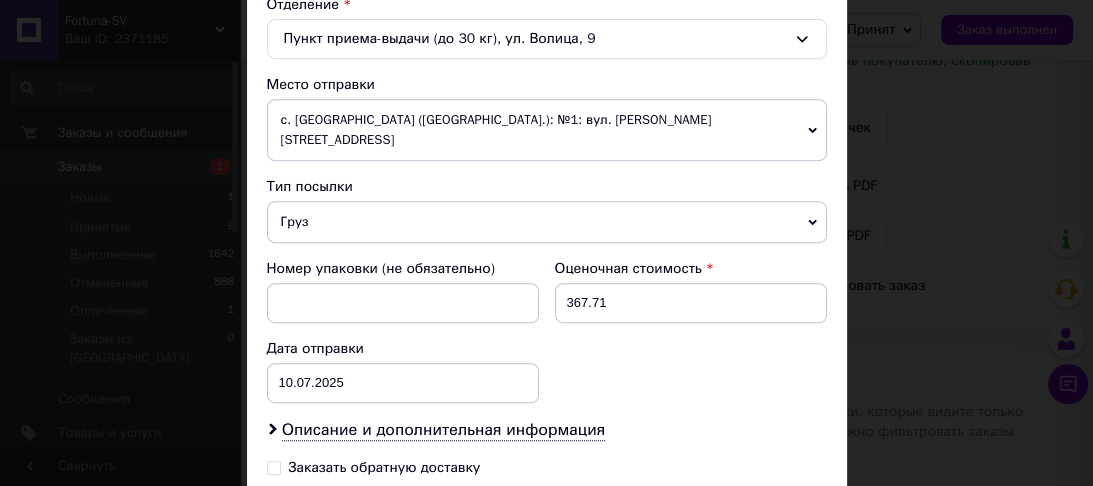 click on "× Редактирование доставки Способ доставки Нова Пошта (платная) Плательщик Получатель Отправитель Фамилия получателя Гогой Имя получателя Марія Отчество получателя Телефон получателя +380968250912 Тип доставки В отделении Курьером В почтомате Город с. Пляшева Отделение Пункт приема-выдачи (до 30 кг), ул. Волица, 9 Место отправки с. Юзвин (Вінницька обл.): №1: вул. Некрасова, 6 м. Київ (Київська обл.): Промислова (Видубичі) вул. д.1 м. Київ (Київська обл.): Тульчинська вул. д.6 Добавить еще место отправки Тип посылки Груз Документы Номер упаковки (не обязательно) 367.71 10.07.2025 <" at bounding box center (546, 243) 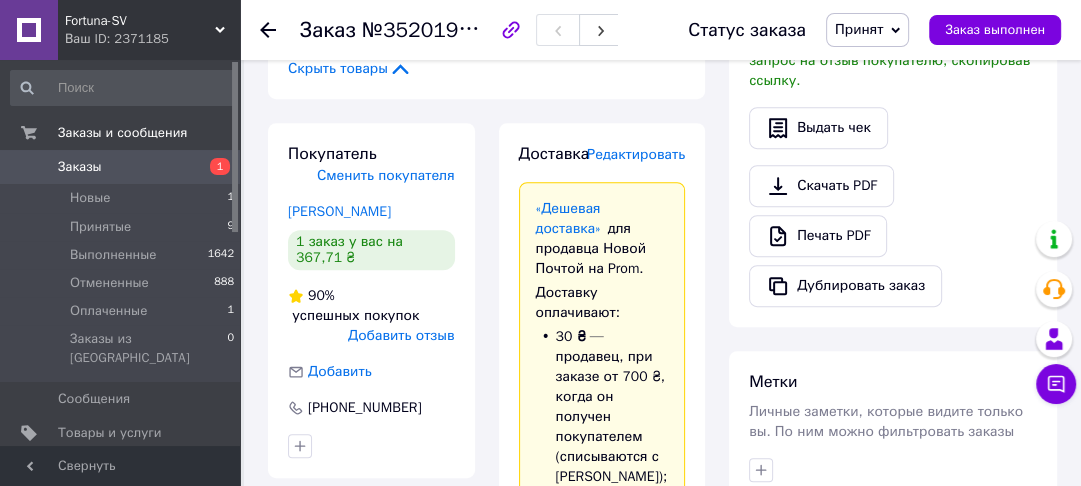 scroll, scrollTop: 320, scrollLeft: 0, axis: vertical 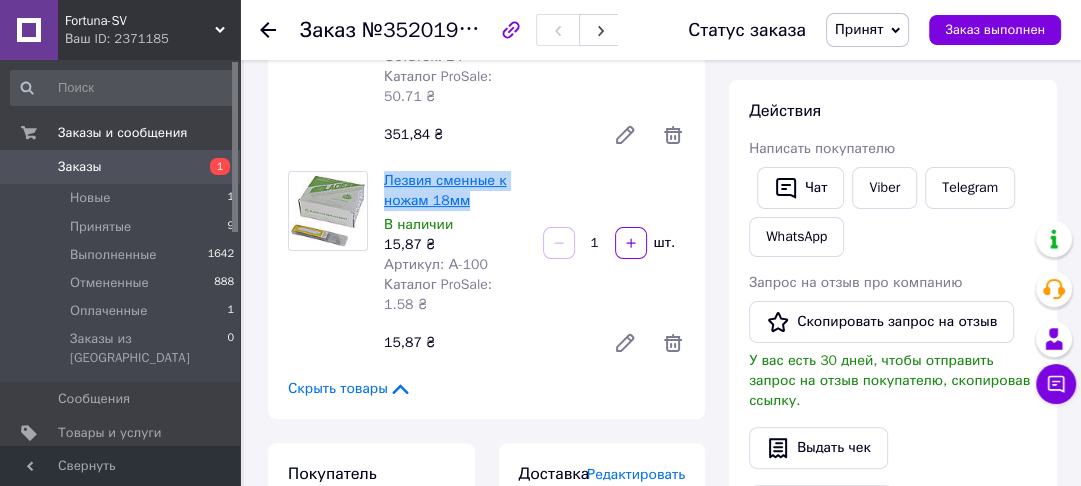 drag, startPoint x: 472, startPoint y: 201, endPoint x: 385, endPoint y: 182, distance: 89.050545 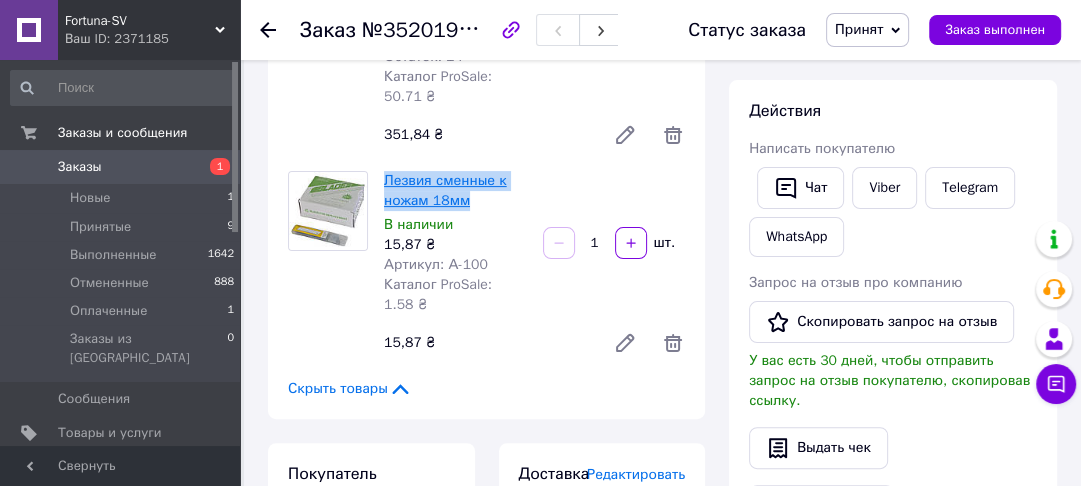 copy on "Лезвия сменные к ножам 18мм" 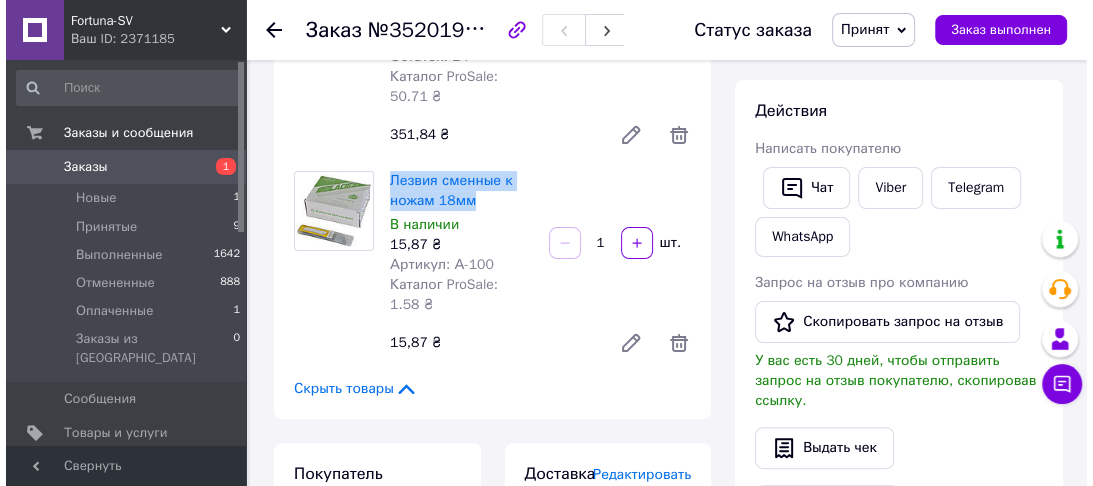 scroll, scrollTop: 640, scrollLeft: 0, axis: vertical 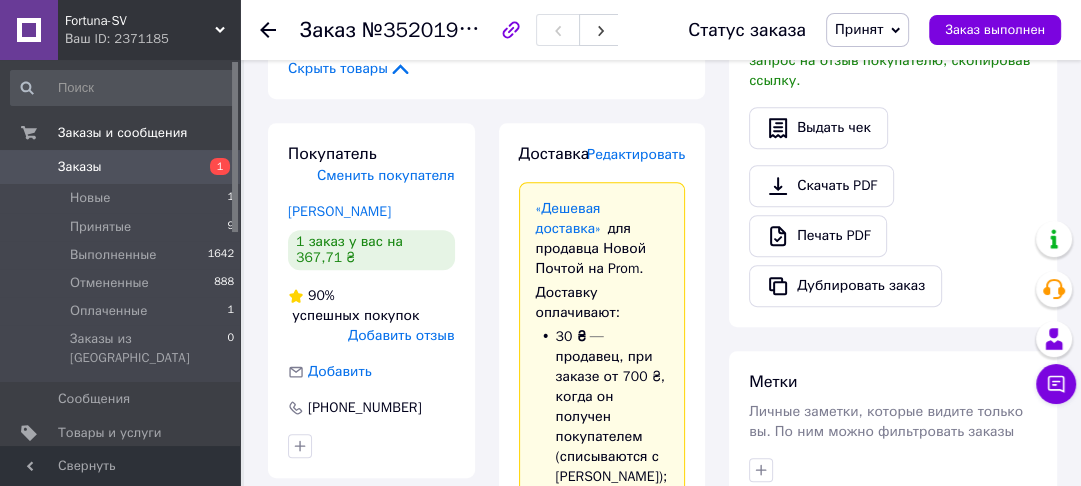 click on "Редактировать" at bounding box center (636, 154) 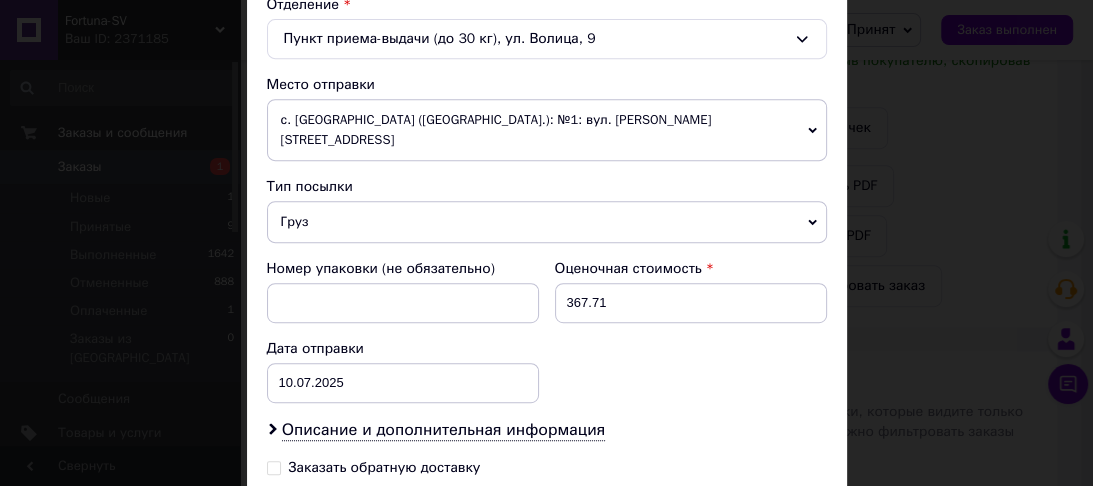 scroll, scrollTop: 720, scrollLeft: 0, axis: vertical 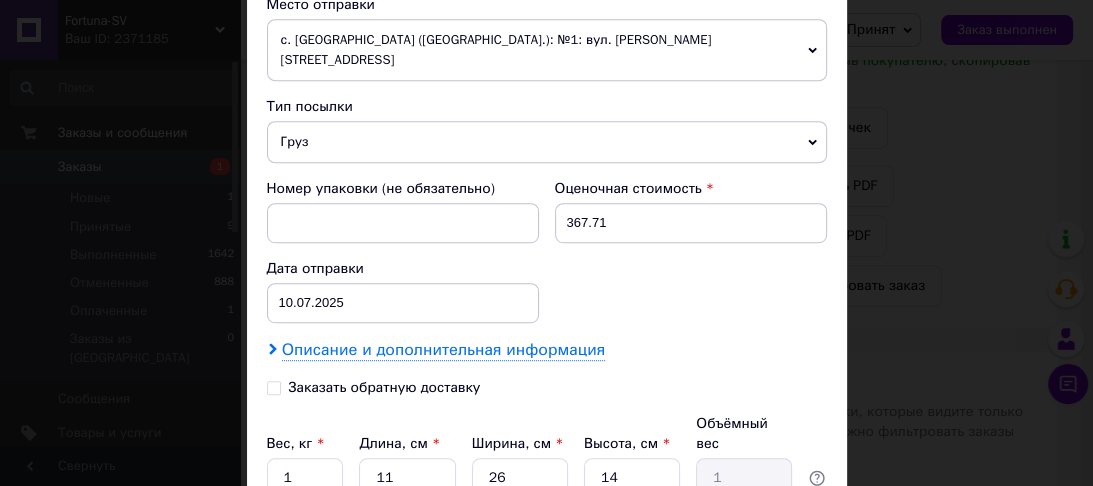 click on "Описание и дополнительная информация" at bounding box center [443, 350] 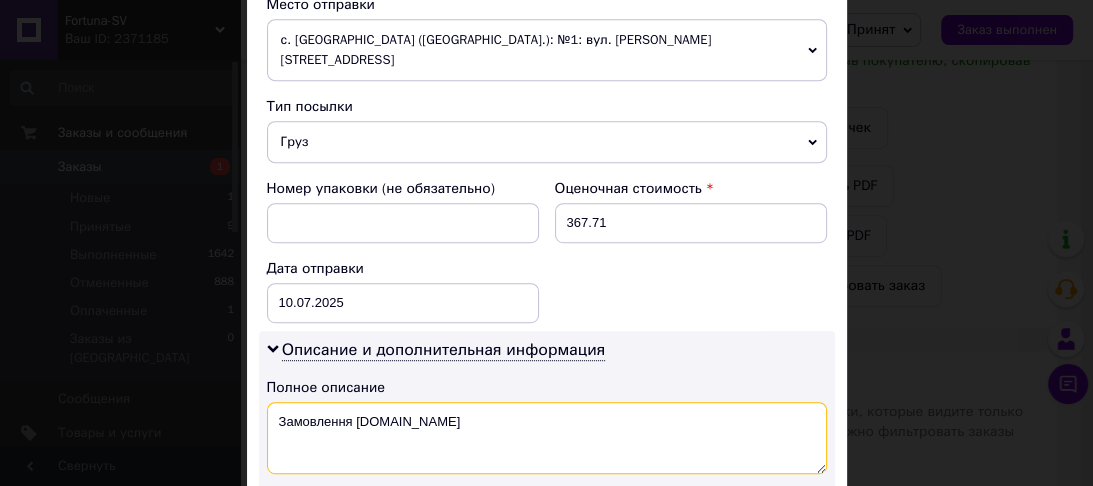drag, startPoint x: 407, startPoint y: 396, endPoint x: 285, endPoint y: 373, distance: 124.1491 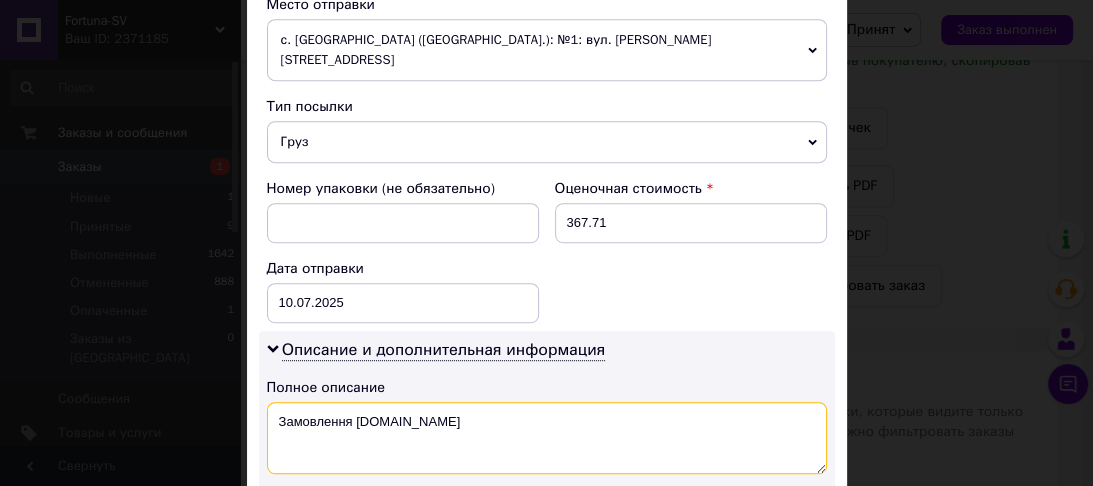 click on "Замовлення Prom.ua" at bounding box center (547, 438) 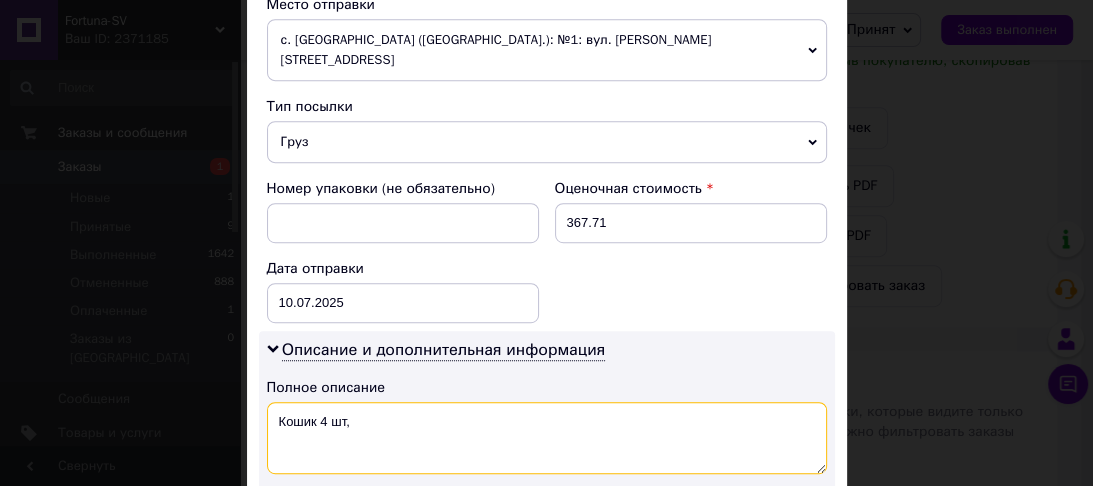 paste on "Лезвия сменные к ножам 18мм" 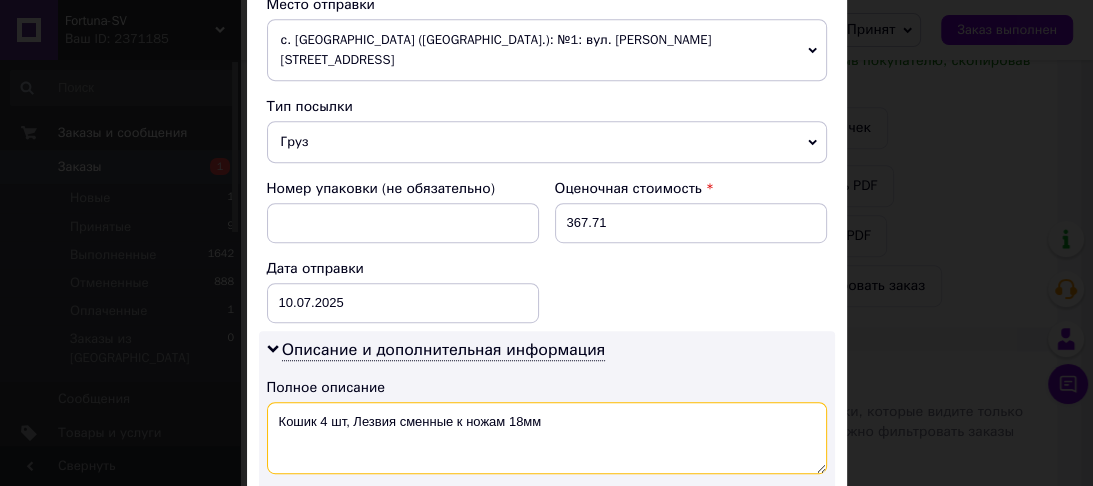 drag, startPoint x: 458, startPoint y: 394, endPoint x: 399, endPoint y: 398, distance: 59.135437 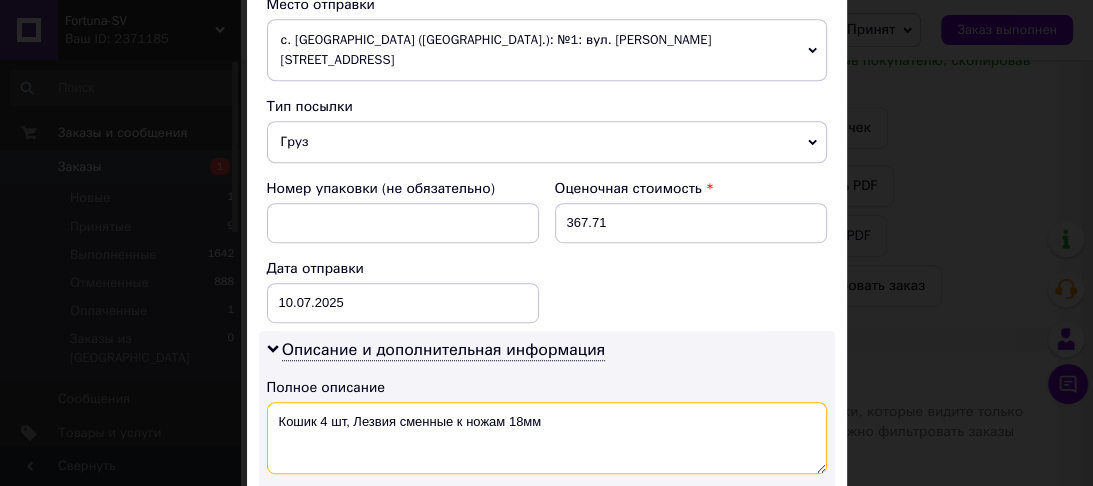 click on "Кошик 4 шт, Лезвия сменные к ножам 18мм" at bounding box center [547, 438] 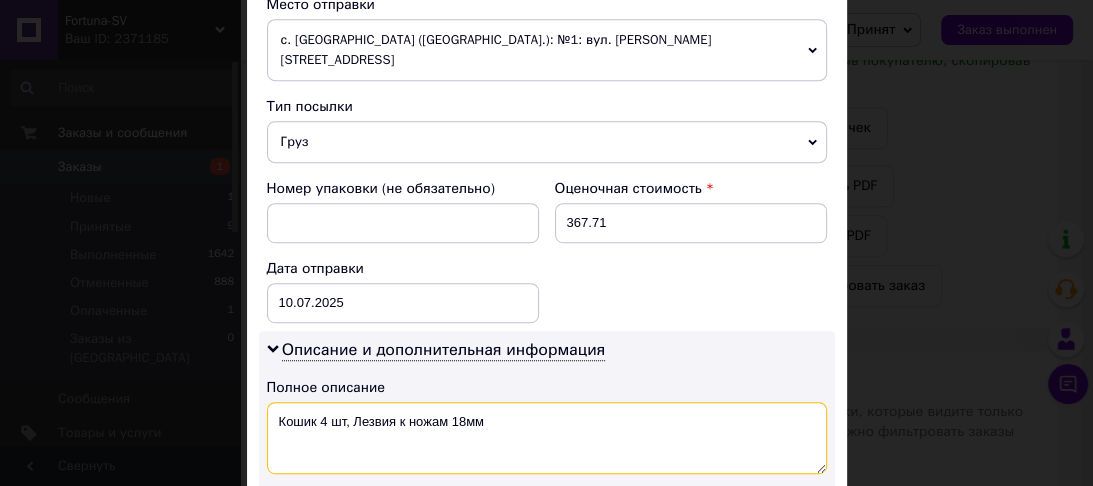 click on "Кошик 4 шт, Лезвия к ножам 18мм" at bounding box center [547, 438] 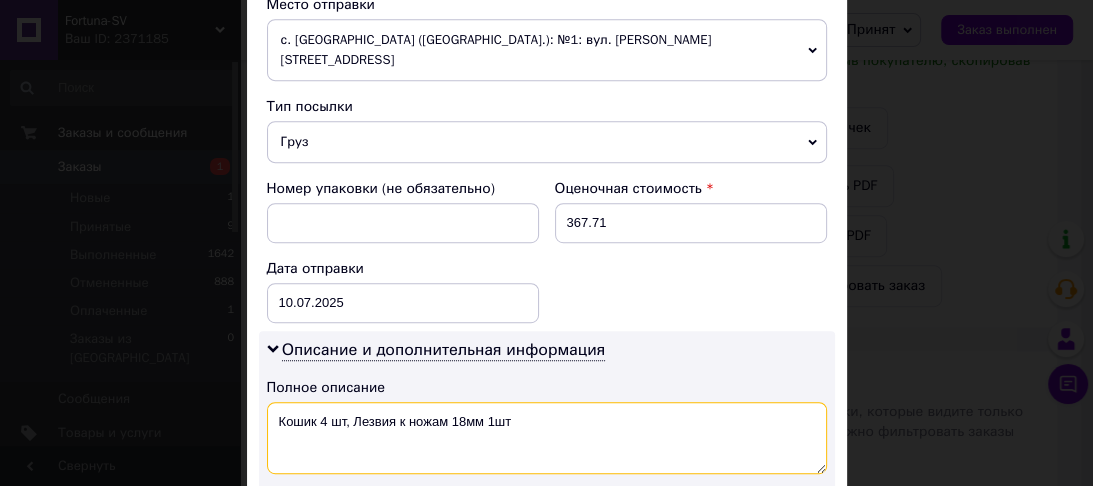 click on "Кошик 4 шт, Лезвия к ножам 18мм 1шт" at bounding box center (547, 438) 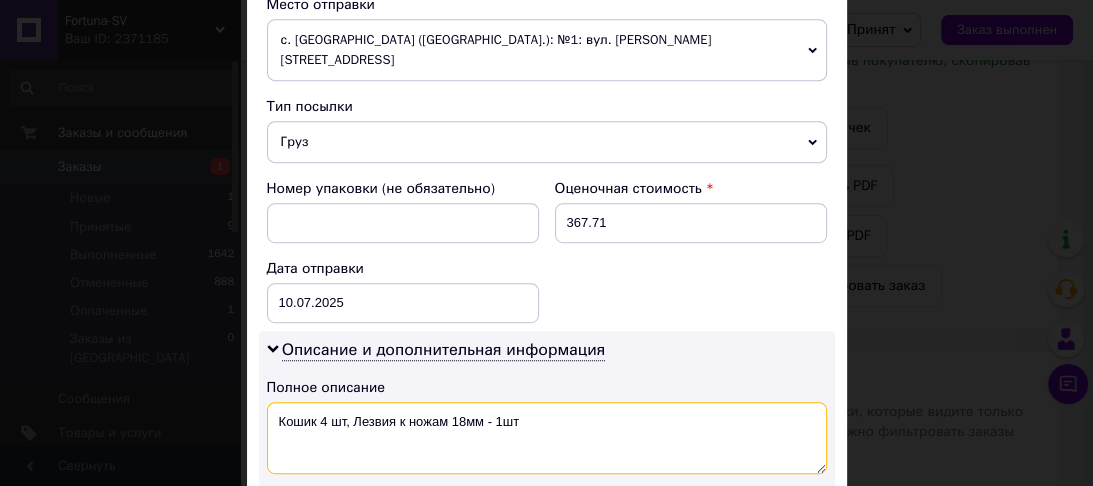 drag, startPoint x: 524, startPoint y: 396, endPoint x: 248, endPoint y: 396, distance: 276 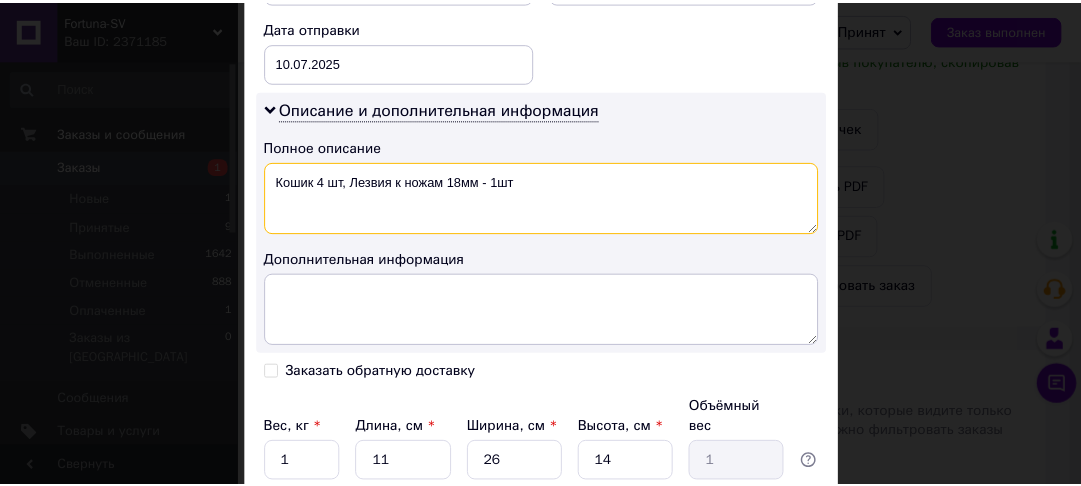 scroll, scrollTop: 1040, scrollLeft: 0, axis: vertical 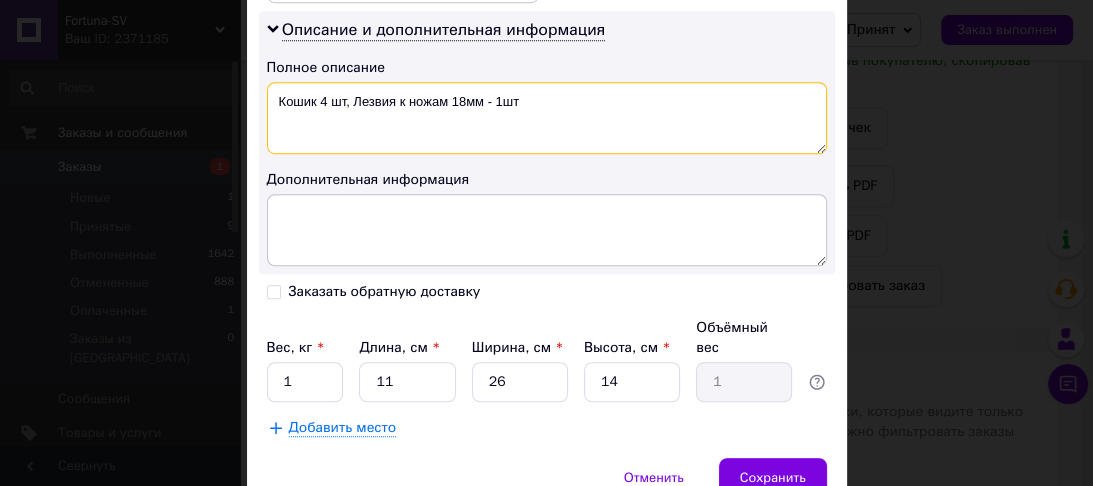 type on "Кошик 4 шт, Лезвия к ножам 18мм - 1шт" 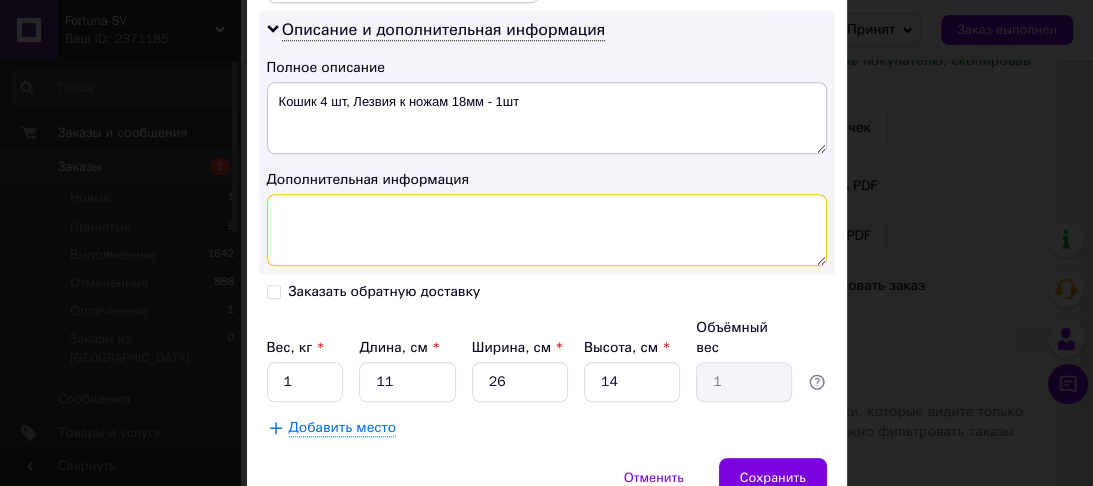 click at bounding box center [547, 230] 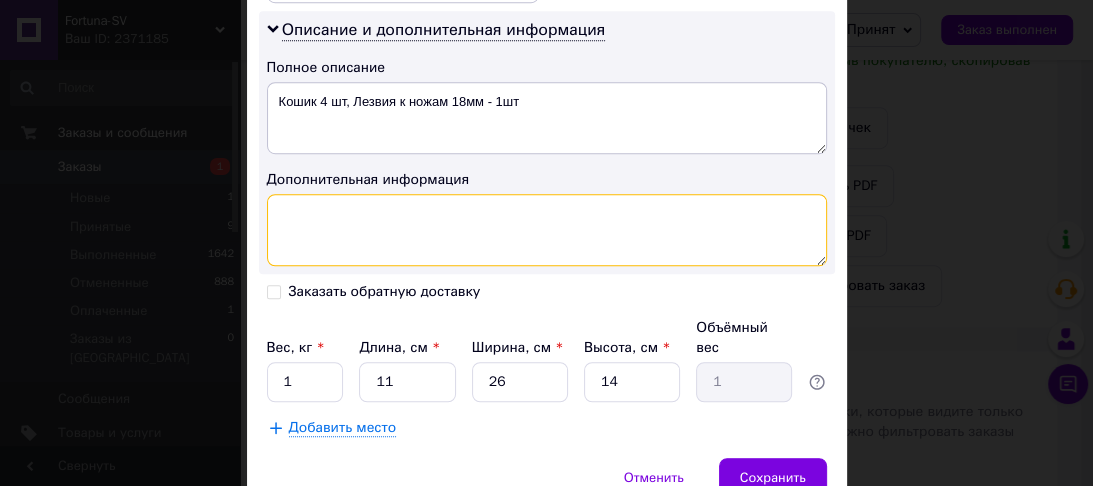paste on "Кошик 4 шт, Лезвия к ножам 18мм - 1шт" 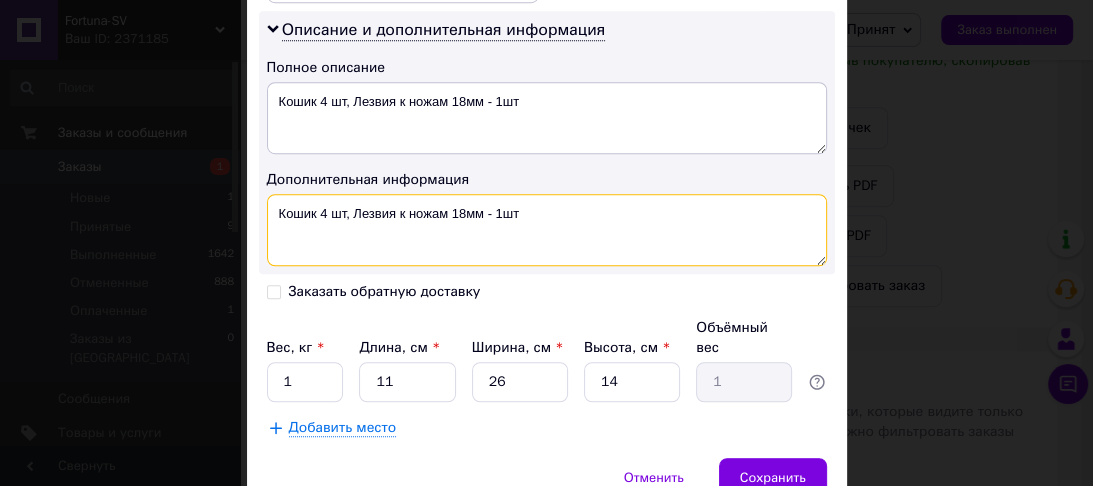 type on "Кошик 4 шт, Лезвия к ножам 18мм - 1шт" 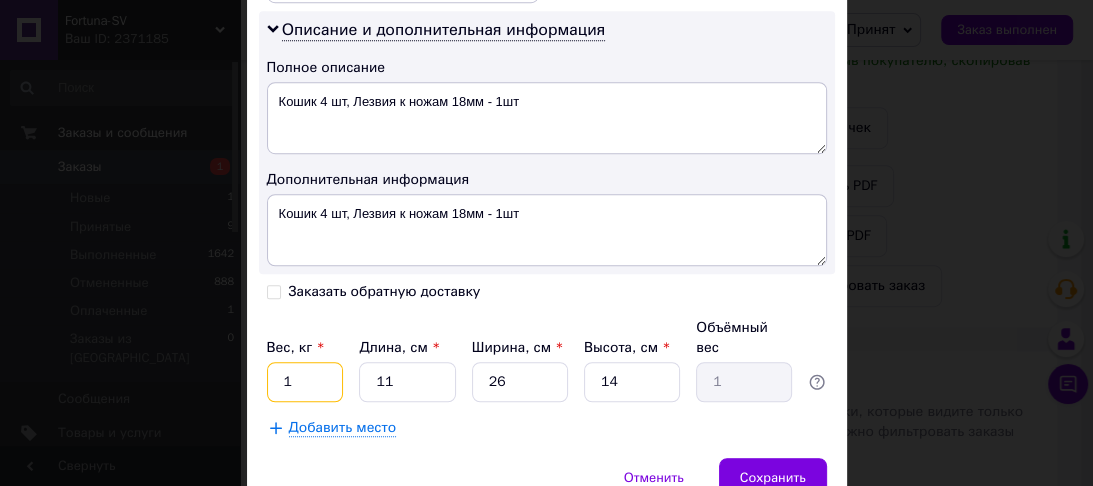 click on "1" at bounding box center [305, 382] 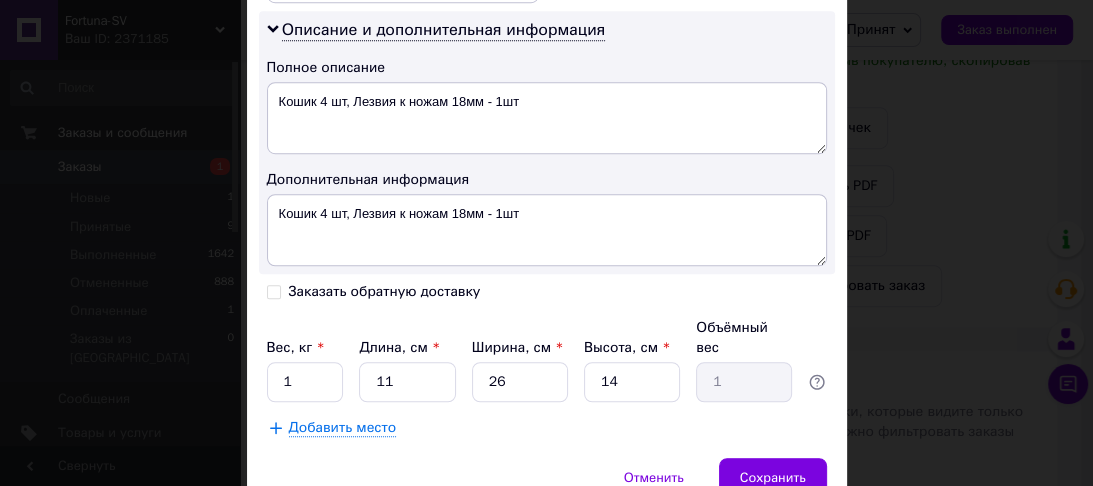 click on "Добавить место" at bounding box center [547, 428] 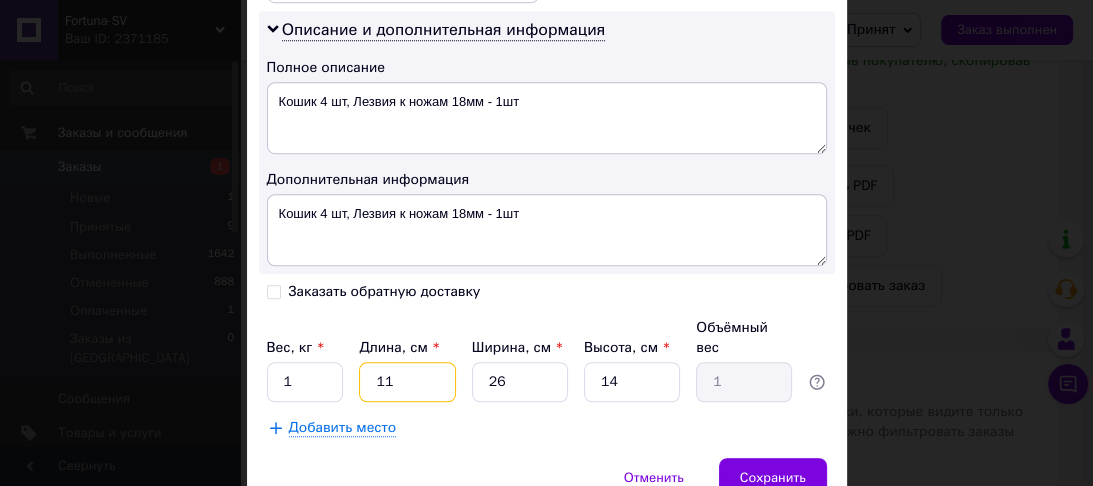 drag, startPoint x: 388, startPoint y: 340, endPoint x: 370, endPoint y: 339, distance: 18.027756 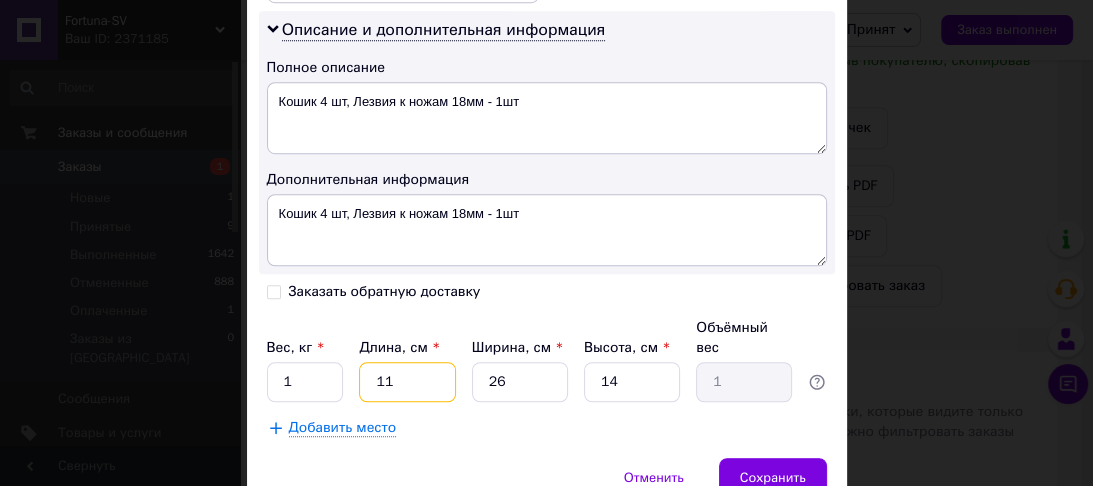 type on "2" 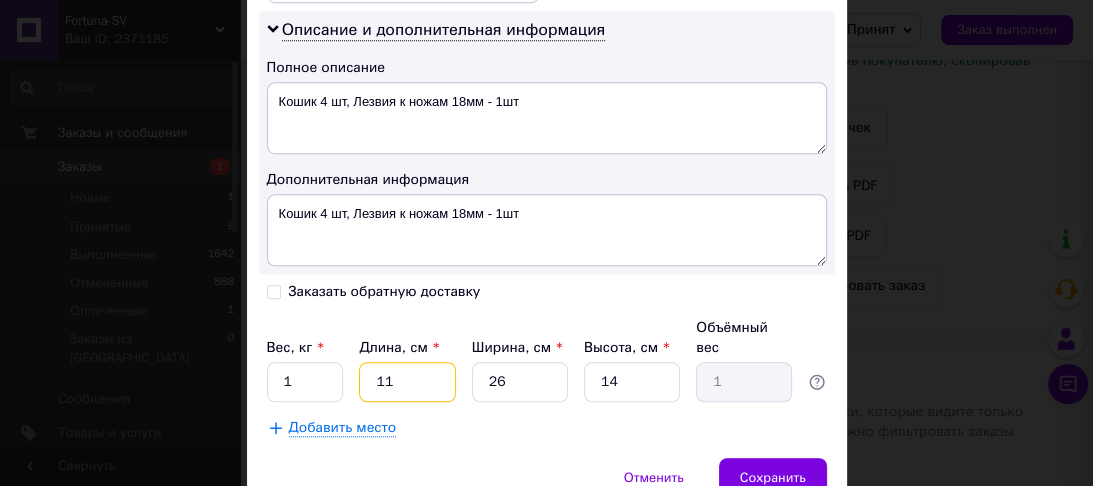type on "0.18" 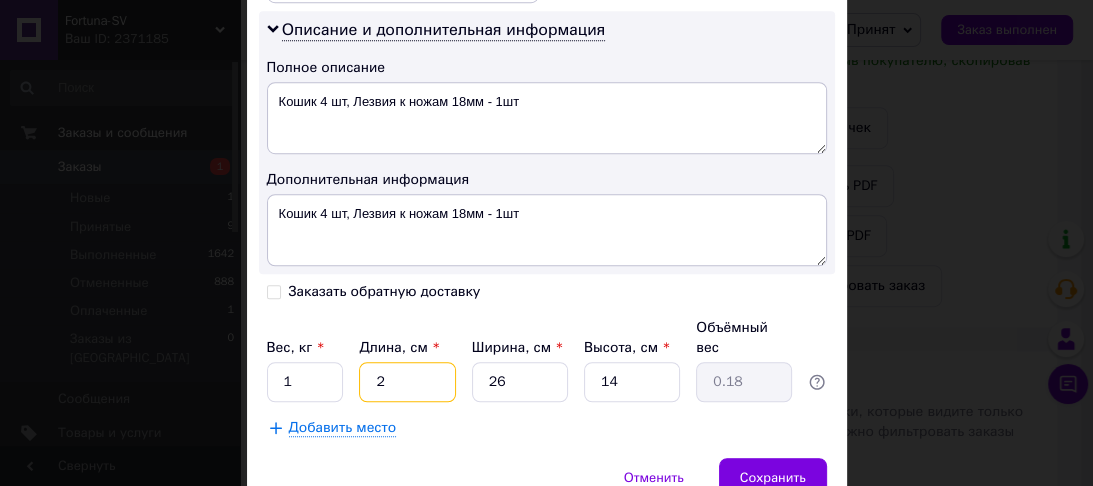 type on "20" 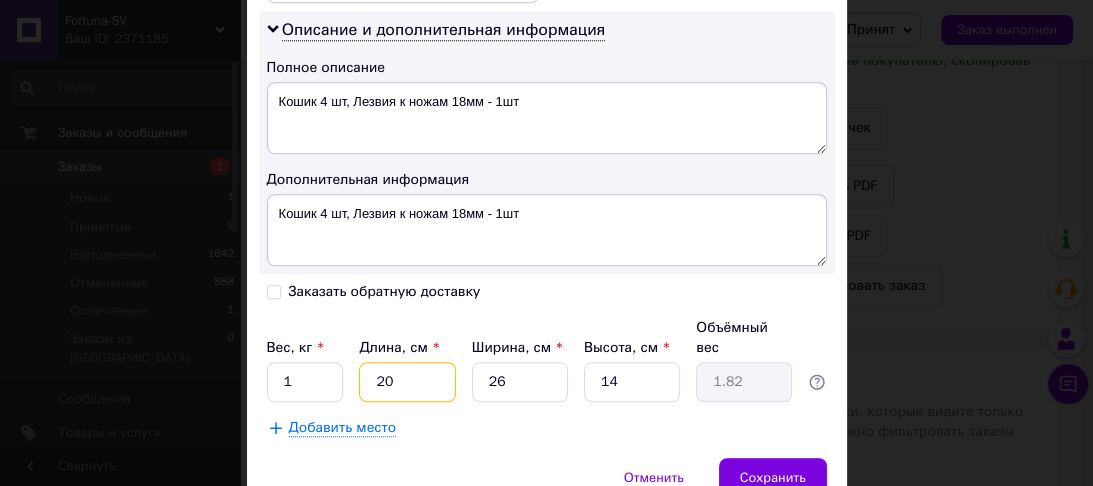 type on "20" 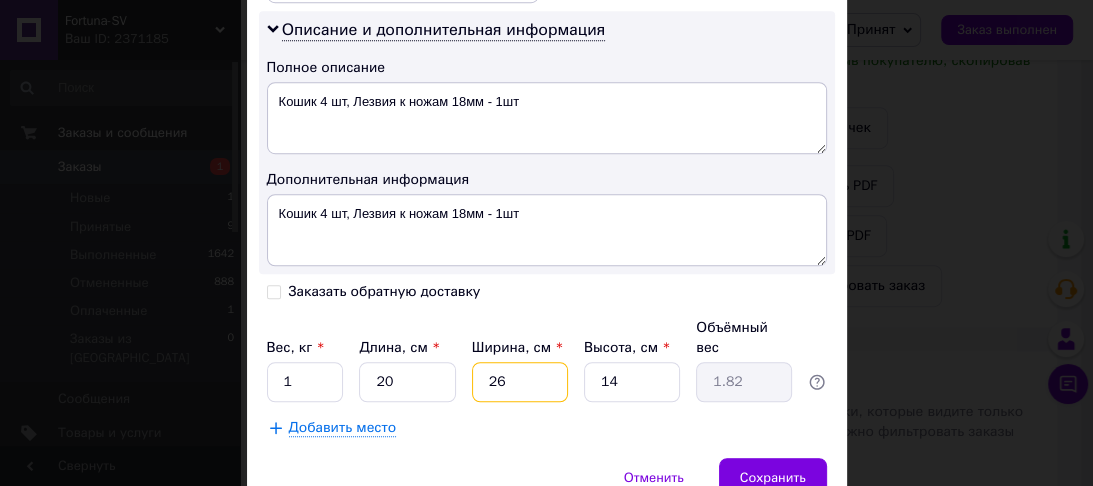drag, startPoint x: 493, startPoint y: 339, endPoint x: 478, endPoint y: 339, distance: 15 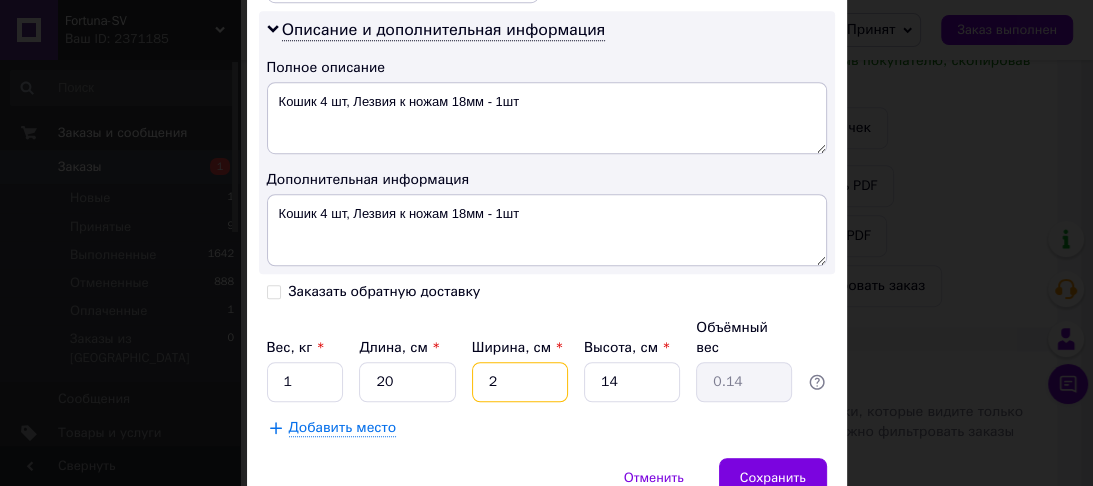 type on "20" 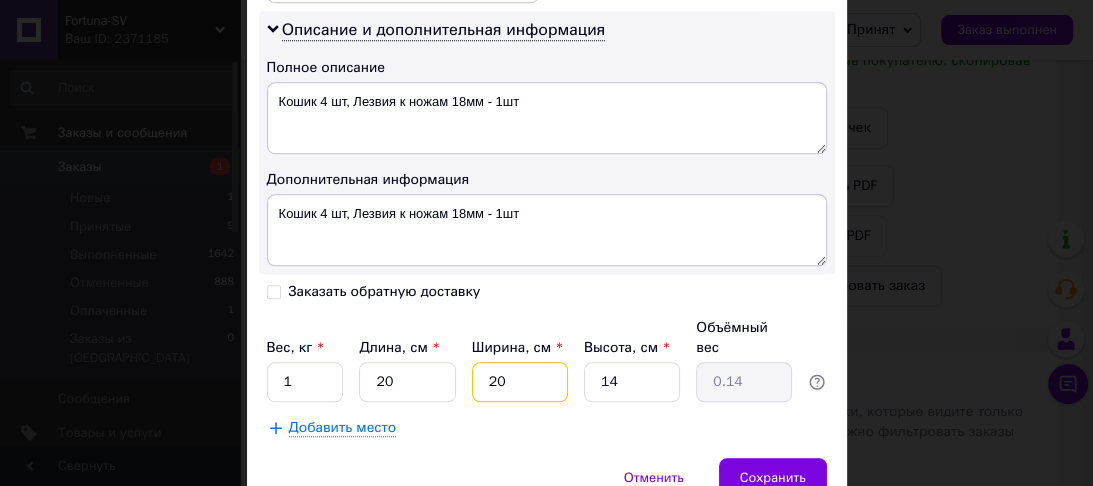 type on "1.4" 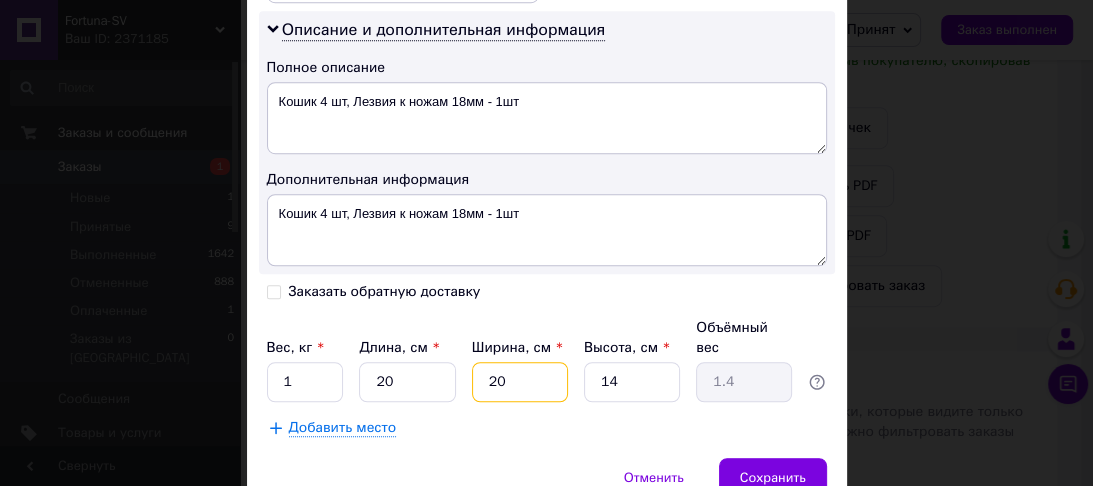 type on "20" 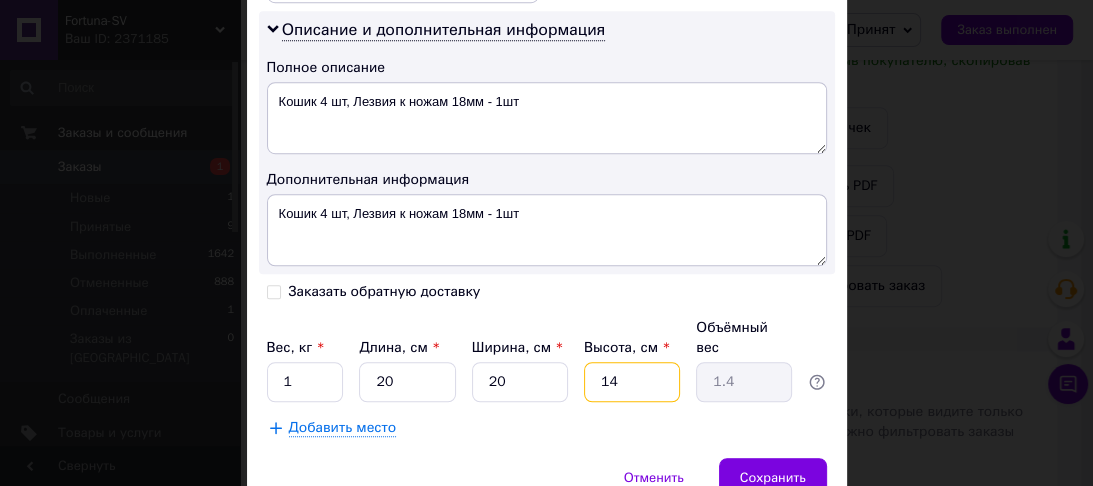 drag, startPoint x: 619, startPoint y: 335, endPoint x: 596, endPoint y: 339, distance: 23.345236 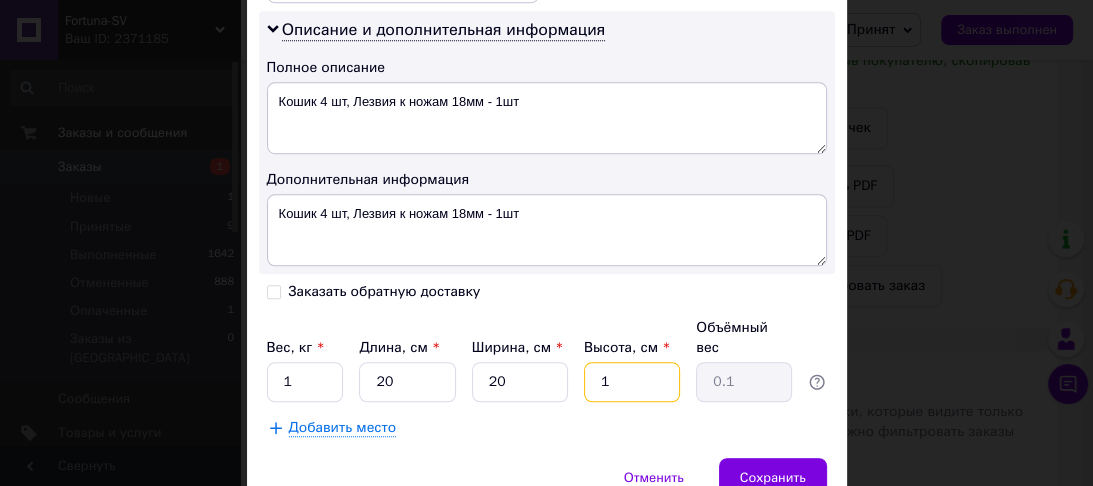 type on "10" 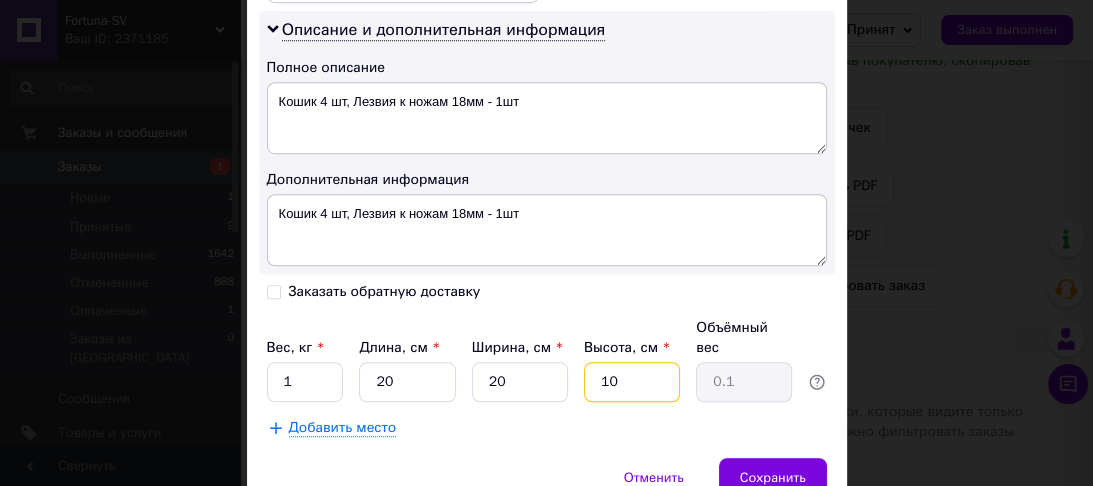 type on "1" 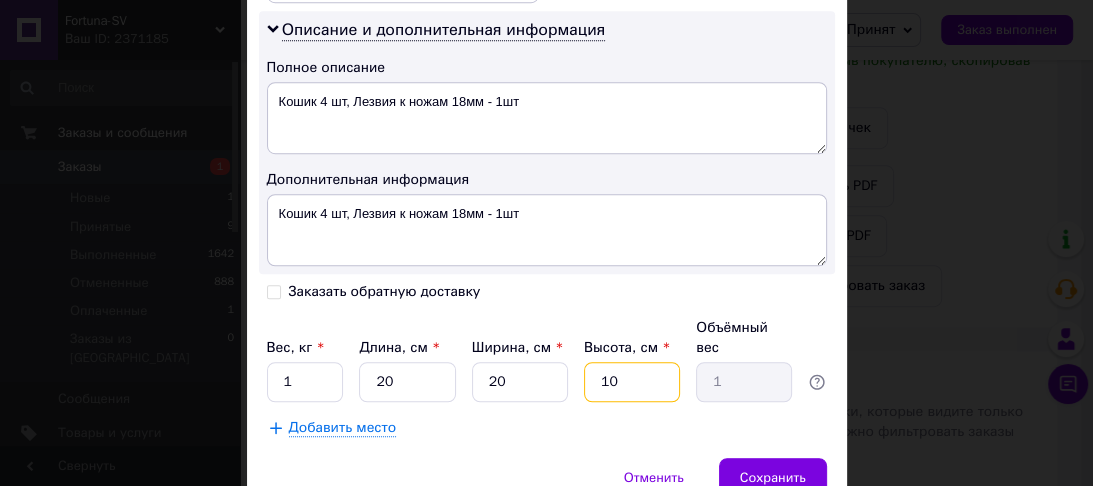 type on "10" 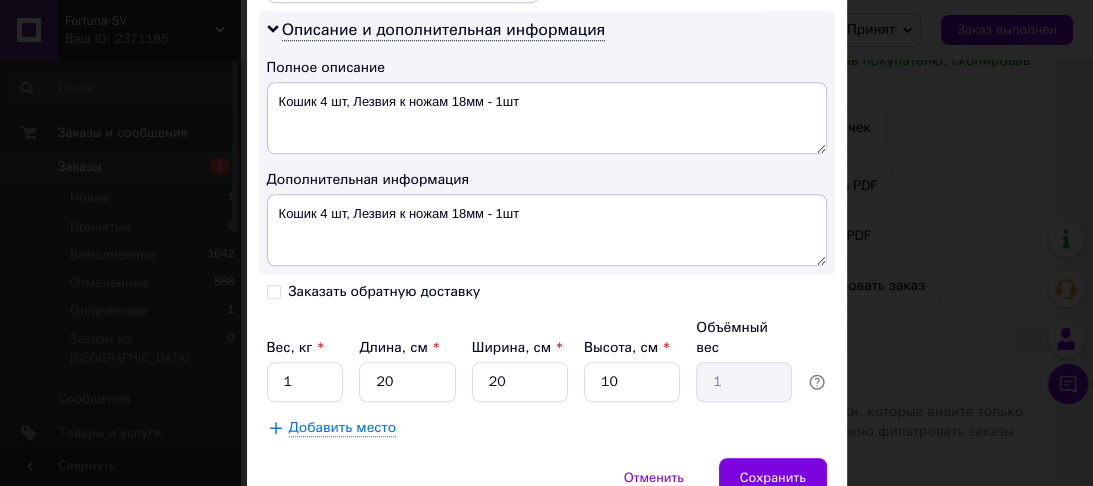 click on "× Редактирование доставки Способ доставки Нова Пошта (платная) Плательщик Получатель Отправитель Фамилия получателя Гогой Имя получателя Марія Отчество получателя Телефон получателя +380968250912 Тип доставки В отделении Курьером В почтомате Город с. Пляшева Отделение Пункт приема-выдачи (до 30 кг), ул. Волица, 9 Место отправки с. Юзвин (Вінницька обл.): №1: вул. Некрасова, 6 м. Київ (Київська обл.): Промислова (Видубичі) вул. д.1 м. Київ (Київська обл.): Тульчинська вул. д.6 Добавить еще место отправки Тип посылки Груз Документы Номер упаковки (не обязательно) 367.71 10.07.2025 <" at bounding box center [546, 243] 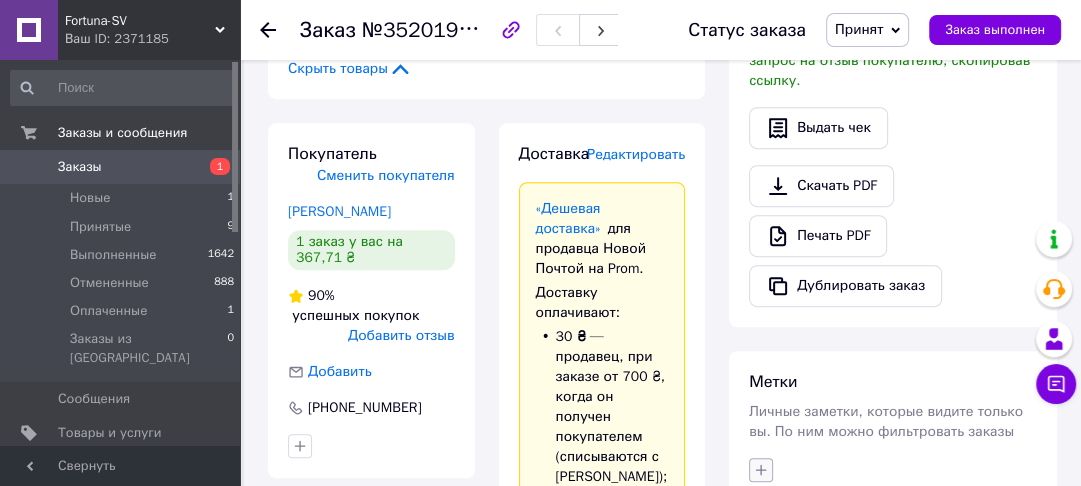 click at bounding box center [761, 470] 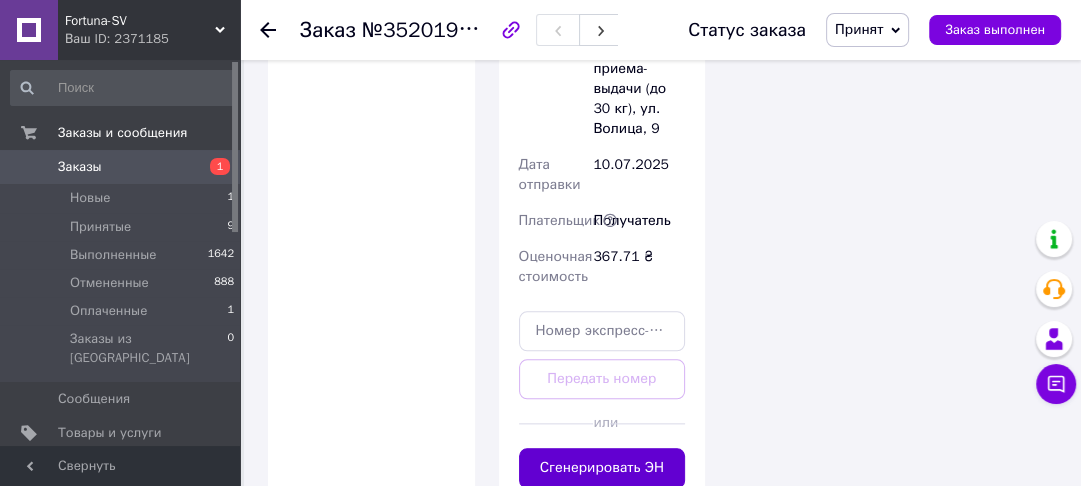 scroll, scrollTop: 1713, scrollLeft: 0, axis: vertical 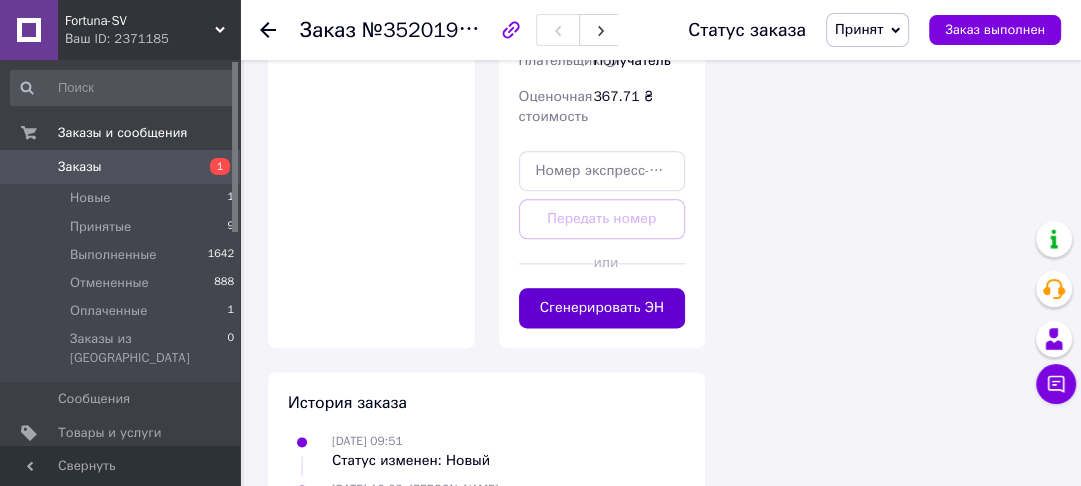 click on "Сгенерировать ЭН" at bounding box center [602, 308] 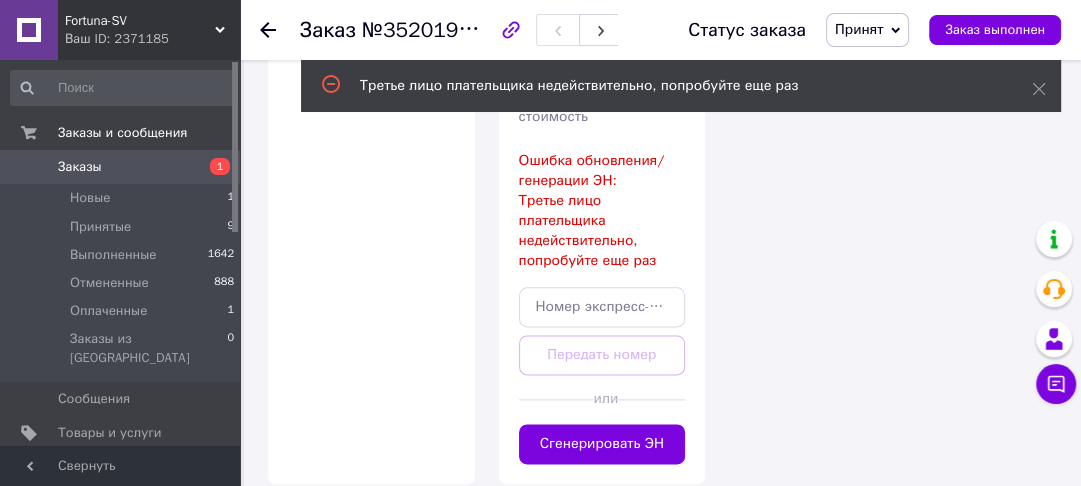 scroll, scrollTop: 1633, scrollLeft: 0, axis: vertical 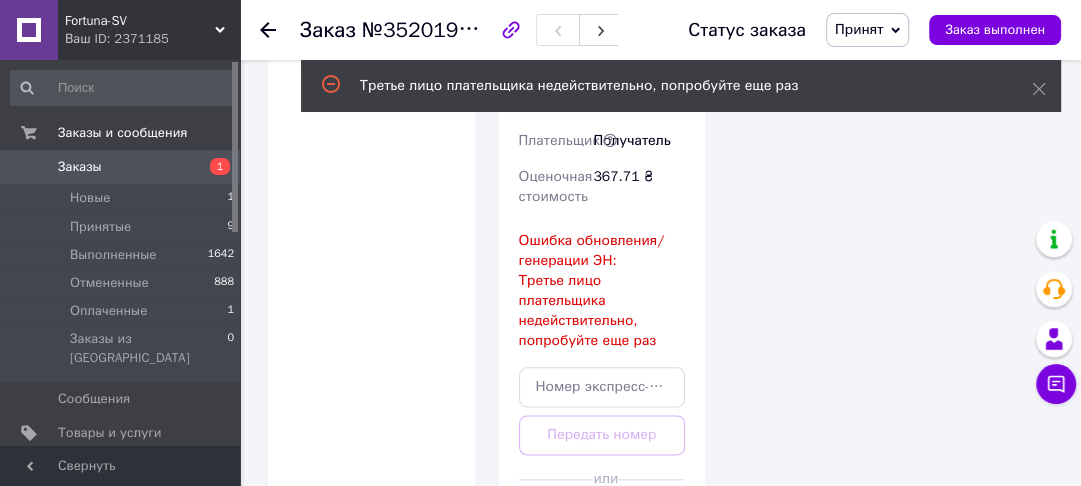 type 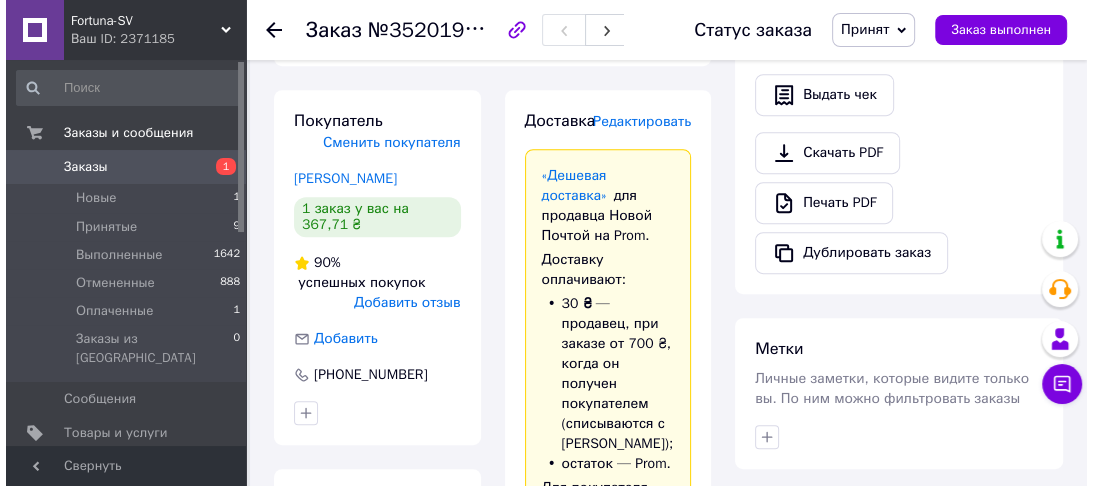 scroll, scrollTop: 593, scrollLeft: 0, axis: vertical 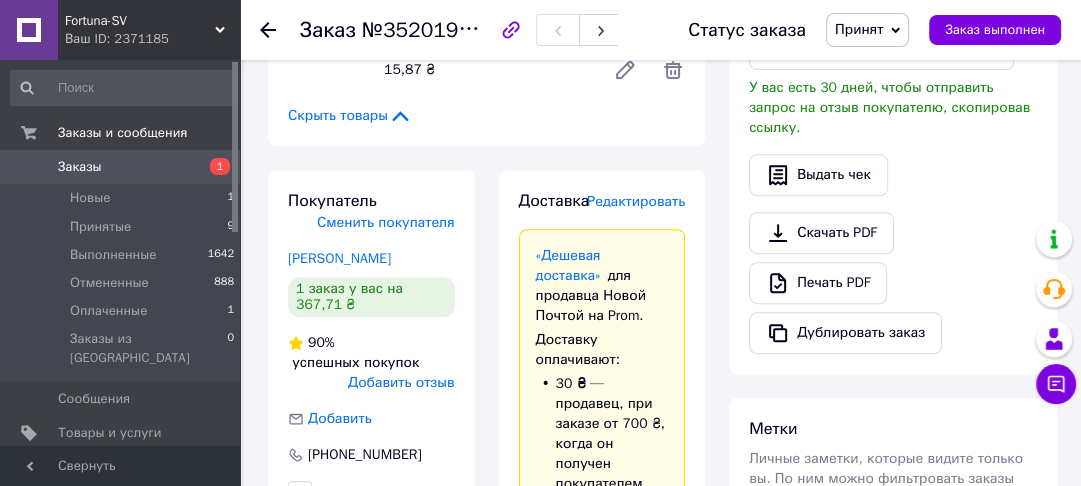 click on "Редактировать" at bounding box center (636, 201) 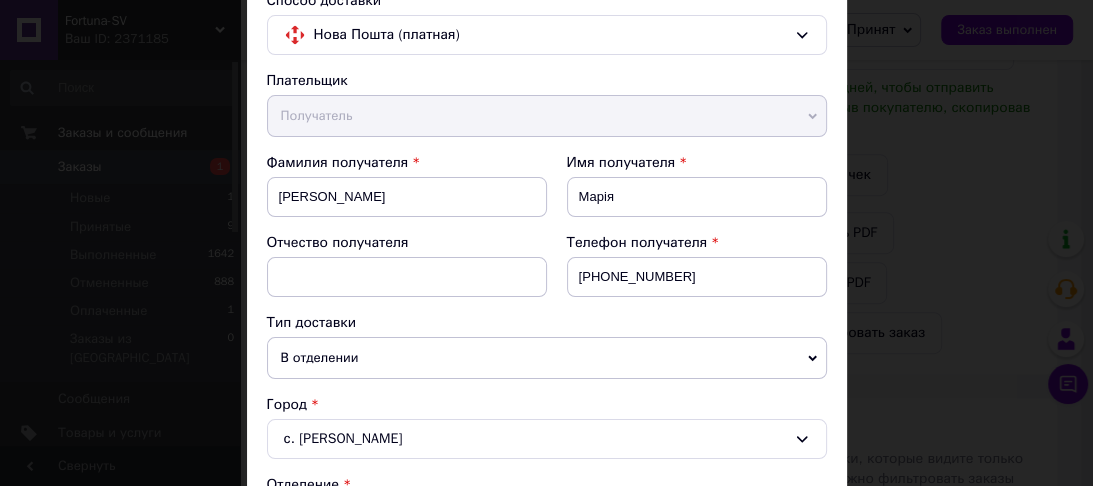 scroll, scrollTop: 80, scrollLeft: 0, axis: vertical 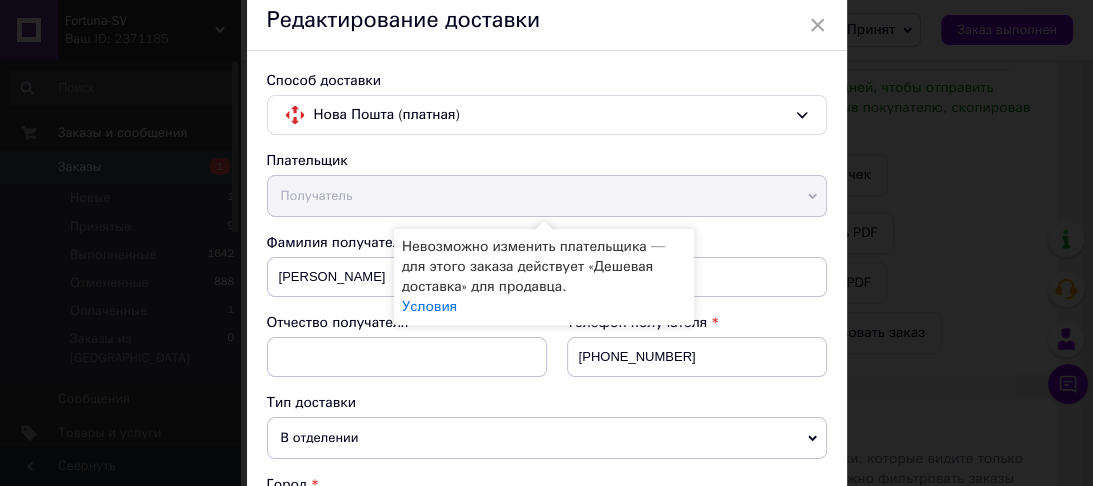 click on "Получатель" at bounding box center (547, 196) 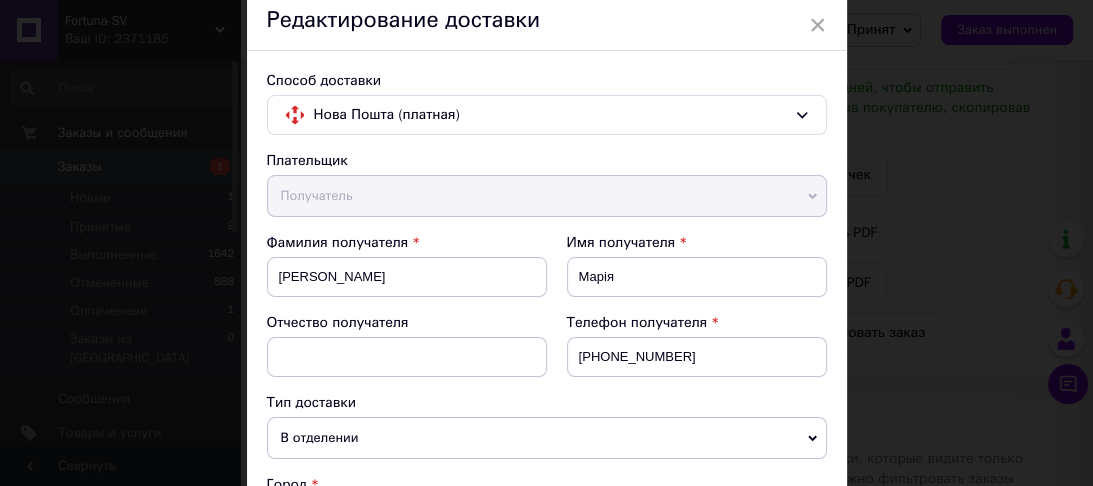 click on "Получатель" at bounding box center [547, 196] 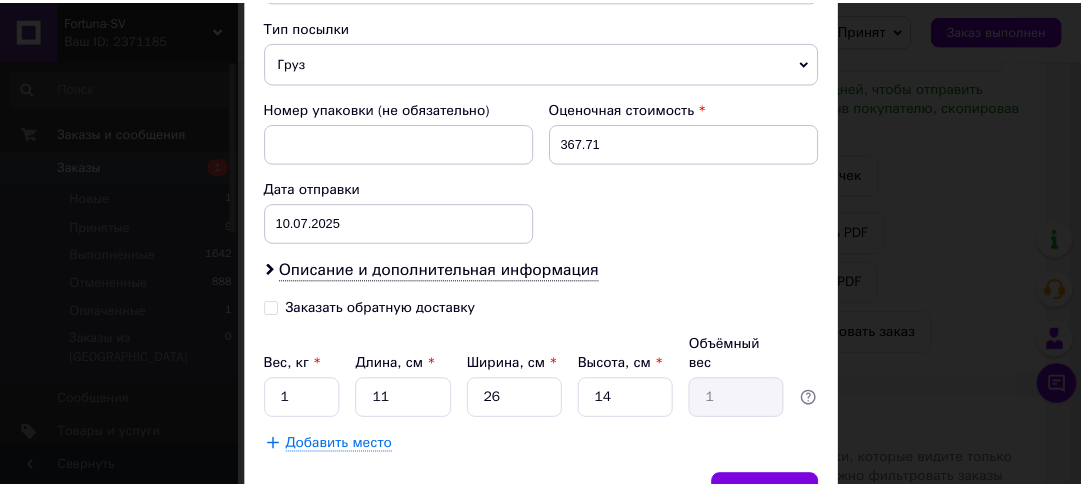 scroll, scrollTop: 872, scrollLeft: 0, axis: vertical 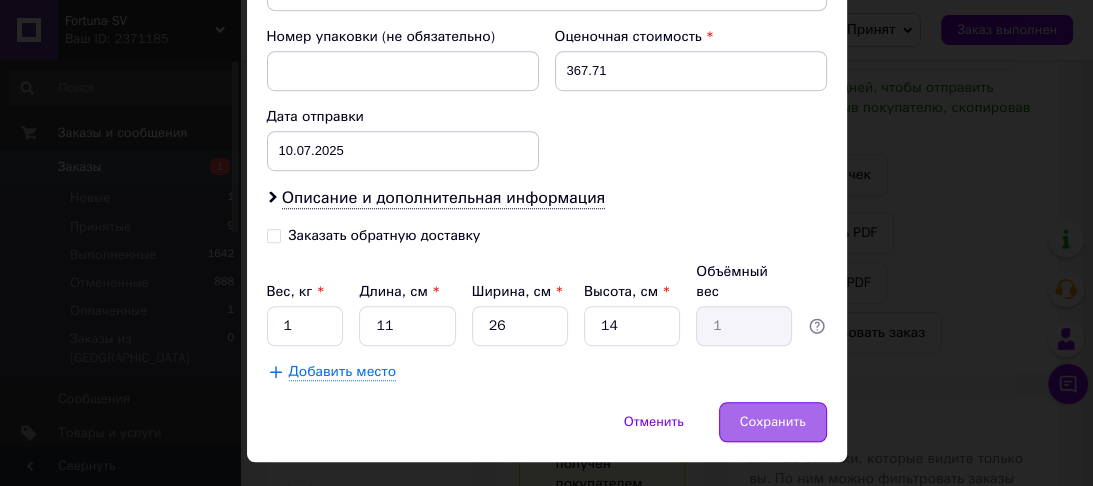 click on "Сохранить" at bounding box center (773, 422) 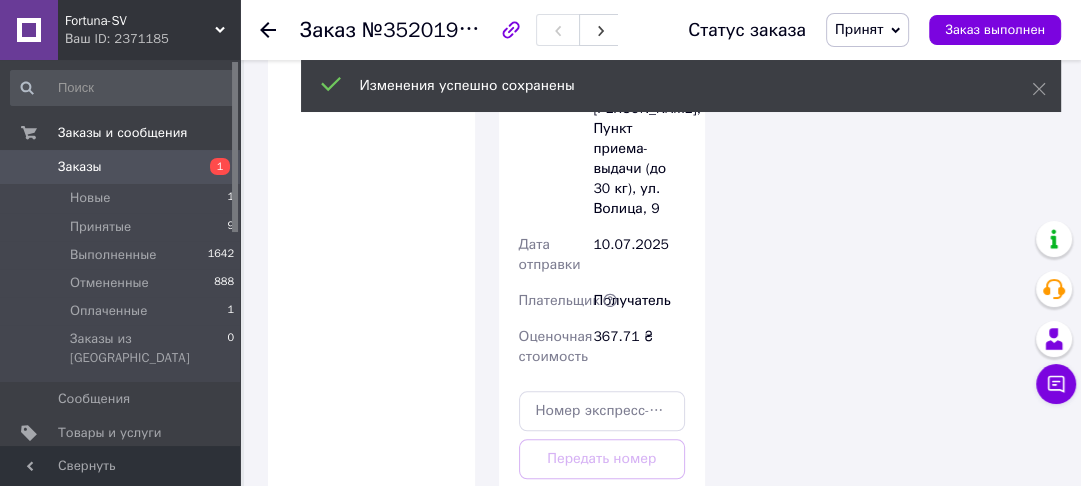 scroll, scrollTop: 1713, scrollLeft: 0, axis: vertical 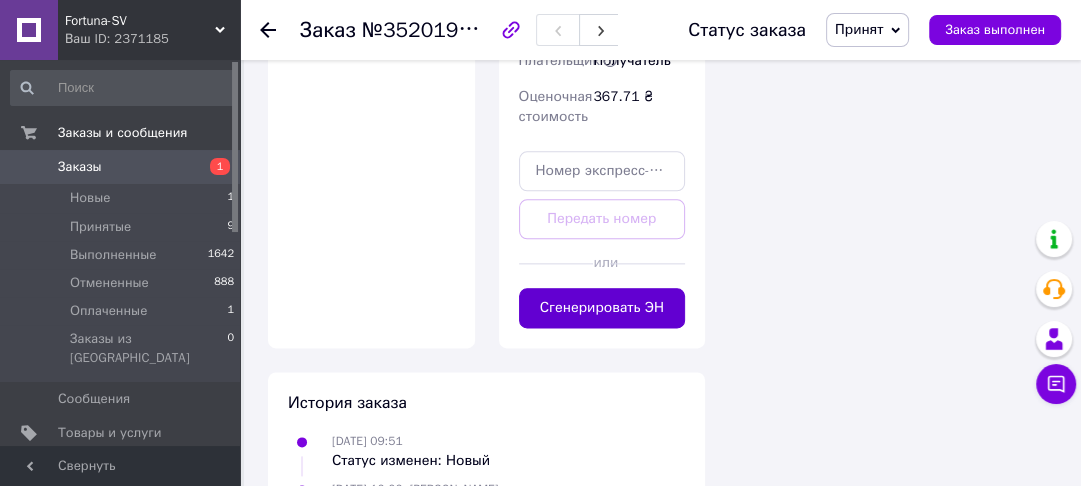 click on "Сгенерировать ЭН" at bounding box center (602, 308) 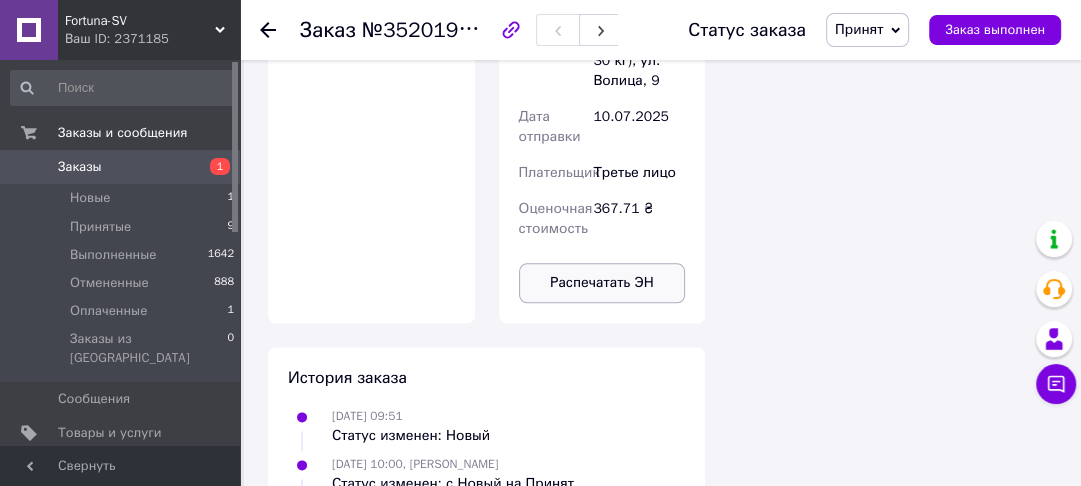 click on "Распечатать ЭН" at bounding box center (602, 283) 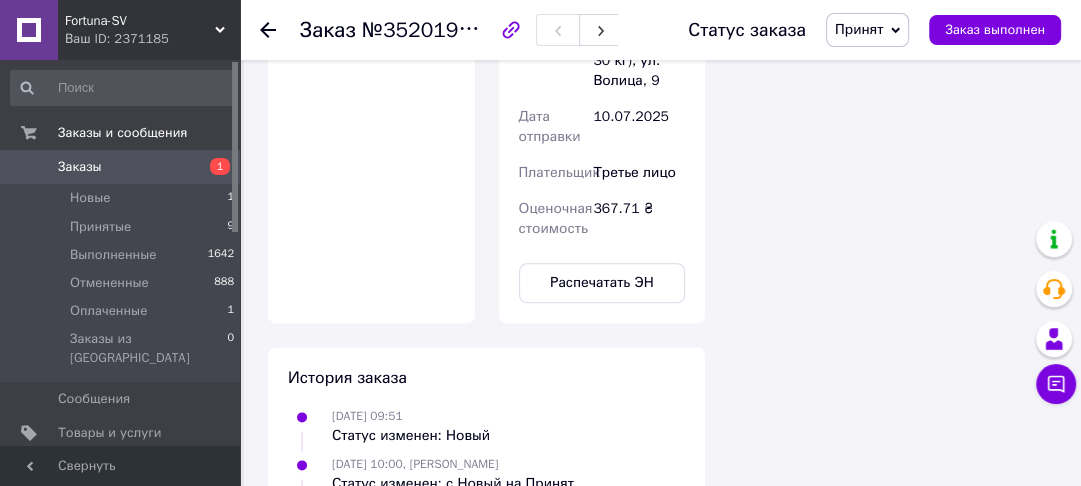 scroll, scrollTop: 1473, scrollLeft: 0, axis: vertical 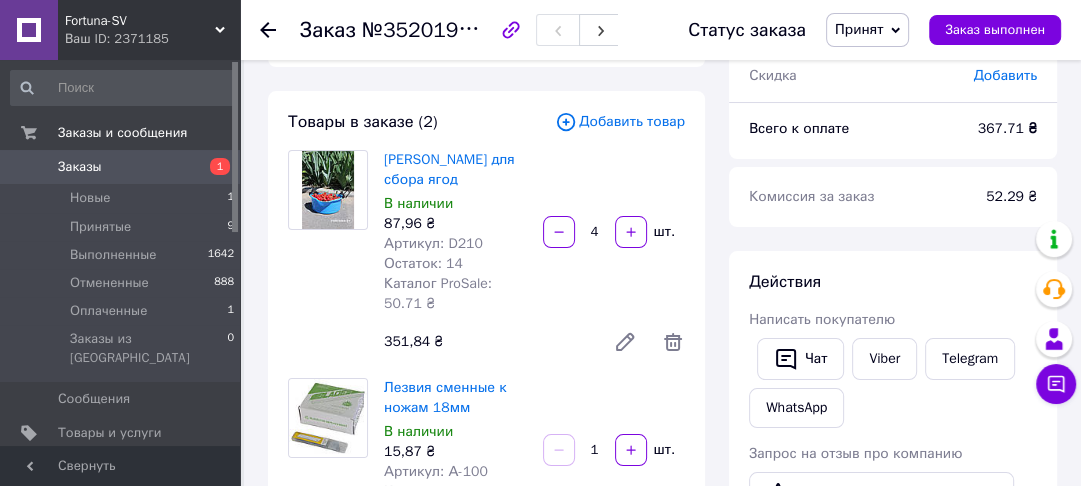 click on "Заказы" at bounding box center (121, 167) 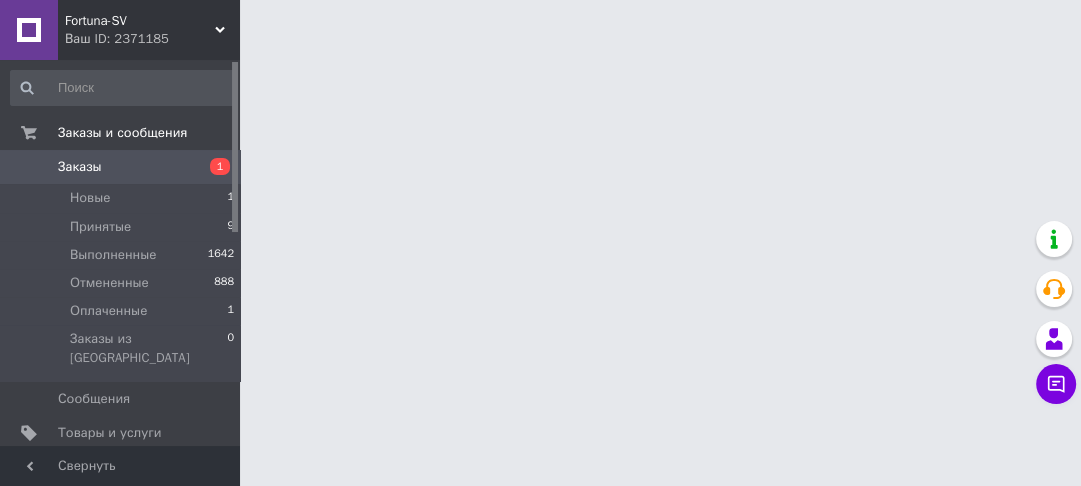 scroll, scrollTop: 0, scrollLeft: 0, axis: both 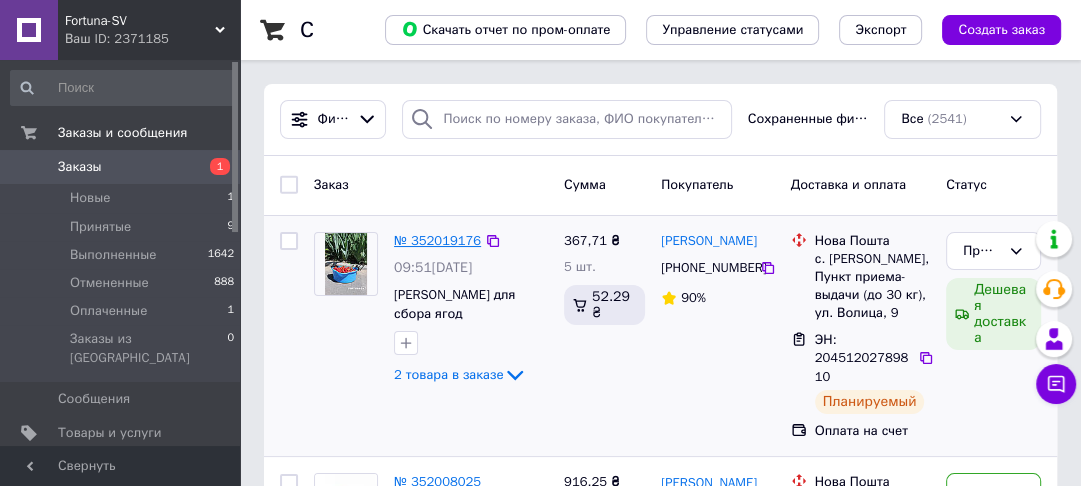 click on "№ 352019176" at bounding box center (437, 240) 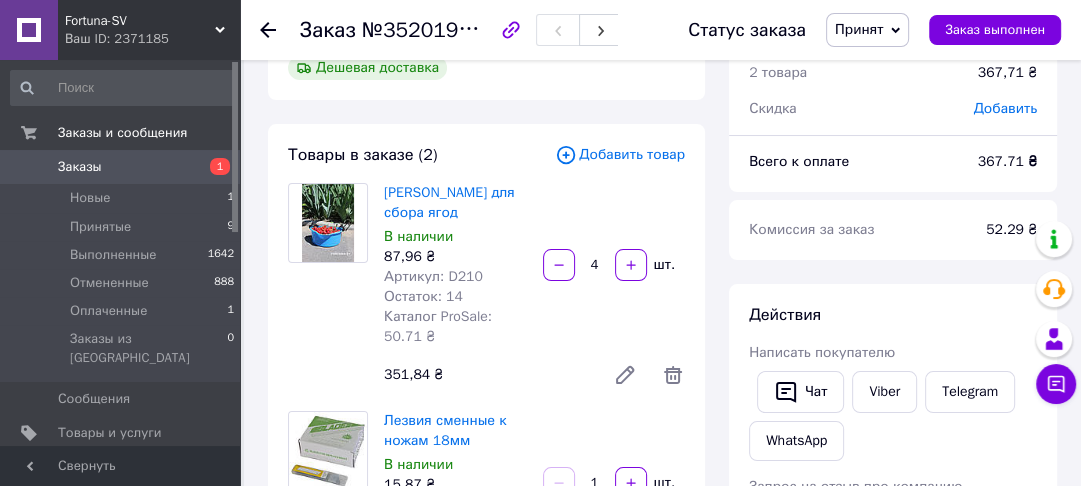 scroll, scrollTop: 160, scrollLeft: 0, axis: vertical 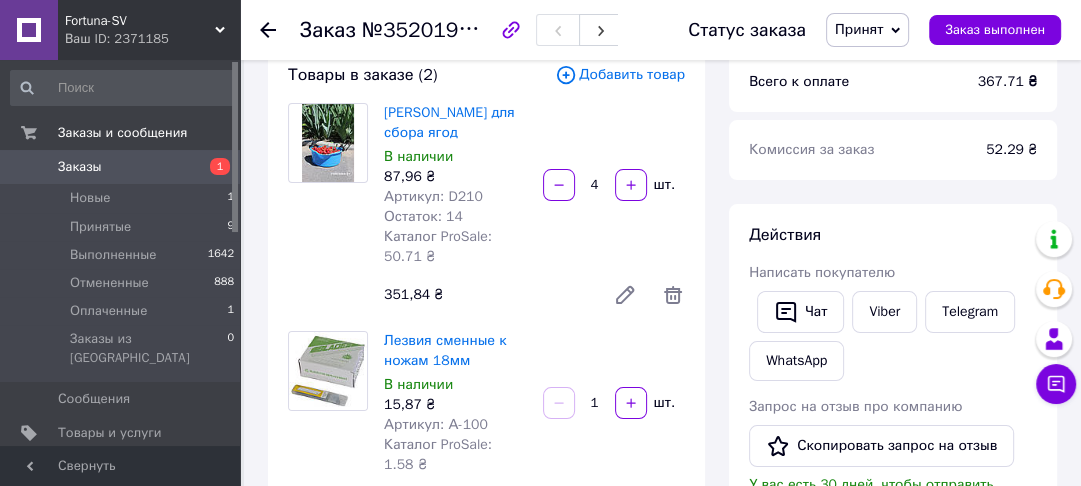 click on "1" at bounding box center (212, 167) 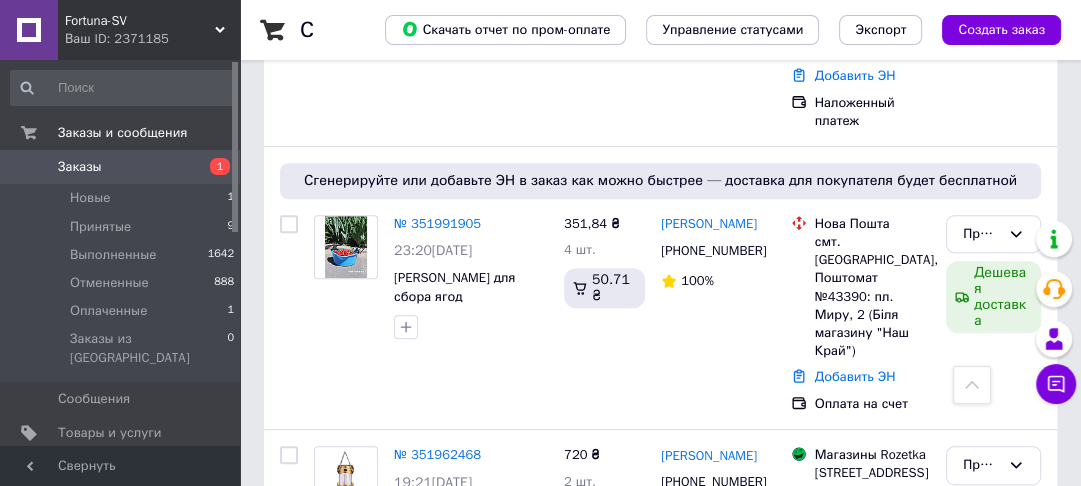scroll, scrollTop: 640, scrollLeft: 0, axis: vertical 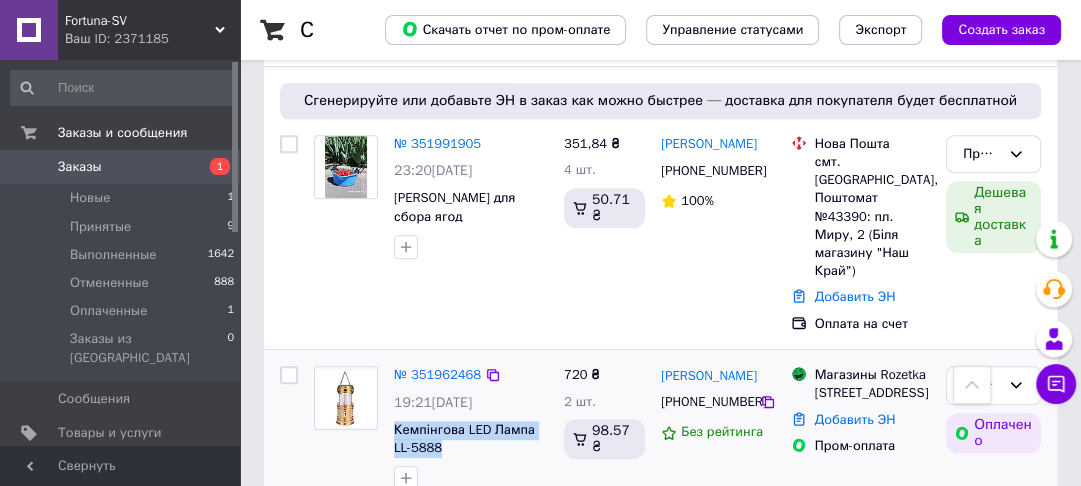drag, startPoint x: 448, startPoint y: 361, endPoint x: 389, endPoint y: 340, distance: 62.625874 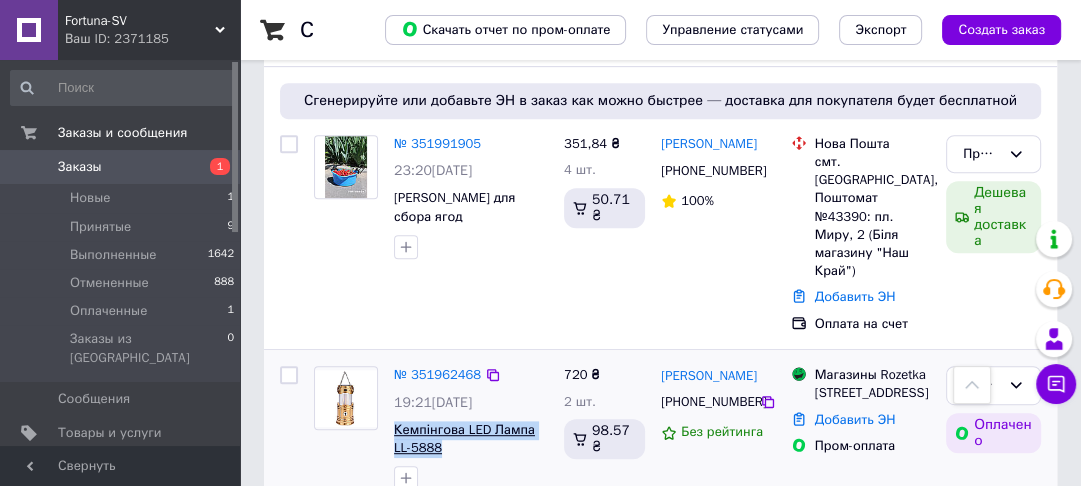 copy on "Кемпінгова LED Лампа LL-5888" 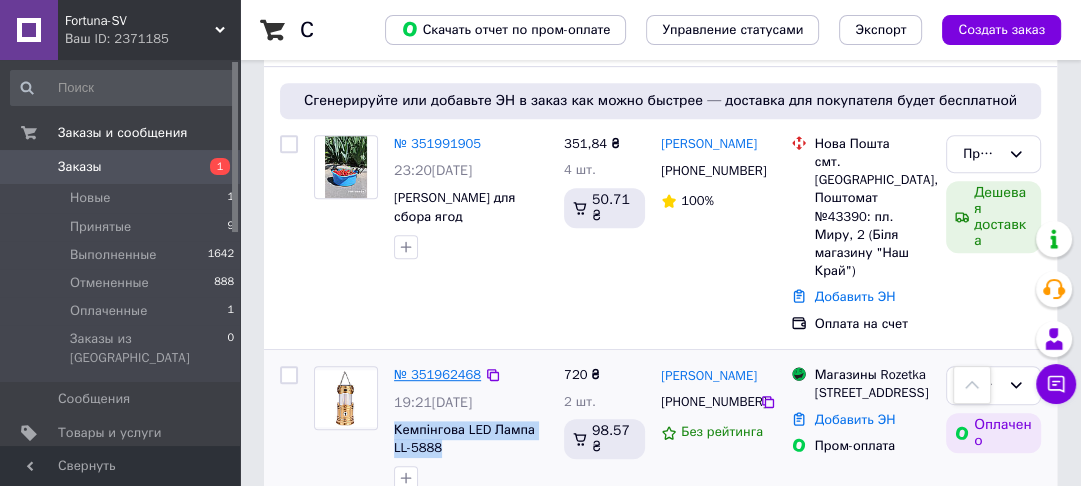 click on "№ 351962468" at bounding box center [437, 374] 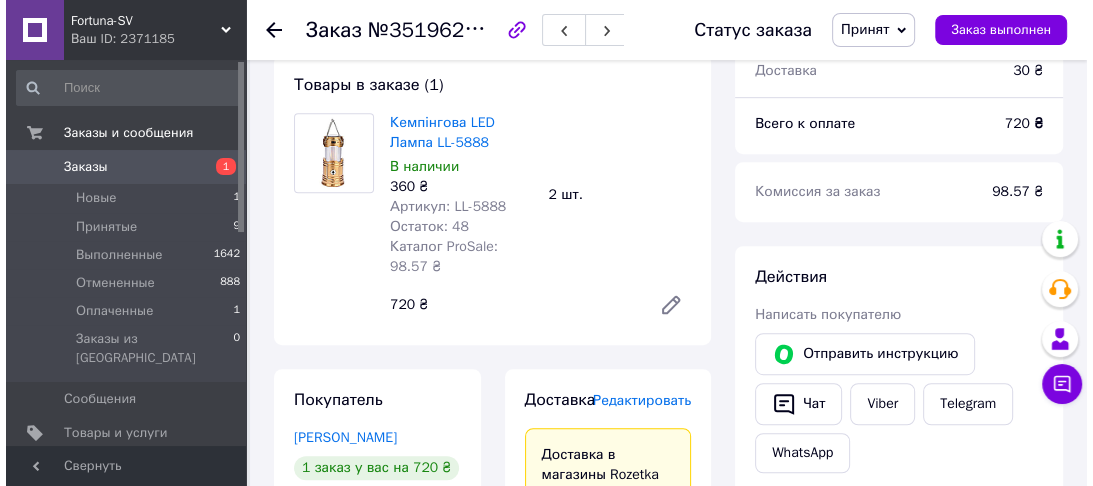 scroll, scrollTop: 880, scrollLeft: 0, axis: vertical 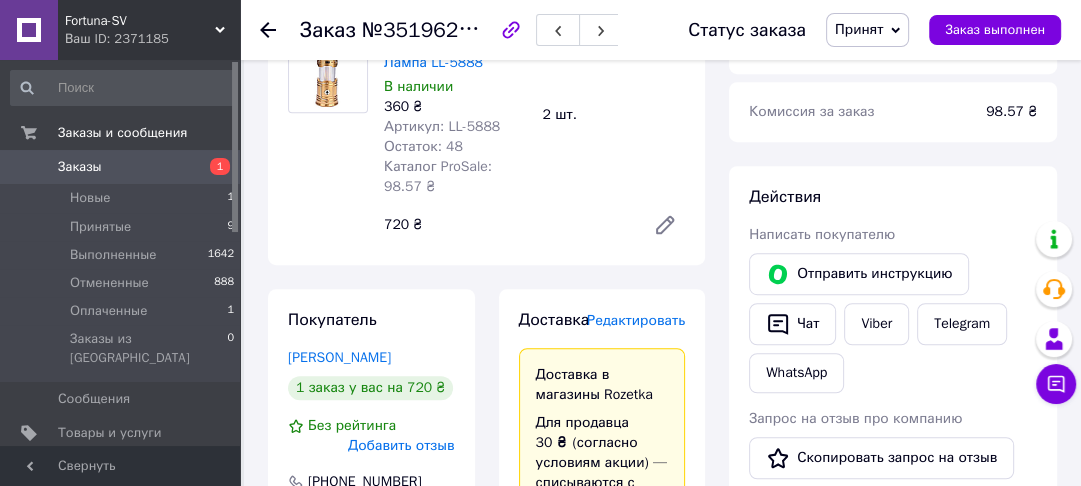 click on "Редактировать" at bounding box center [636, 320] 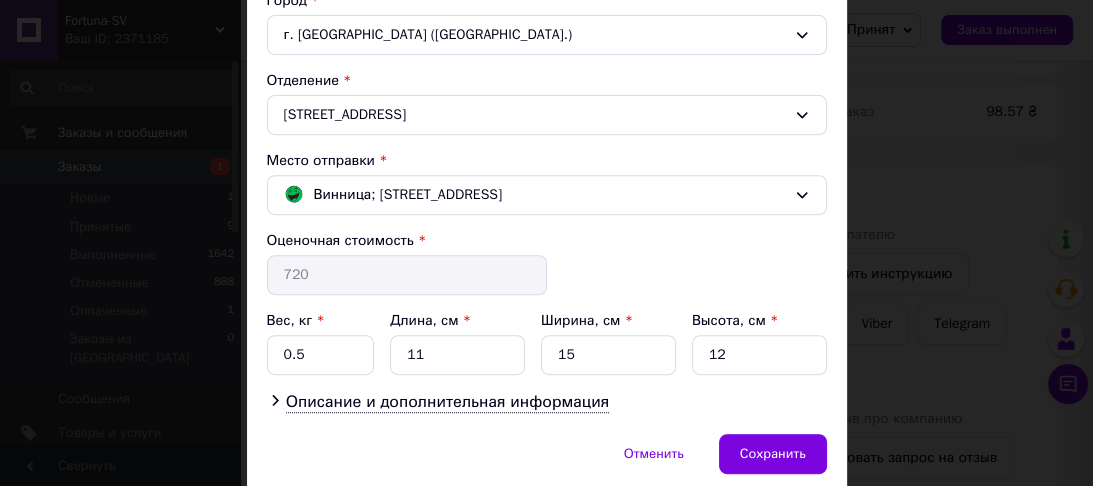 scroll, scrollTop: 633, scrollLeft: 0, axis: vertical 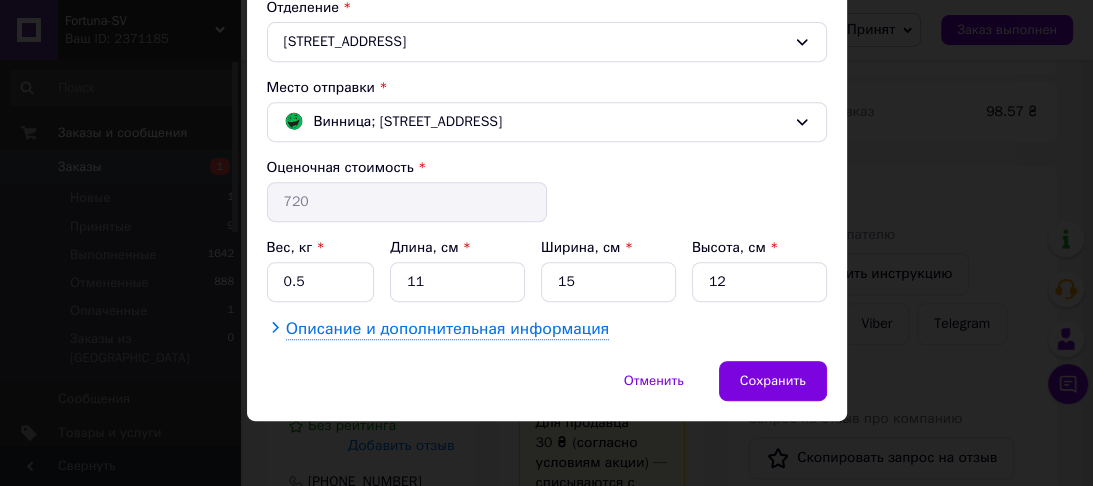 click on "Описание и дополнительная информация" at bounding box center (447, 329) 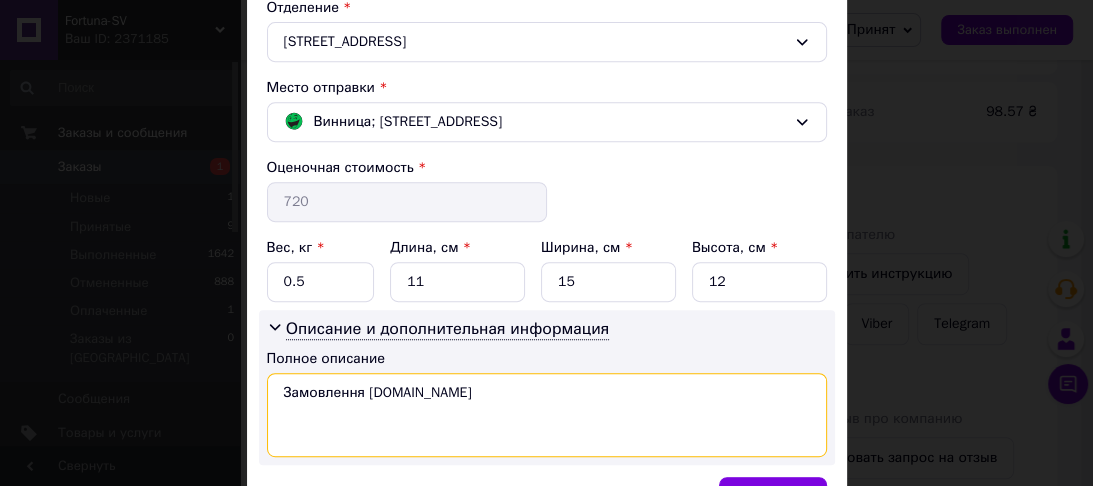 drag, startPoint x: 423, startPoint y: 378, endPoint x: 276, endPoint y: 393, distance: 147.76332 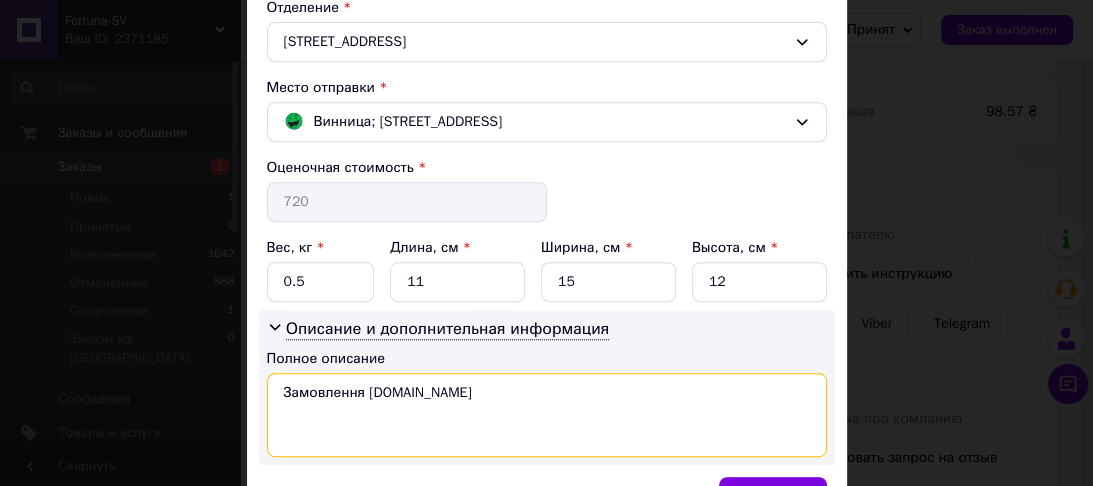 click on "Замовлення Prom.ua" at bounding box center (547, 415) 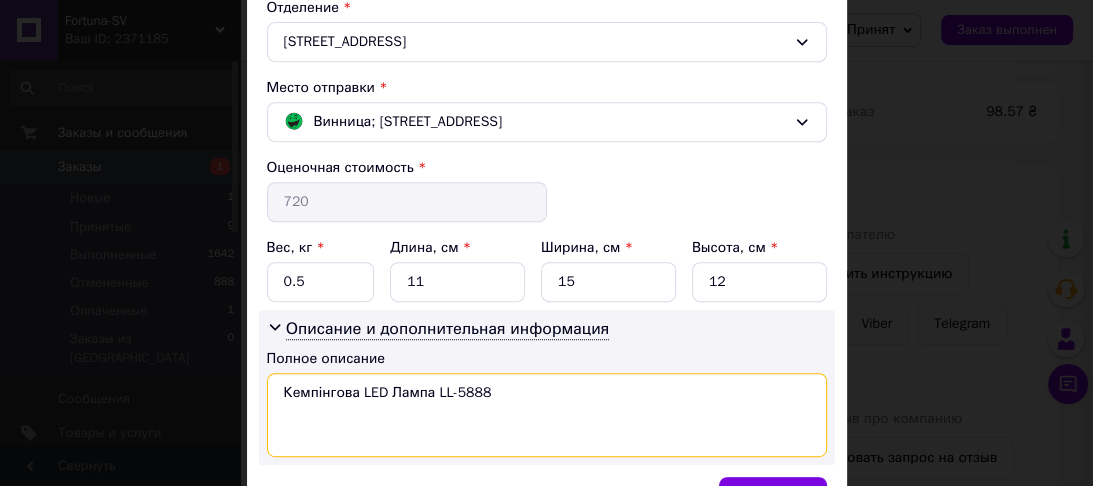 type on "Кемпінгова LED Лампа LL-5888" 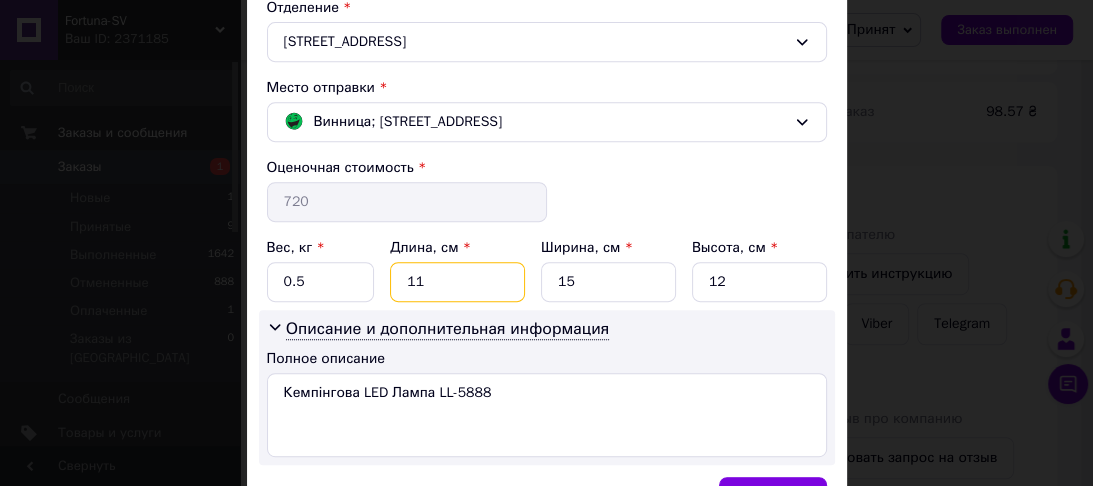 drag, startPoint x: 422, startPoint y: 276, endPoint x: 406, endPoint y: 276, distance: 16 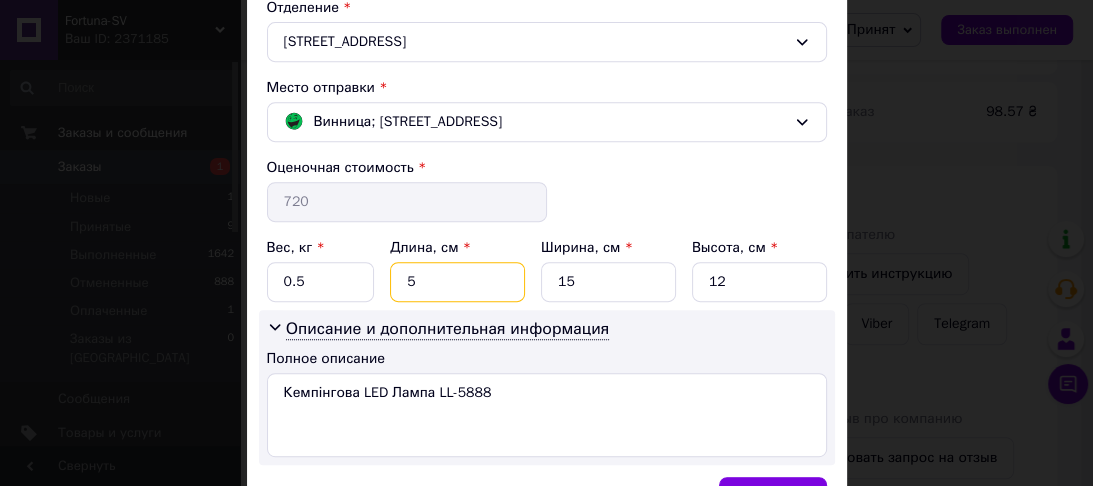 type on "5" 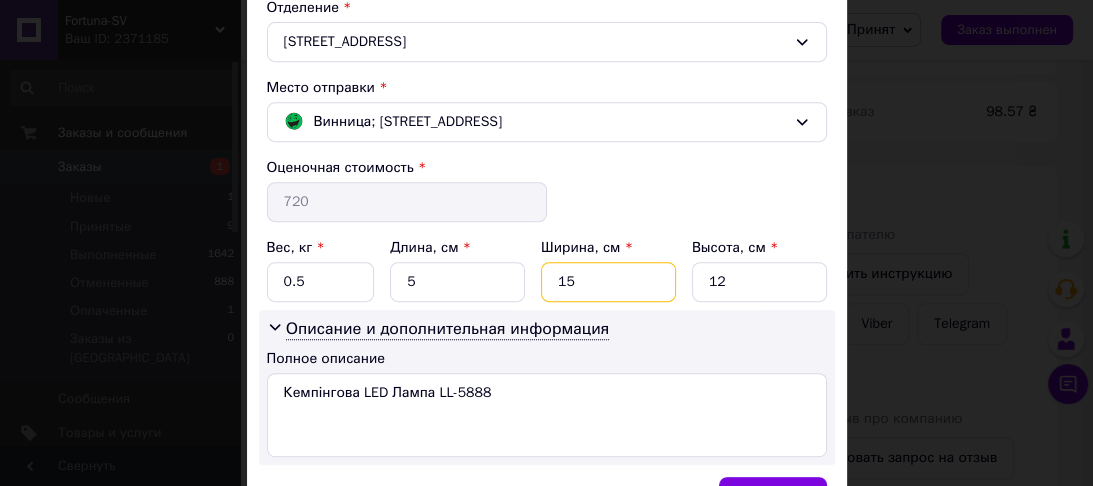 drag, startPoint x: 580, startPoint y: 276, endPoint x: 552, endPoint y: 276, distance: 28 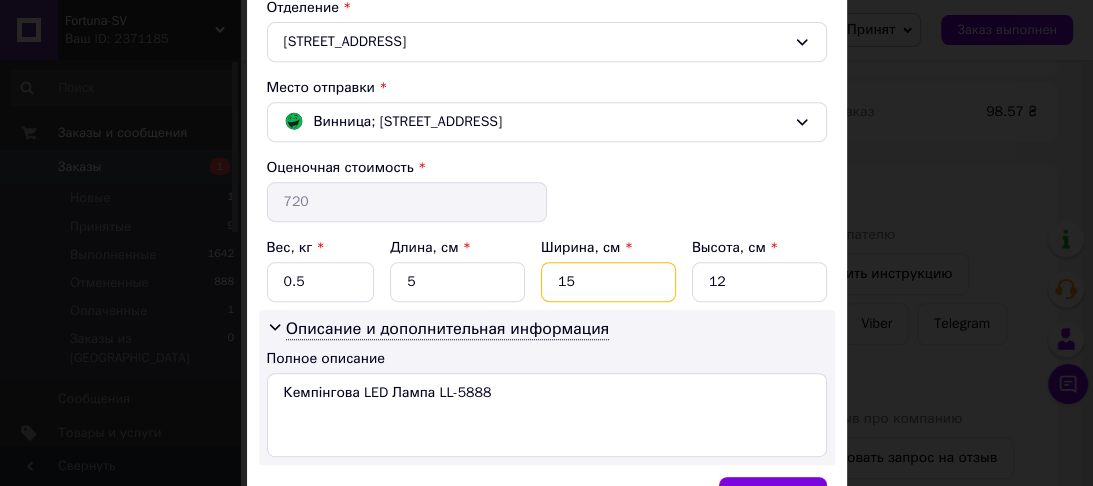 click on "15" at bounding box center (608, 282) 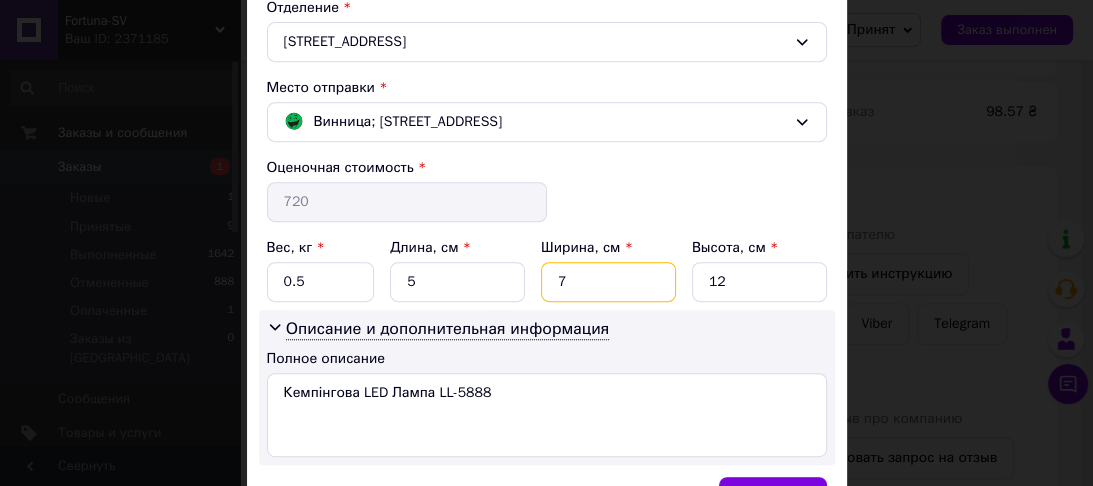 type on "7" 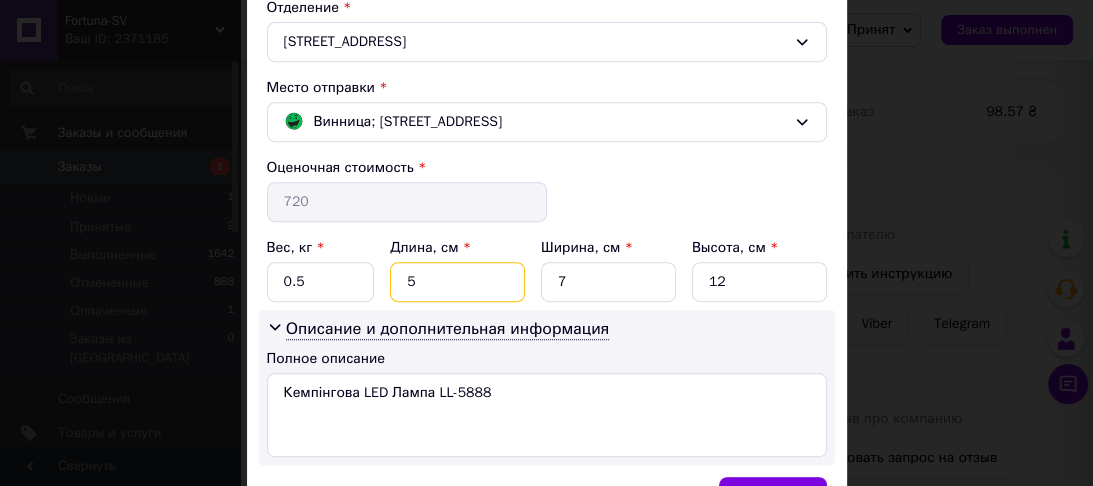 drag, startPoint x: 418, startPoint y: 283, endPoint x: 403, endPoint y: 280, distance: 15.297058 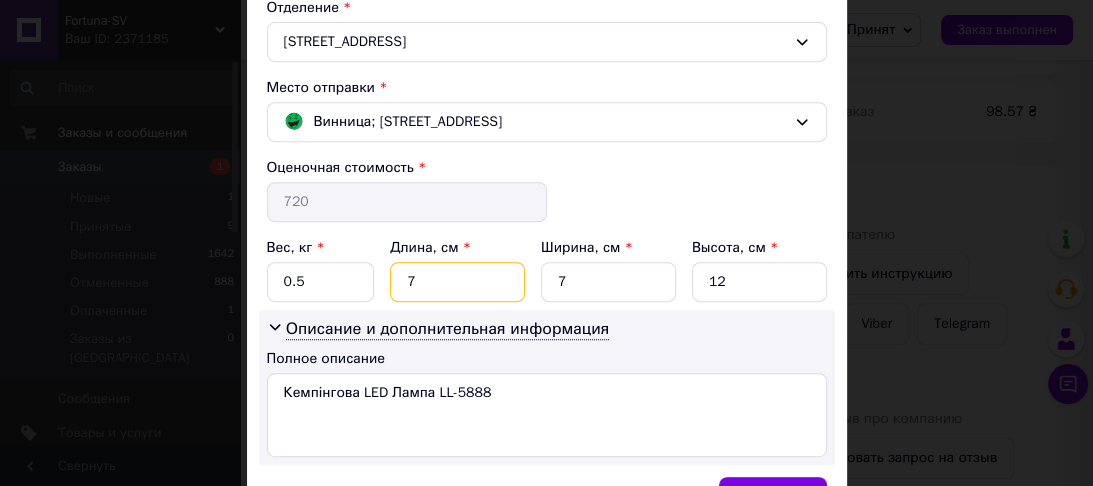 type on "7" 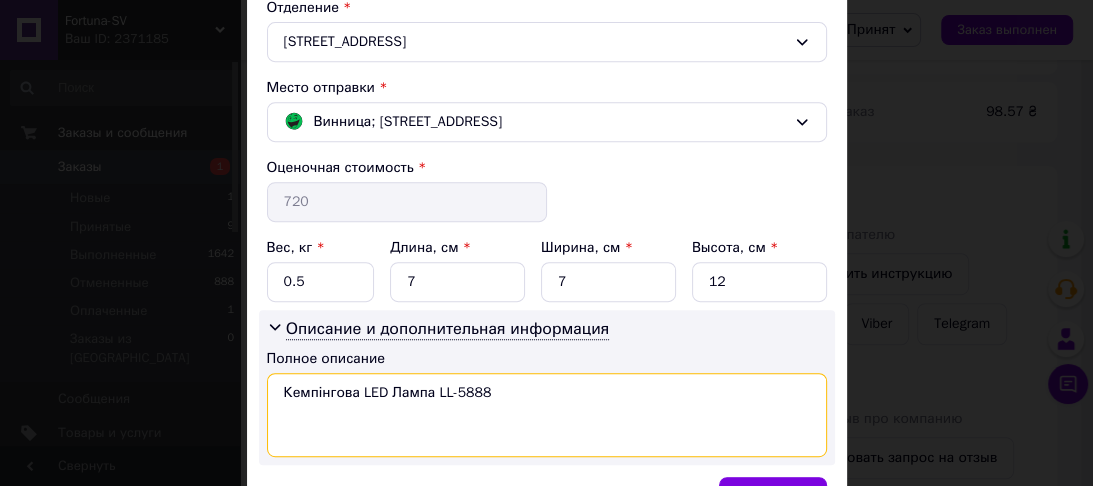 click on "Кемпінгова LED Лампа LL-5888" at bounding box center [547, 415] 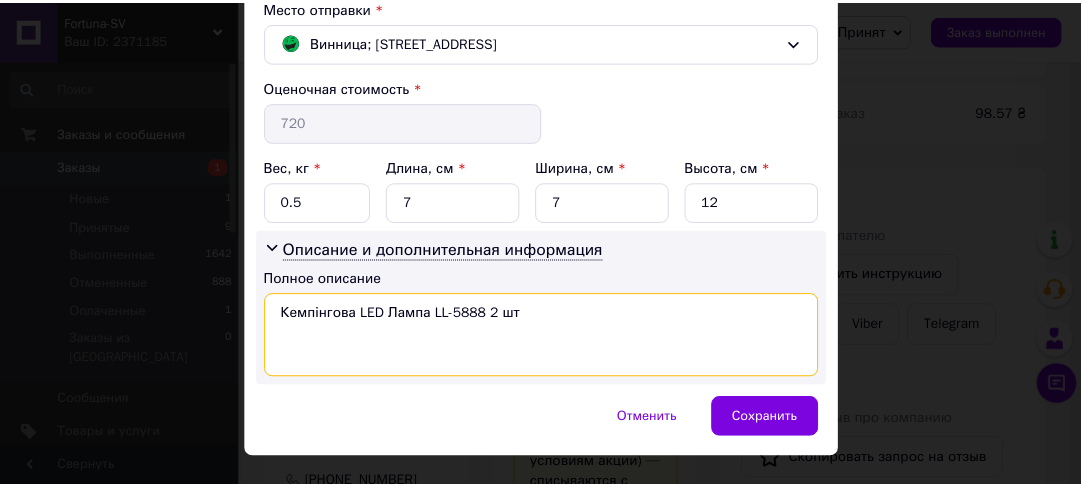scroll, scrollTop: 749, scrollLeft: 0, axis: vertical 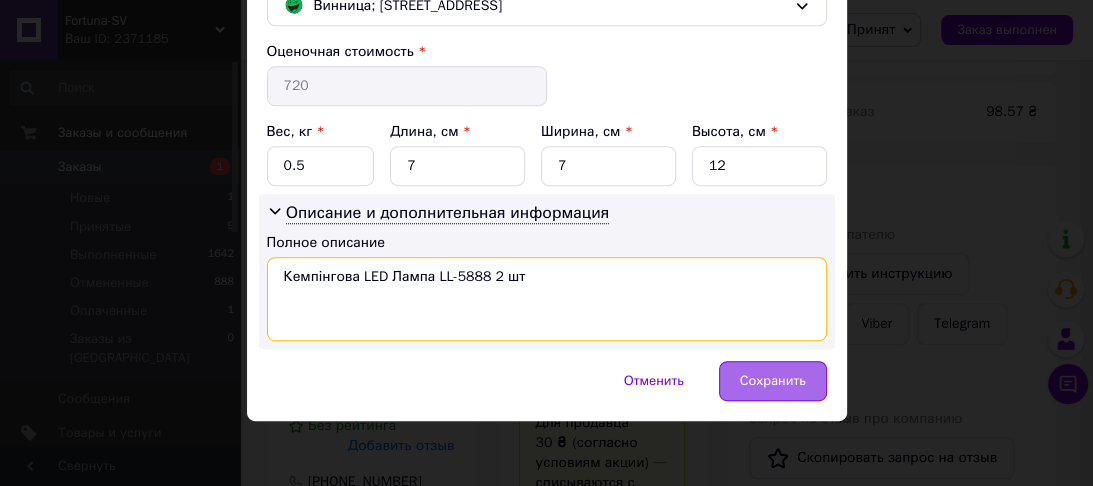 type on "Кемпінгова LED Лампа LL-5888 2 шт" 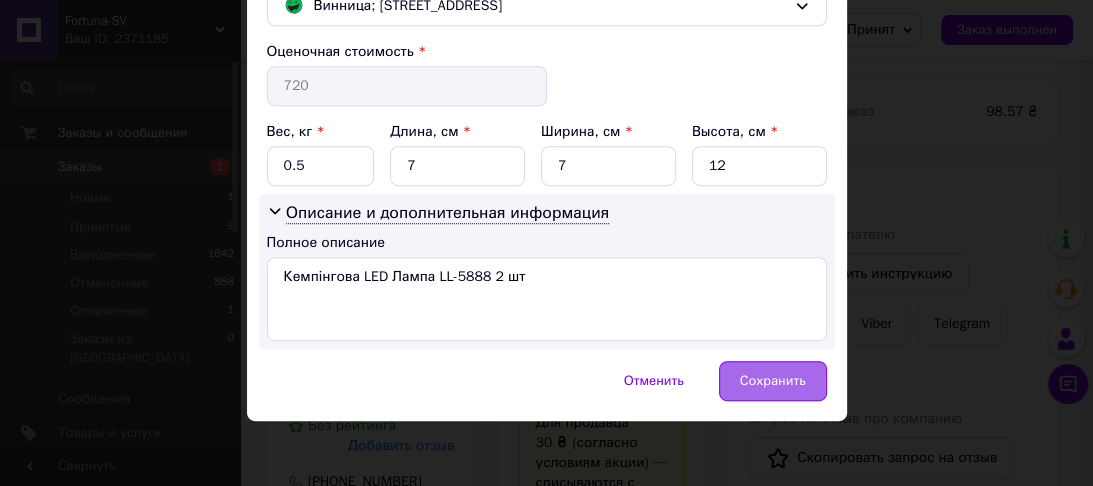 click on "Сохранить" at bounding box center (773, 381) 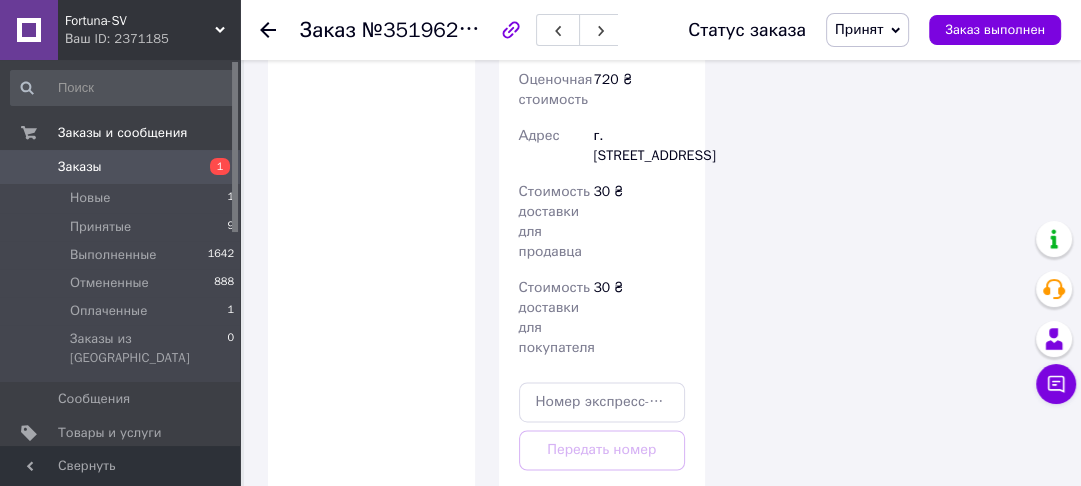scroll, scrollTop: 2320, scrollLeft: 0, axis: vertical 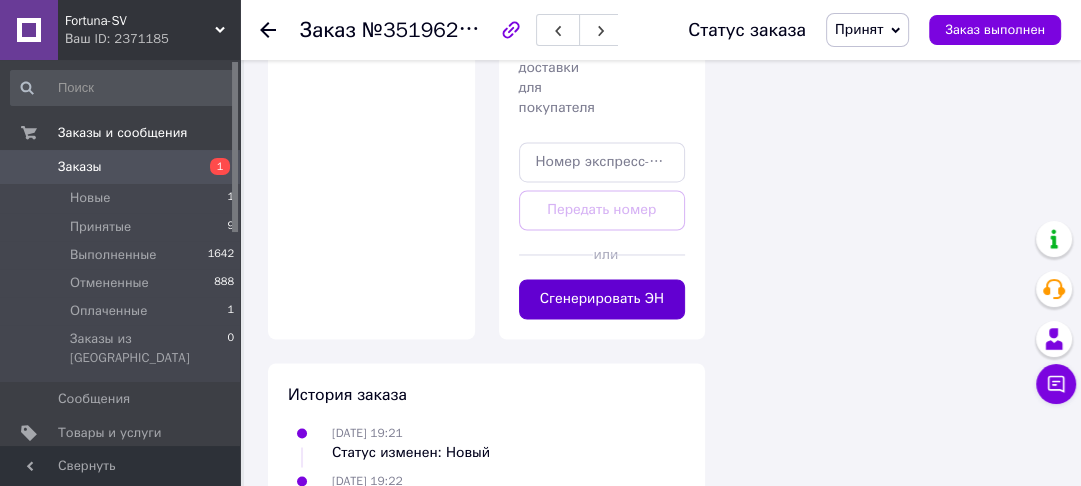 click on "Сгенерировать ЭН" at bounding box center [602, 299] 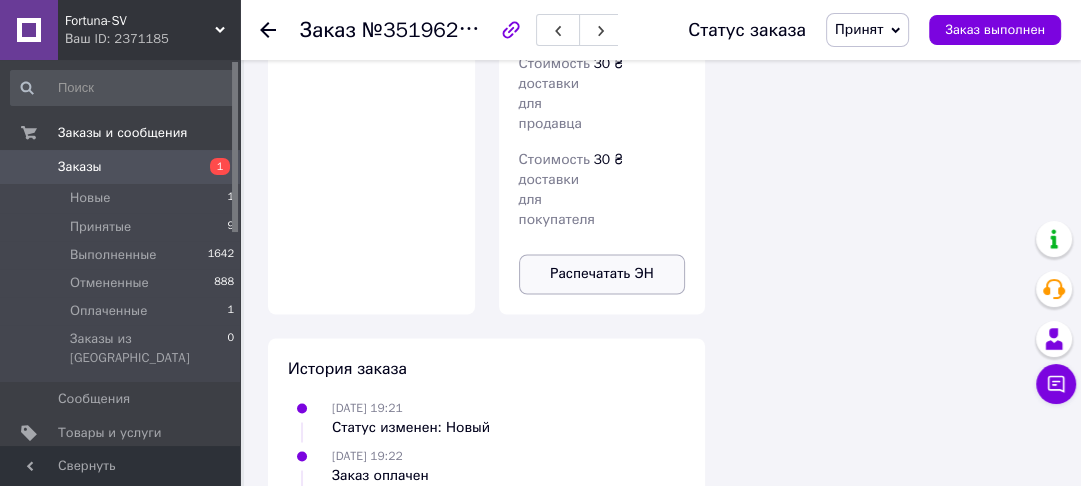 click on "Распечатать ЭН" at bounding box center (602, 274) 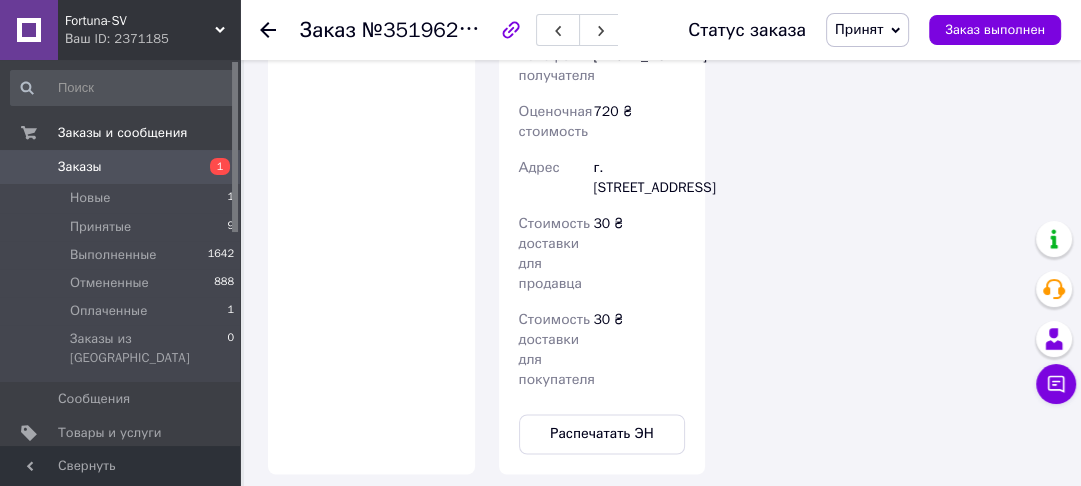 scroll, scrollTop: 2080, scrollLeft: 0, axis: vertical 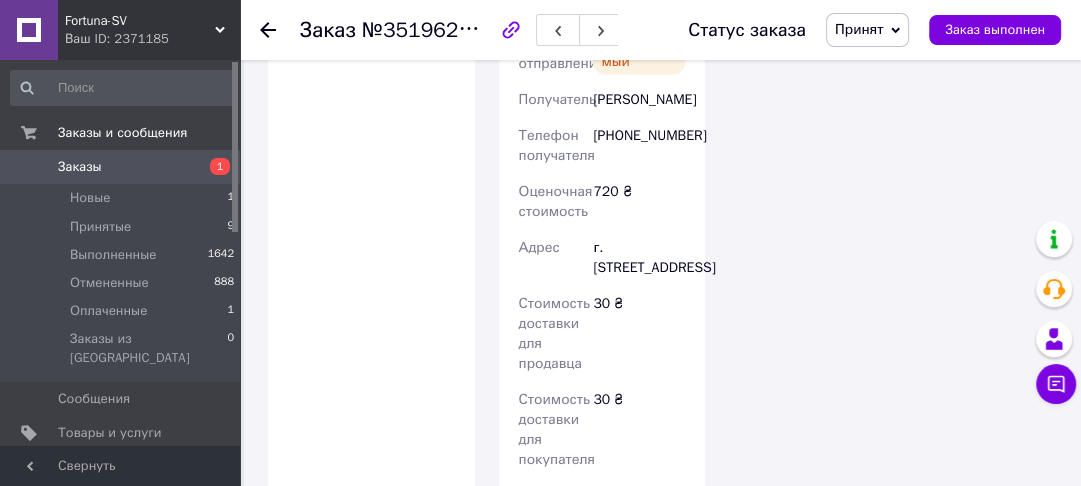 click on "Заказы" at bounding box center [121, 167] 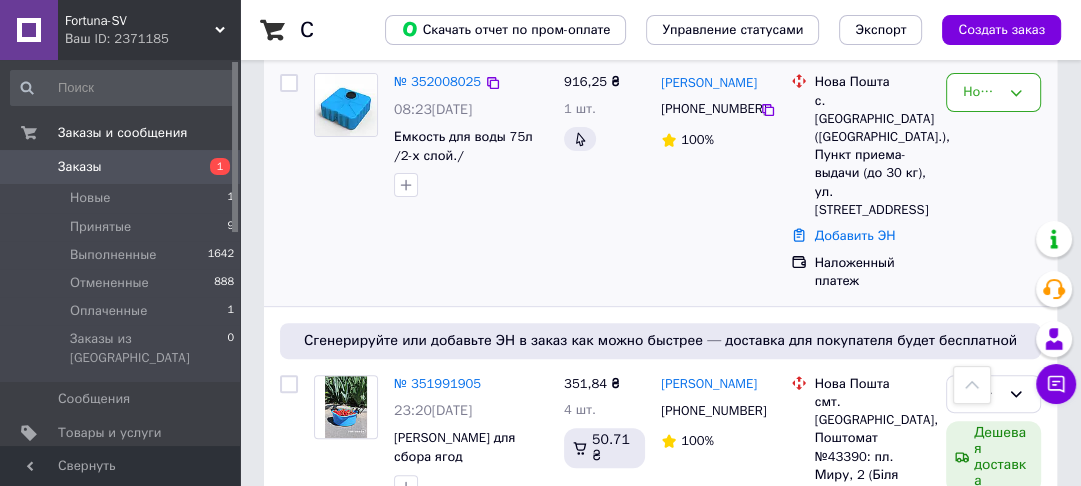 scroll, scrollTop: 560, scrollLeft: 0, axis: vertical 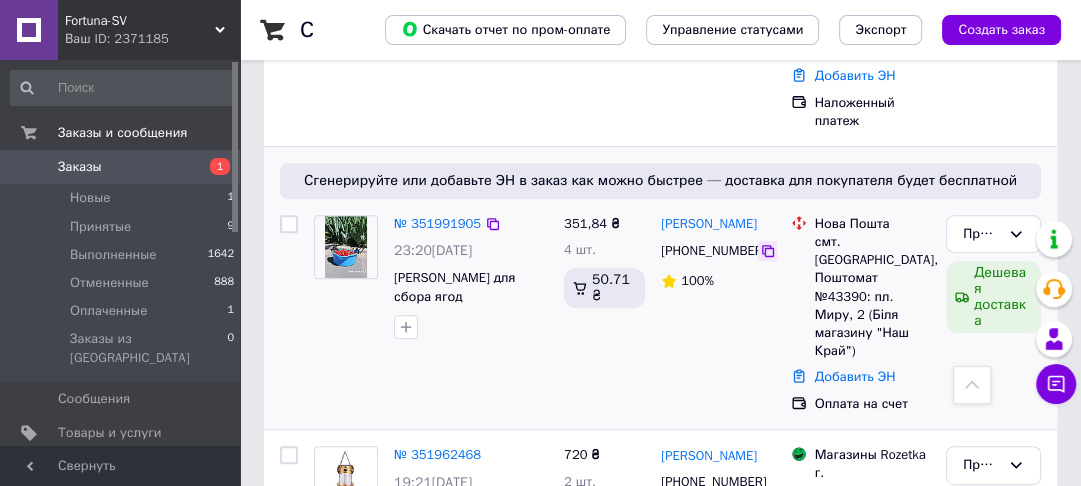click 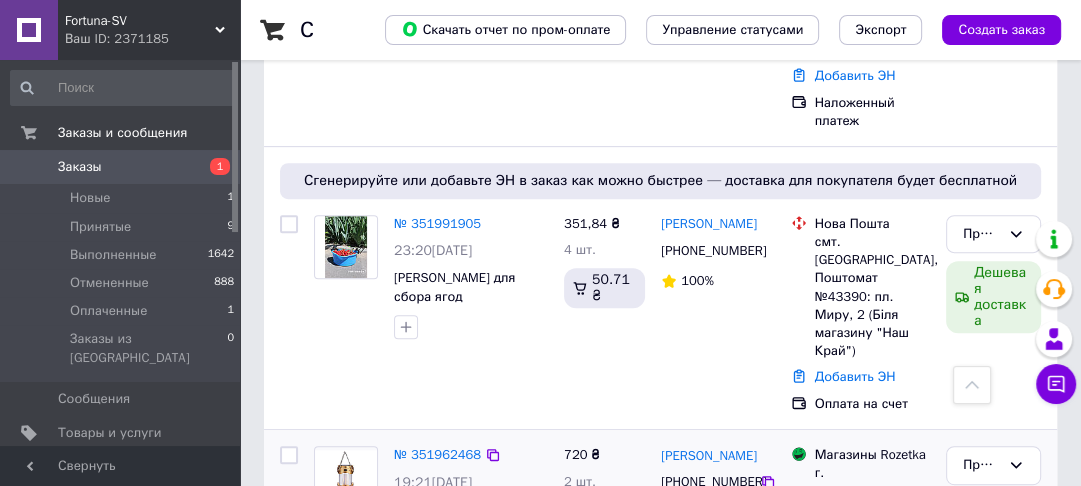 scroll, scrollTop: 480, scrollLeft: 0, axis: vertical 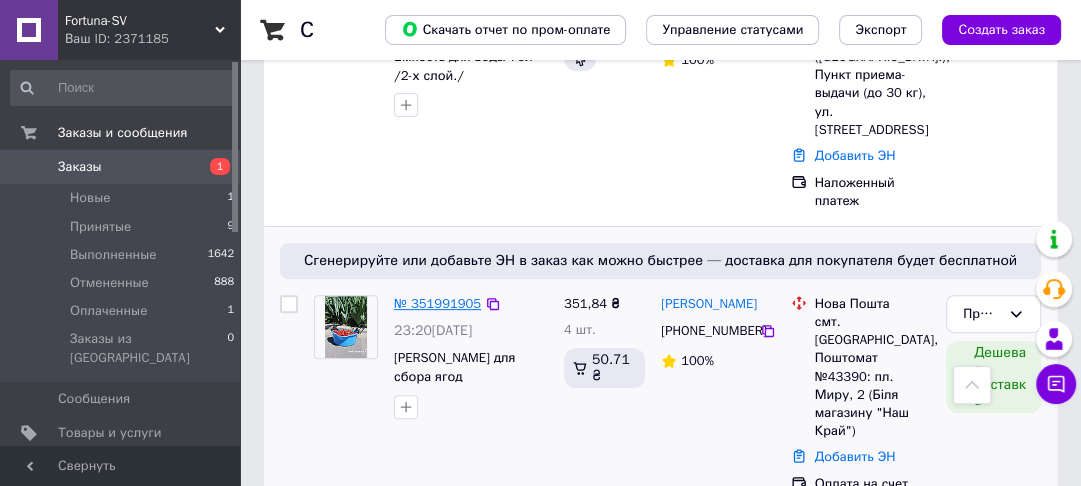 click on "№ 351991905" at bounding box center [437, 303] 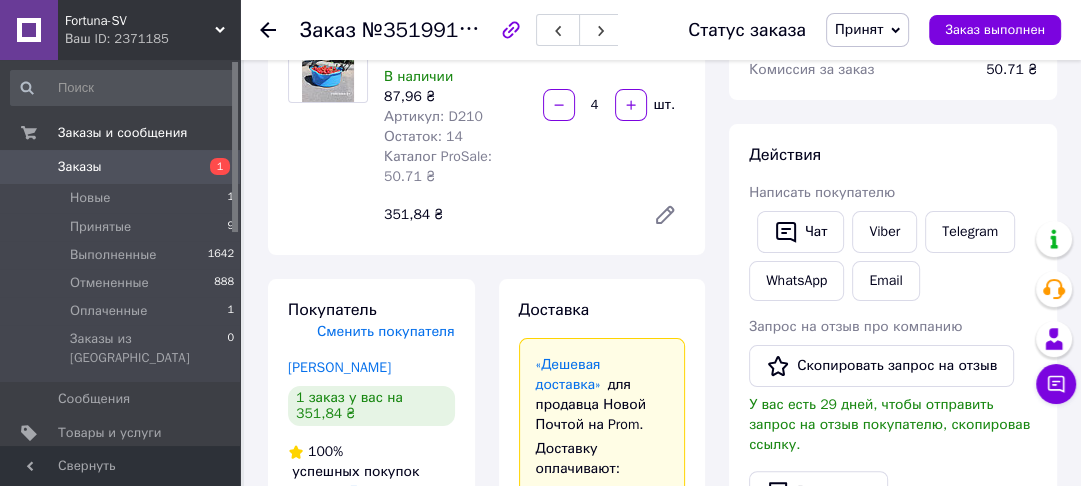 scroll, scrollTop: 0, scrollLeft: 0, axis: both 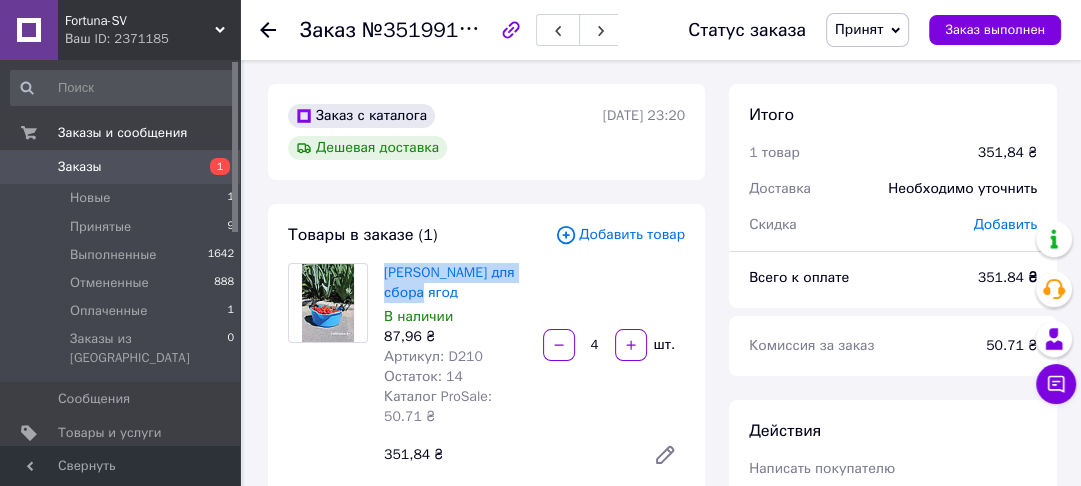 drag, startPoint x: 414, startPoint y: 294, endPoint x: 380, endPoint y: 280, distance: 36.769554 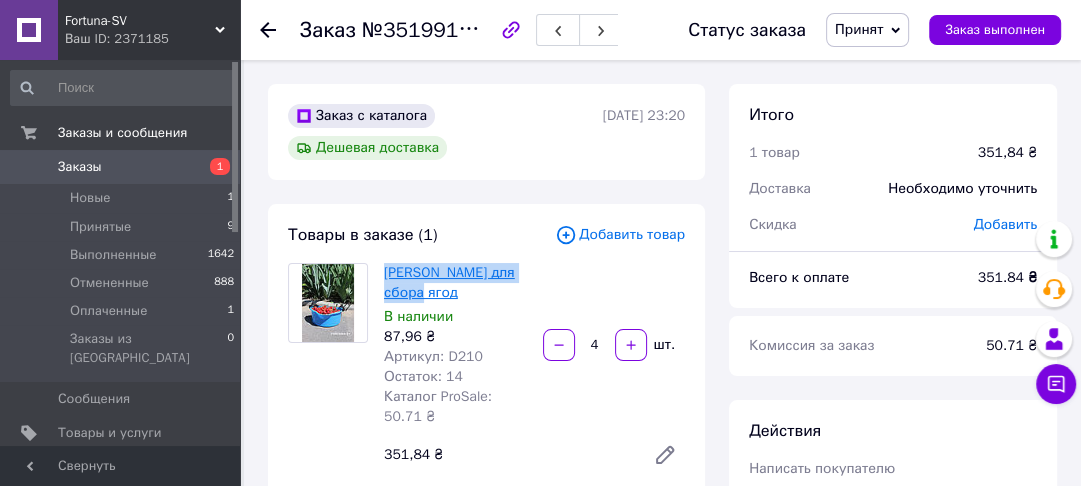 copy on "[PERSON_NAME] для сбора ягод" 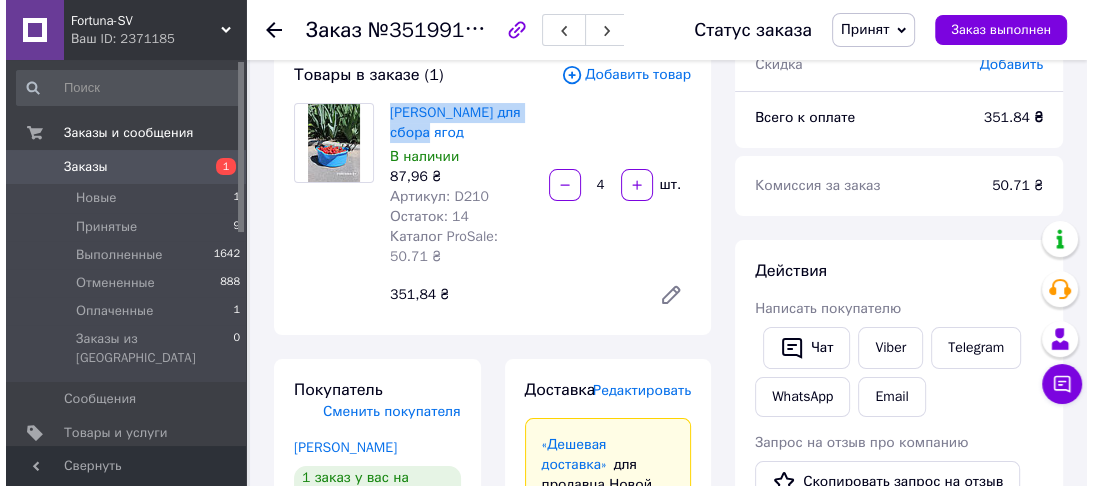 scroll, scrollTop: 320, scrollLeft: 0, axis: vertical 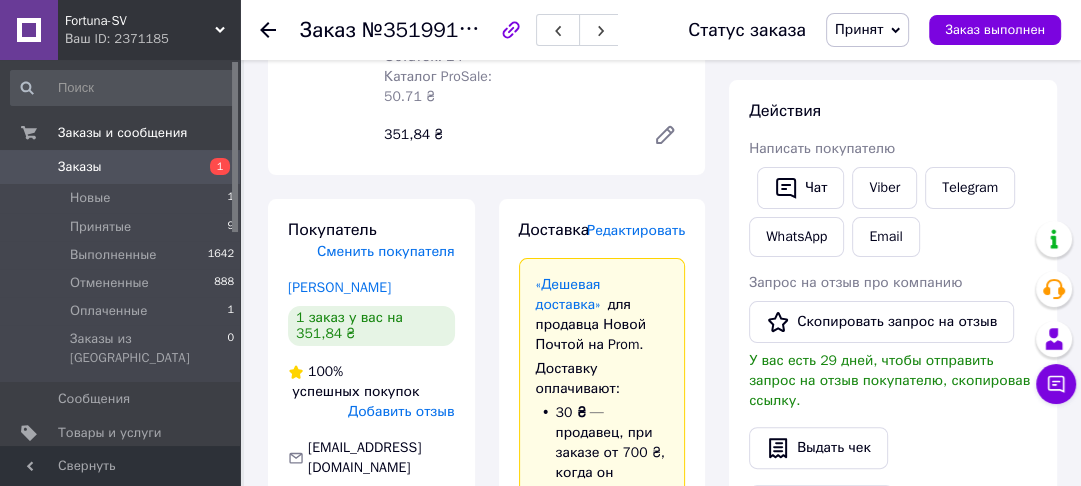 click on "Редактировать" at bounding box center (636, 230) 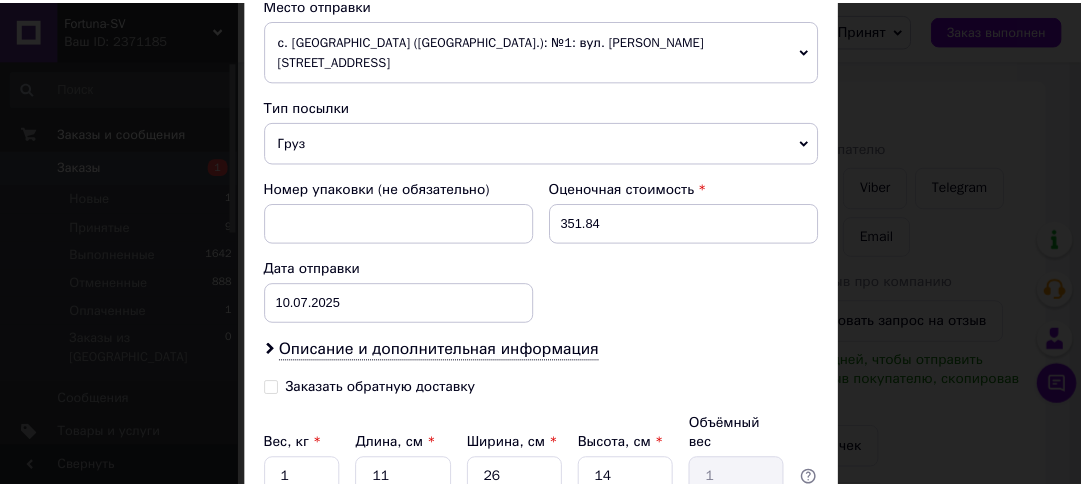 scroll, scrollTop: 800, scrollLeft: 0, axis: vertical 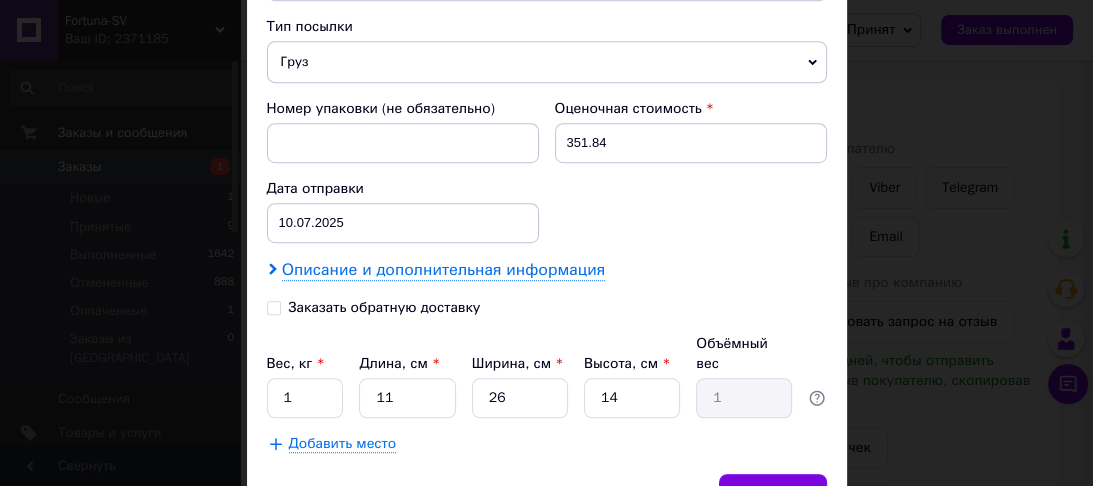 click on "Описание и дополнительная информация" at bounding box center (443, 270) 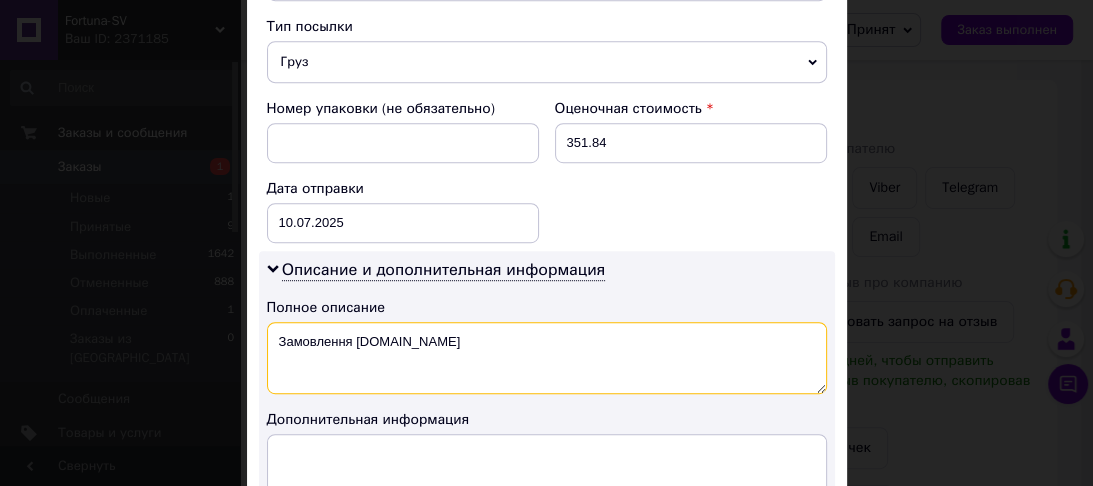 drag, startPoint x: 402, startPoint y: 322, endPoint x: 303, endPoint y: 319, distance: 99.04544 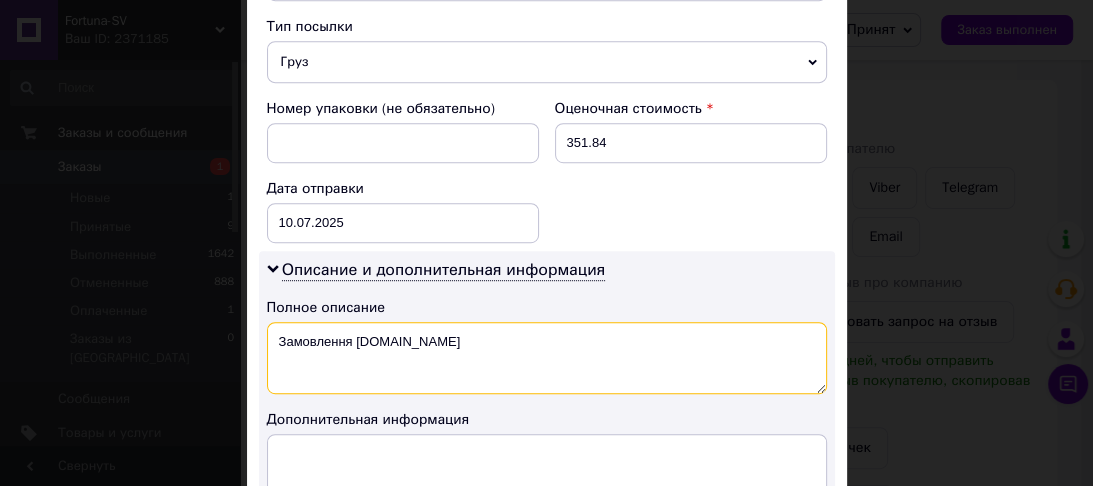 click on "Замовлення Prom.ua" at bounding box center [547, 358] 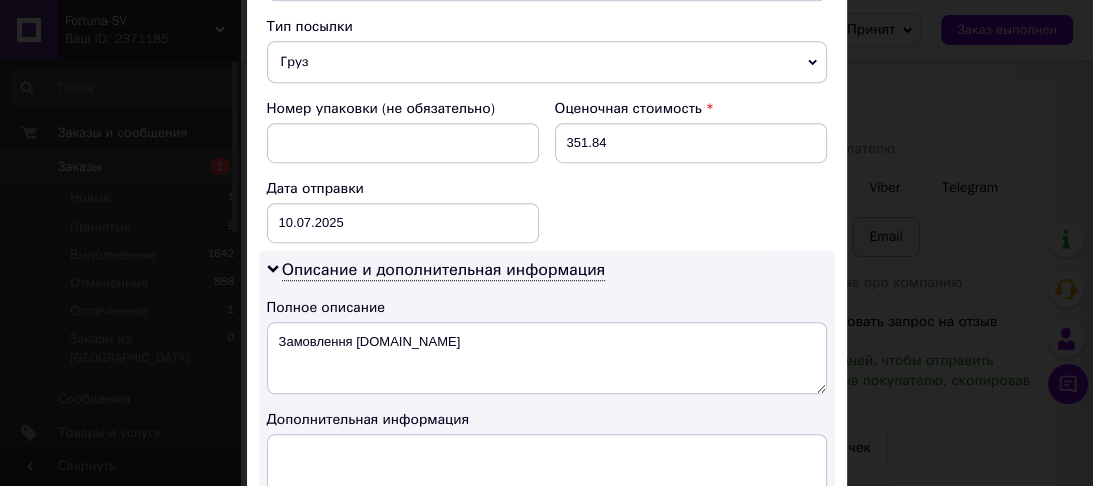 drag, startPoint x: 958, startPoint y: 229, endPoint x: 892, endPoint y: 241, distance: 67.08204 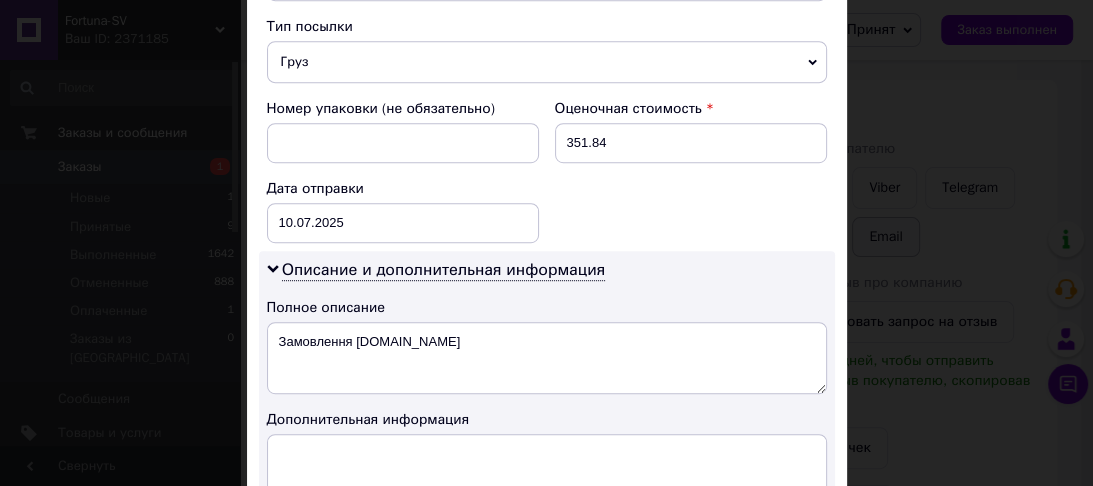 click on "× Редактирование доставки Способ доставки Нова Пошта (платная) Плательщик Получатель Отправитель Фамилия получателя Волох Имя получателя Сергей Отчество получателя Телефон получателя +380977586619 Тип доставки В почтомате В отделении Курьером Город пгт. Старая Выжевка Почтомат Почтомат №43390: пл. Мира, 2 (Возле магазина "Наш Край") Место отправки с. Юзвин (Вінницька обл.): №1: вул. Некрасова, 6 м. Київ (Київська обл.): Промислова (Видубичі) вул. д.1 м. Київ (Київська обл.): Тульчинська вул. д.6 Добавить еще место отправки Тип посылки Груз Документы Оценочная стоимость < > <" at bounding box center (546, 243) 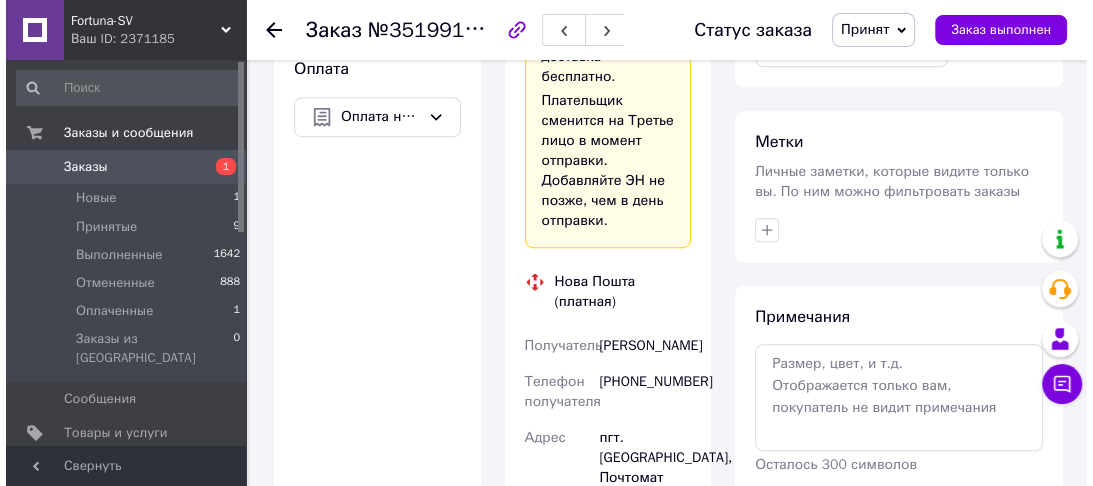 scroll, scrollTop: 480, scrollLeft: 0, axis: vertical 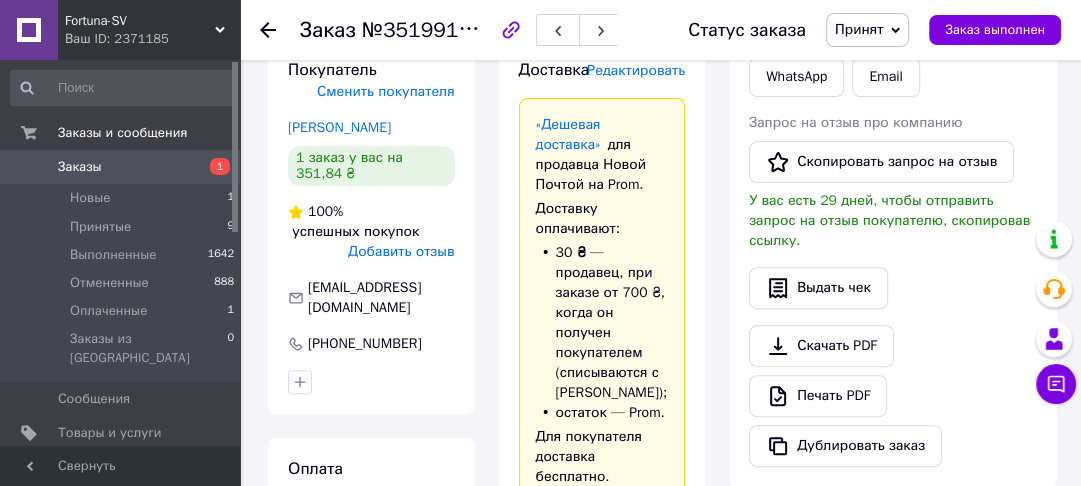 click on "Редактировать" at bounding box center [636, 70] 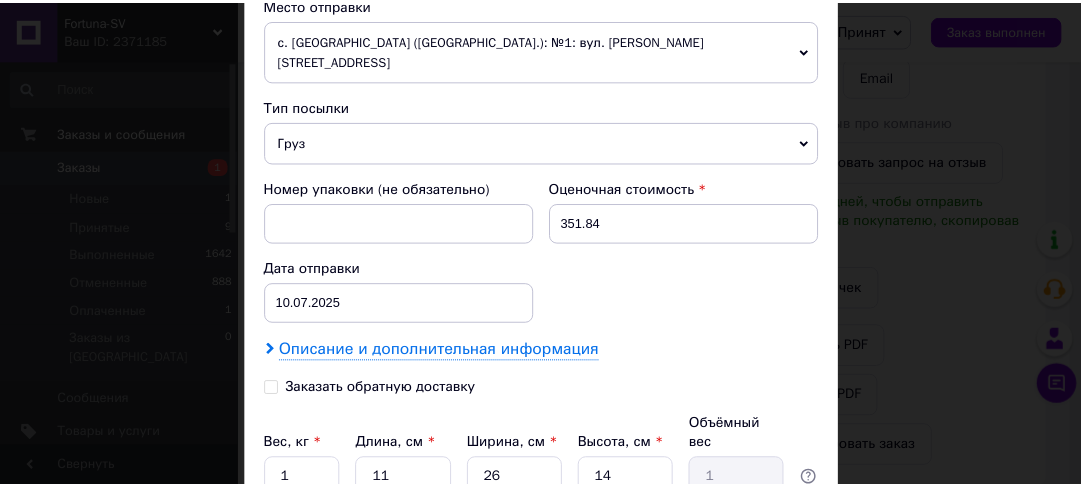 scroll, scrollTop: 800, scrollLeft: 0, axis: vertical 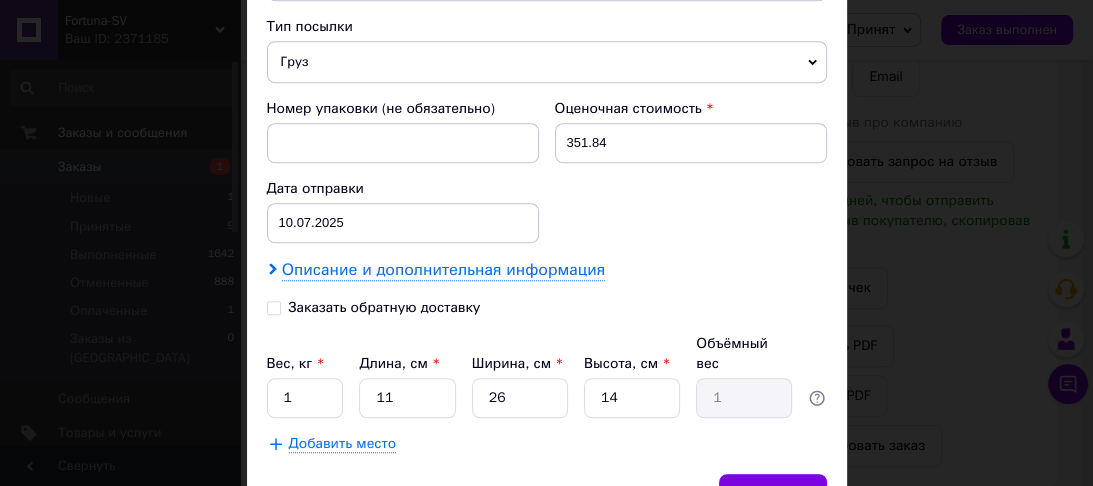 click on "Описание и дополнительная информация" at bounding box center (443, 270) 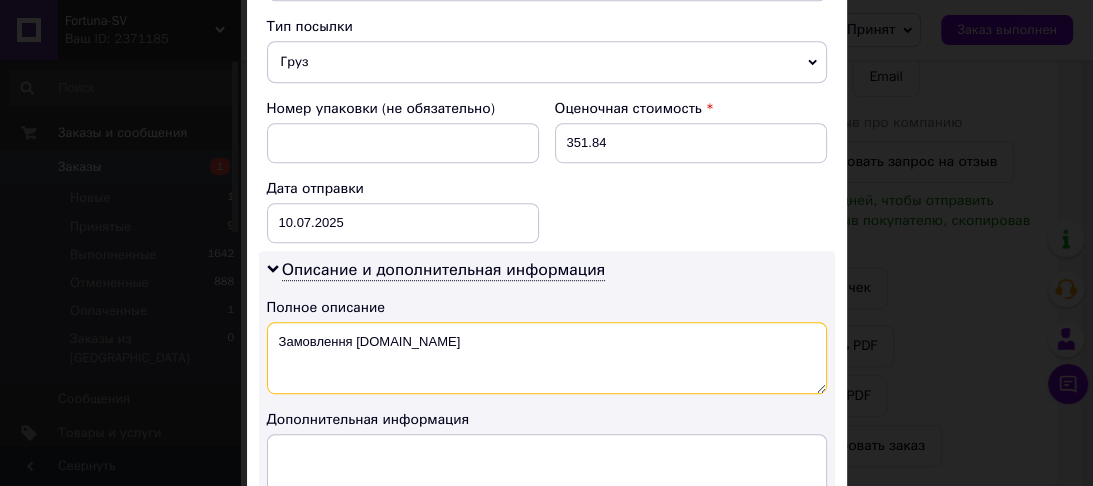 drag, startPoint x: 419, startPoint y: 317, endPoint x: 286, endPoint y: 319, distance: 133.01503 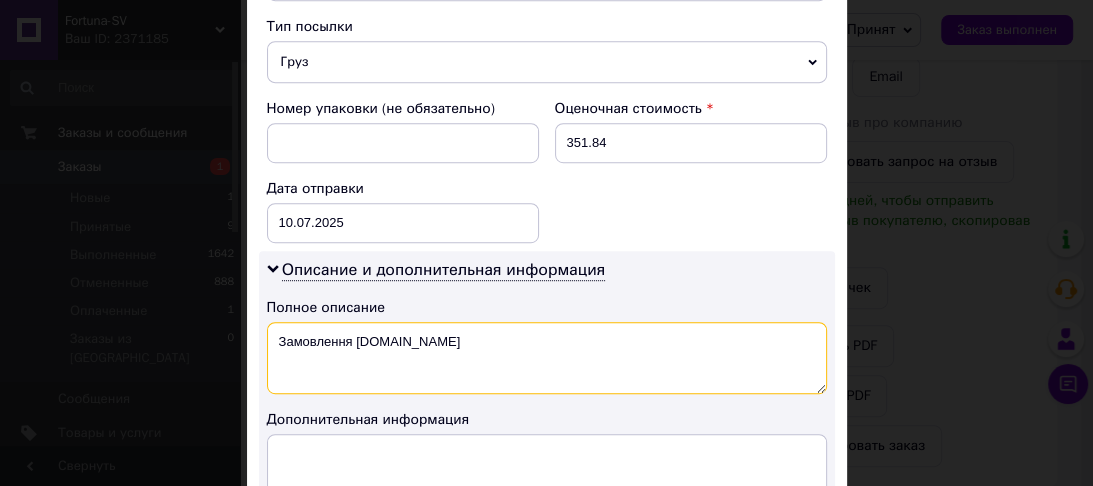click on "Замовлення Prom.ua" at bounding box center (547, 358) 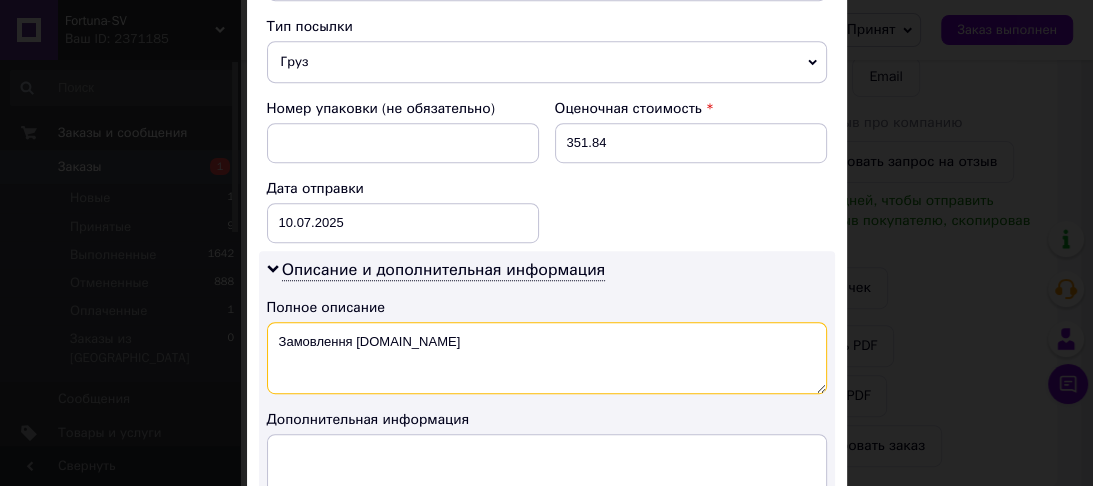 type on "З" 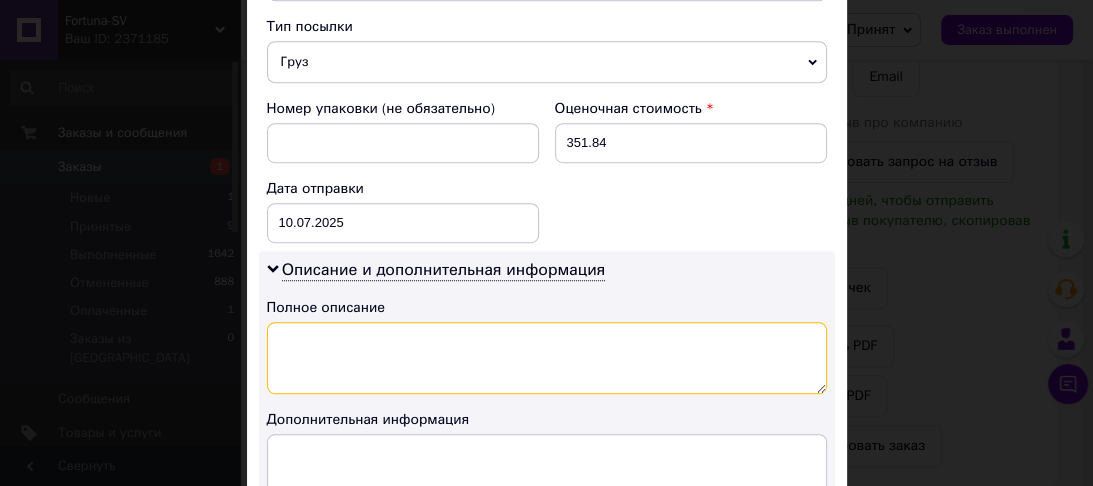 paste on "[PERSON_NAME] для сбора ягод" 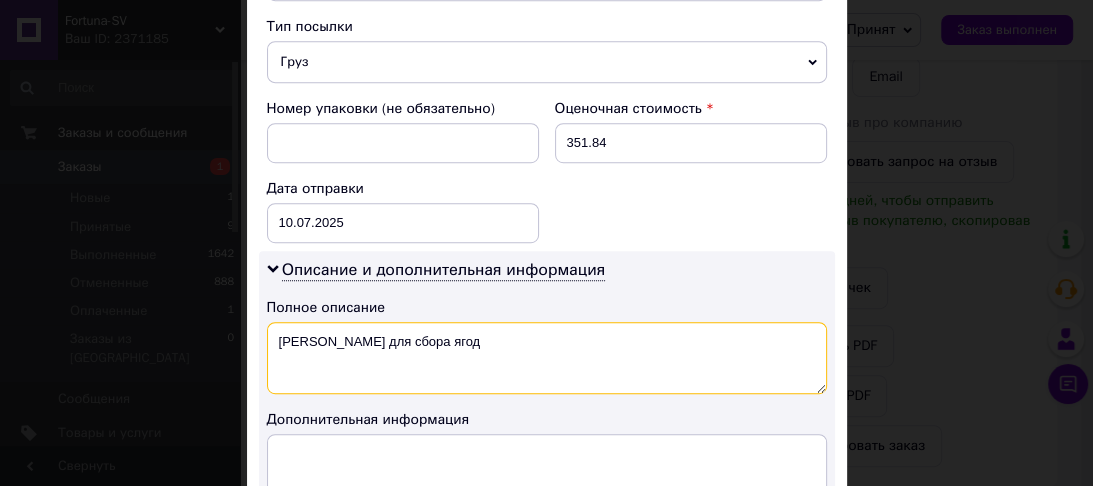 type on "[PERSON_NAME] для сбора ягод" 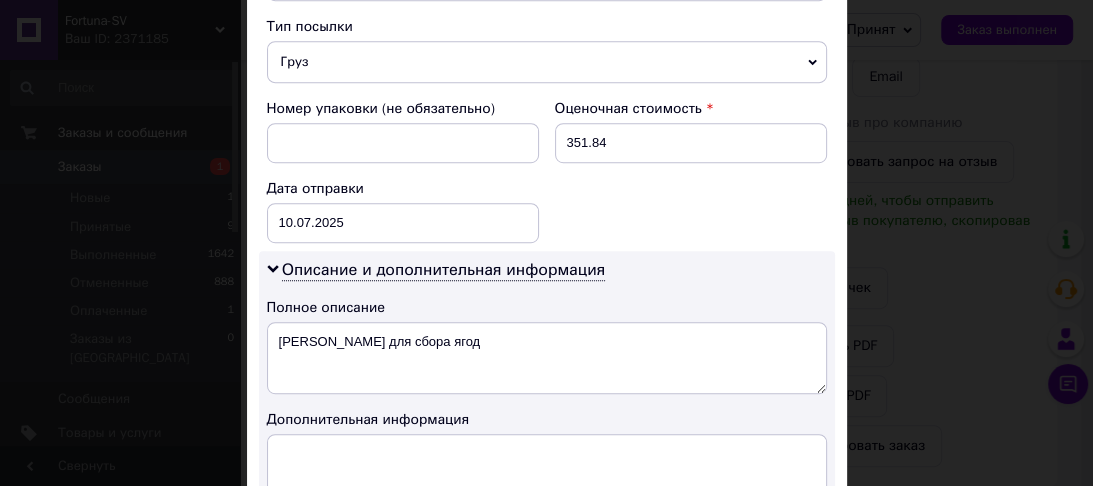 click on "× Редактирование доставки Способ доставки Нова Пошта (платная) Плательщик Получатель Отправитель Фамилия получателя Волох Имя получателя Сергей Отчество получателя Телефон получателя +380977586619 Тип доставки В почтомате В отделении Курьером Город пгт. Старая Выжевка Почтомат Почтомат №43390: пл. Мира, 2 (Возле магазина "Наш Край") Место отправки с. Юзвин (Вінницька обл.): №1: вул. Некрасова, 6 м. Київ (Київська обл.): Промислова (Видубичі) вул. д.1 м. Київ (Київська обл.): Тульчинська вул. д.6 Добавить еще место отправки Тип посылки Груз Документы Оценочная стоимость < > <" at bounding box center [546, 243] 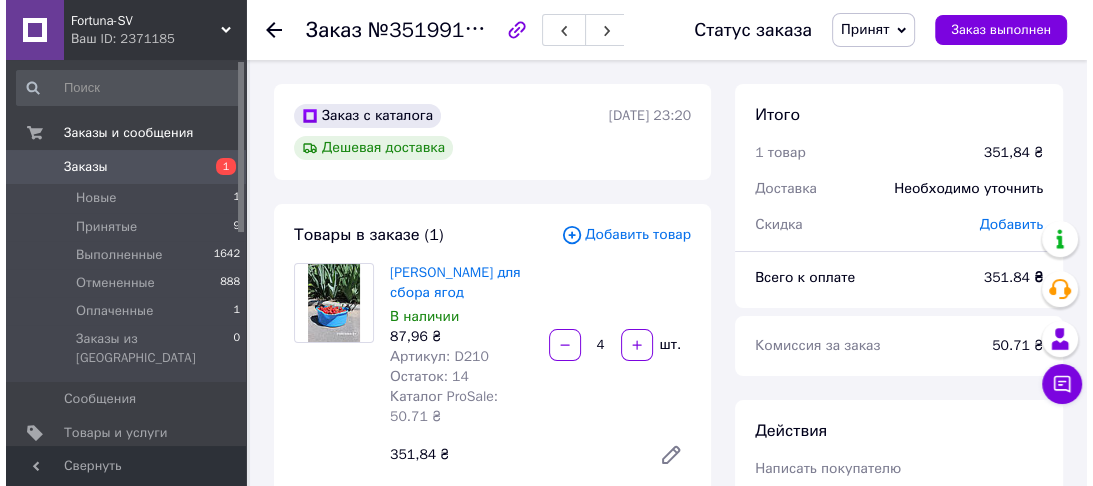 scroll, scrollTop: 320, scrollLeft: 0, axis: vertical 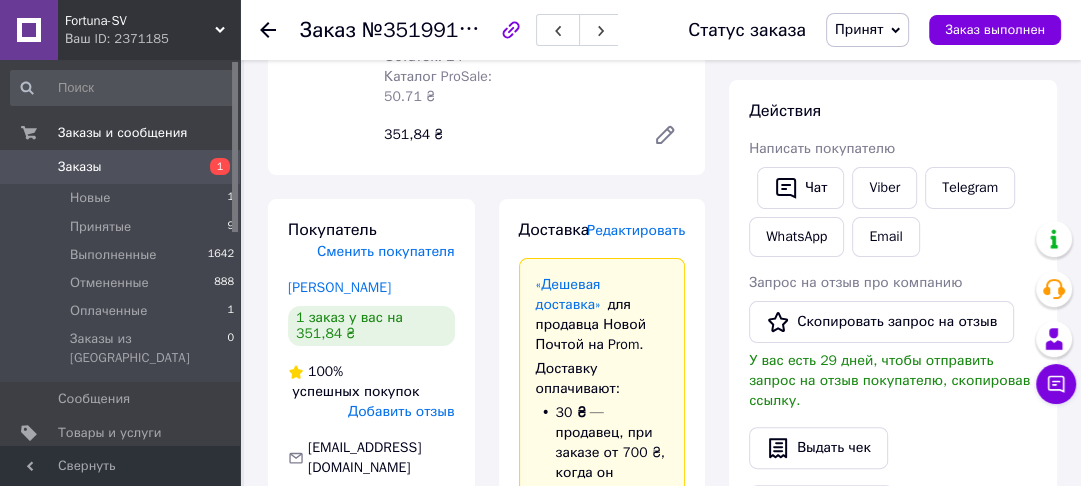 click on "Редактировать" at bounding box center (636, 230) 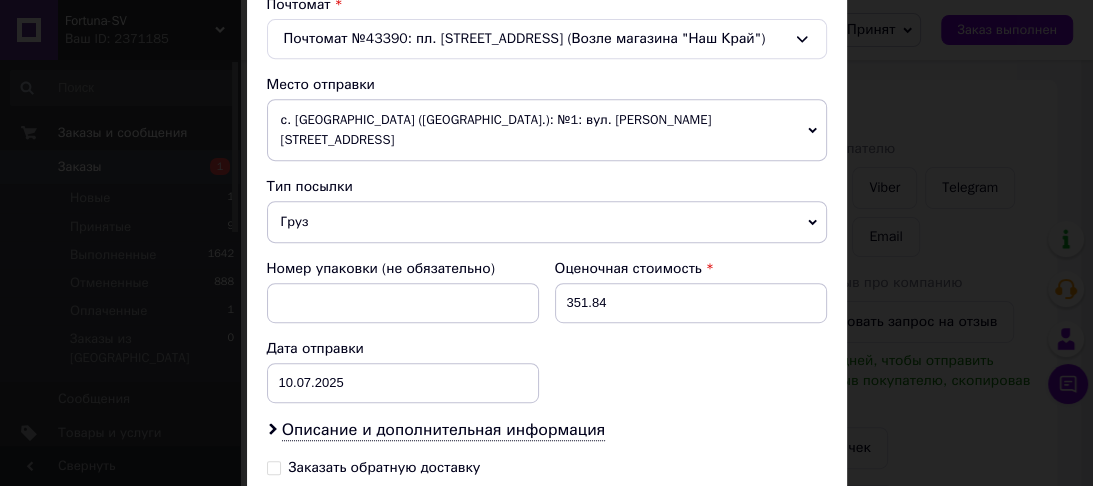 scroll, scrollTop: 800, scrollLeft: 0, axis: vertical 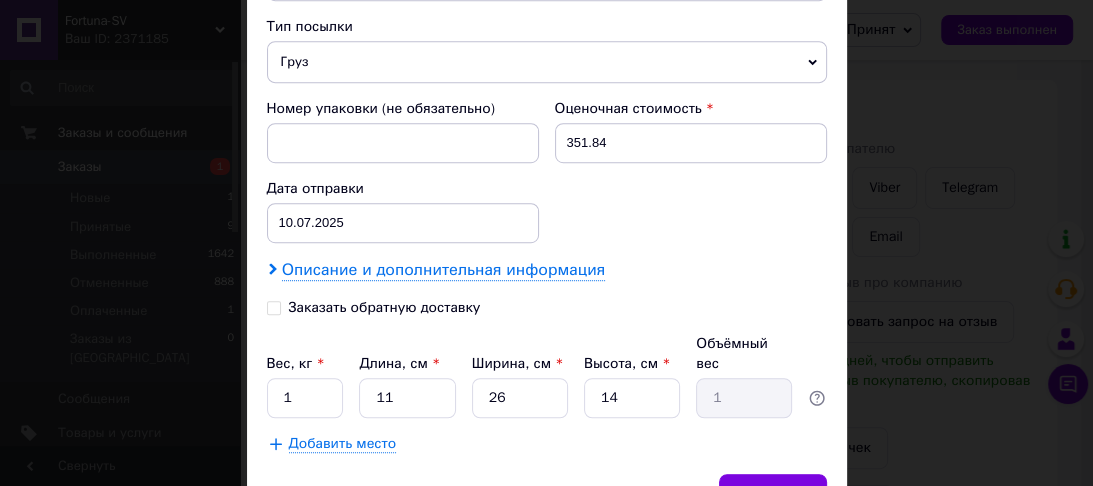click on "Описание и дополнительная информация" at bounding box center (443, 270) 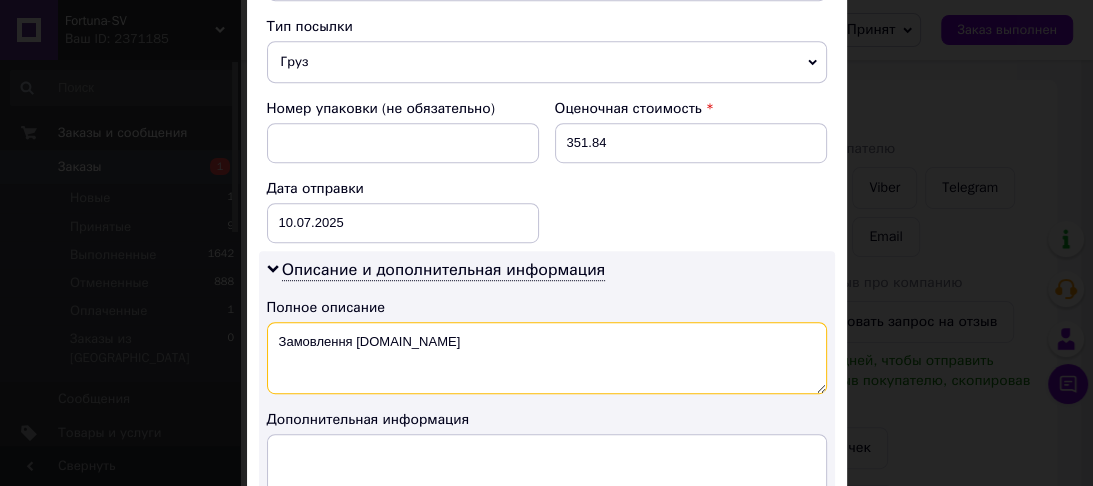 drag, startPoint x: 415, startPoint y: 320, endPoint x: 268, endPoint y: 312, distance: 147.21753 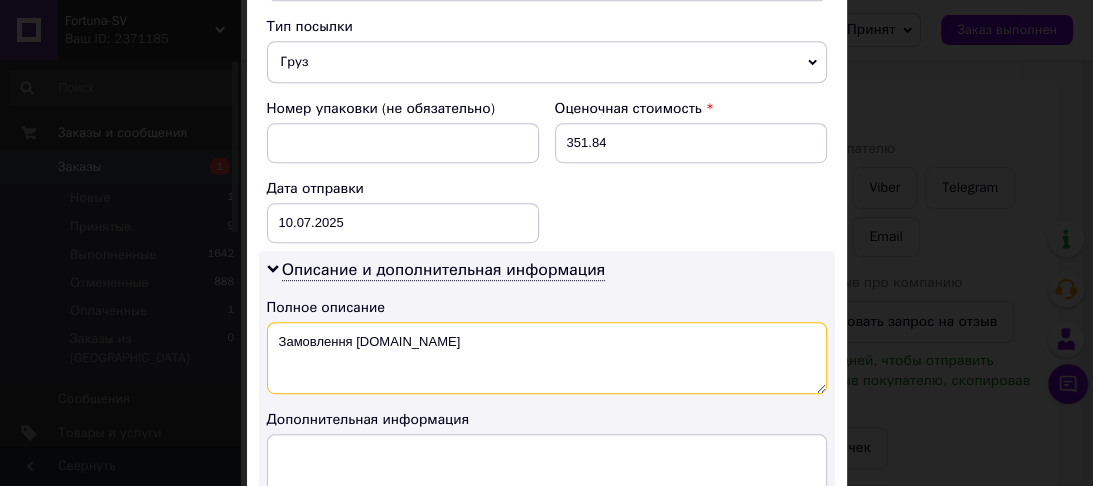 click on "Замовлення Prom.ua" at bounding box center [547, 358] 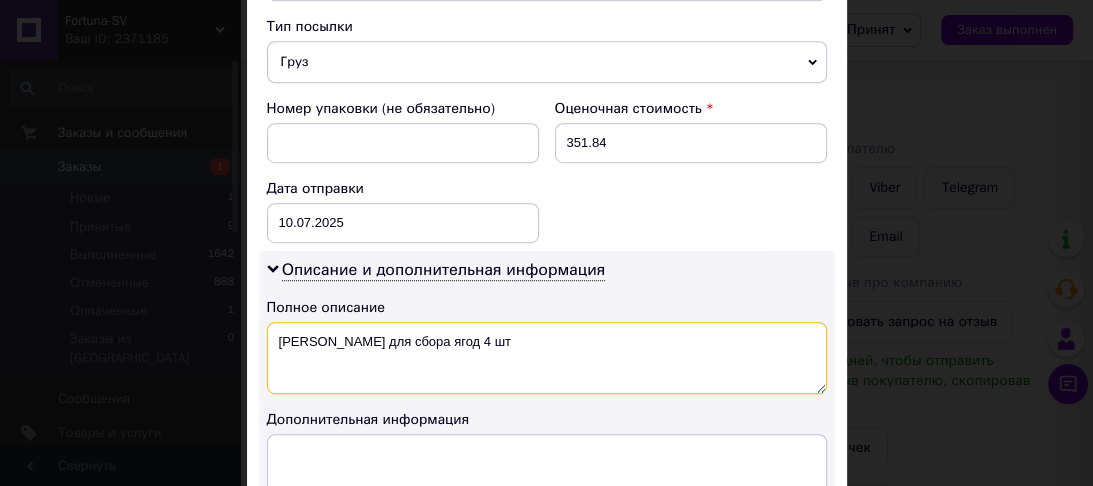 drag, startPoint x: 404, startPoint y: 317, endPoint x: 269, endPoint y: 319, distance: 135.01482 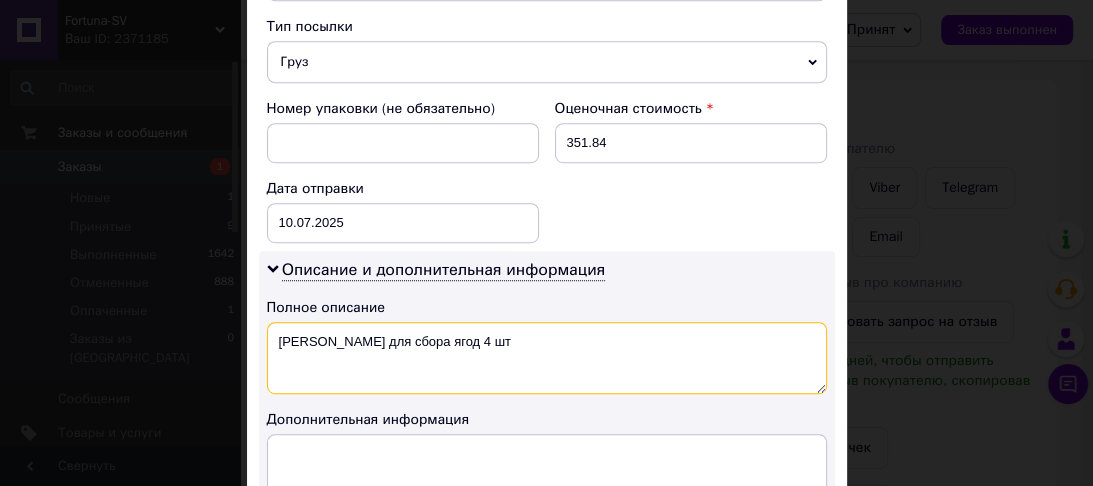 type on "Корзинка для сбора ягод 4 шт" 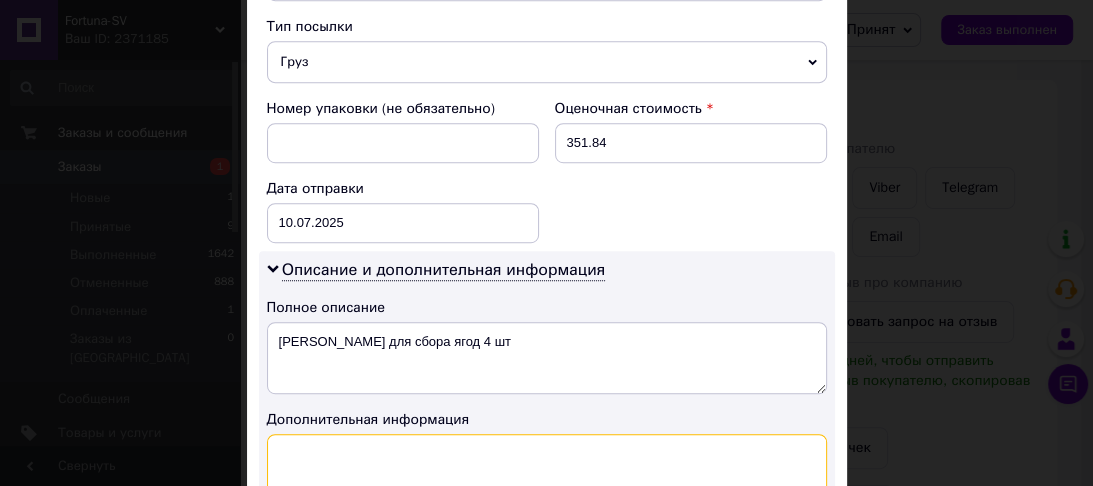 click at bounding box center [547, 470] 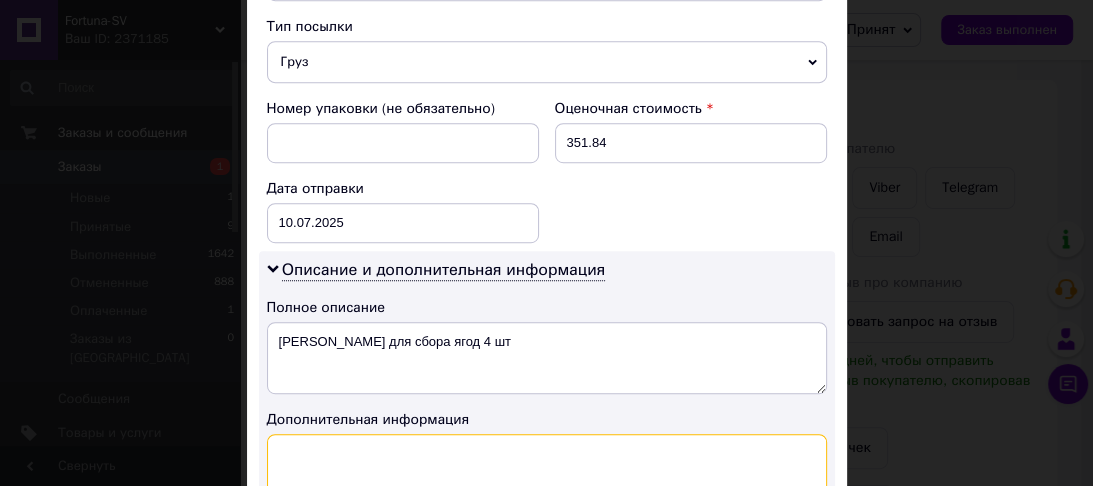 paste on "Корзинка для сбора ягод 4 шт" 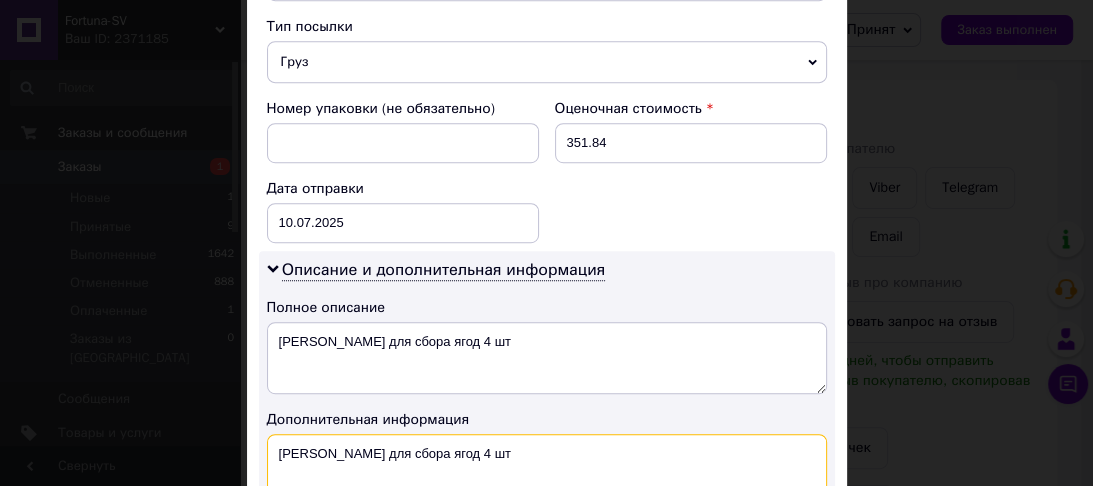 type on "Корзинка для сбора ягод 4 шт" 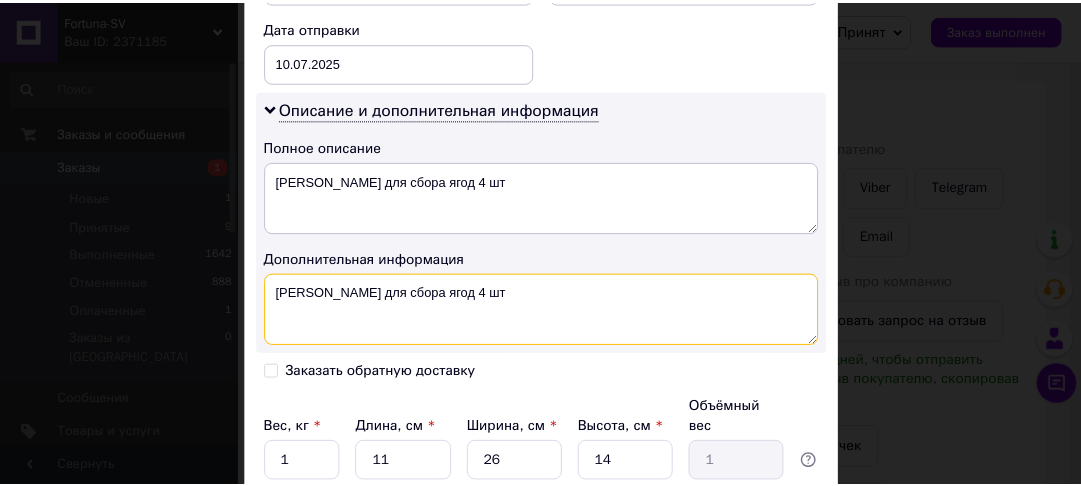 scroll, scrollTop: 1040, scrollLeft: 0, axis: vertical 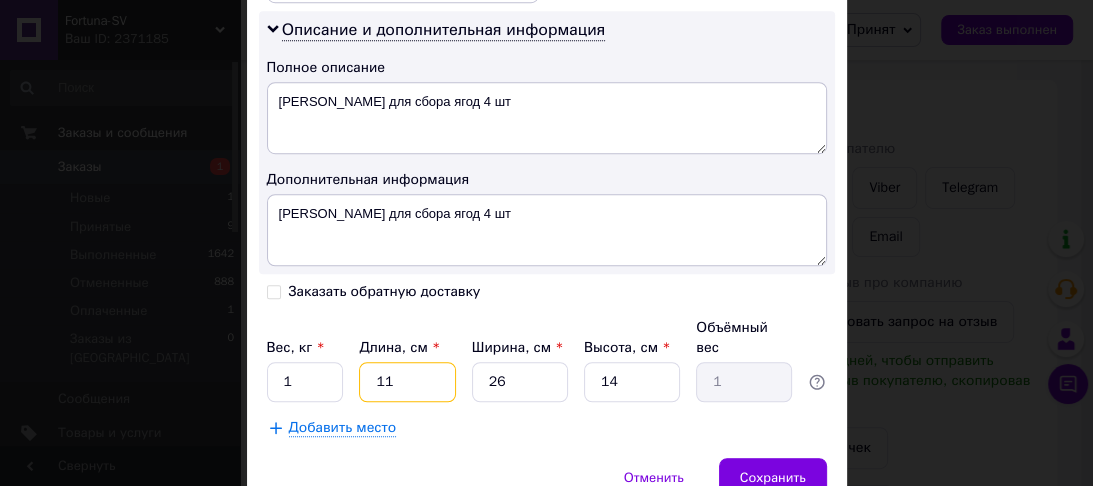 drag, startPoint x: 390, startPoint y: 338, endPoint x: 374, endPoint y: 340, distance: 16.124516 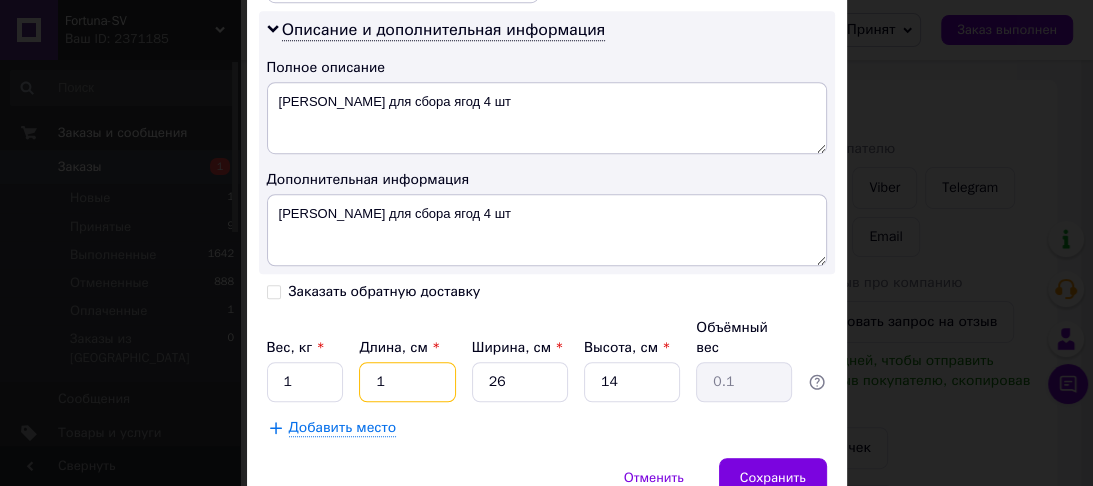 type on "15" 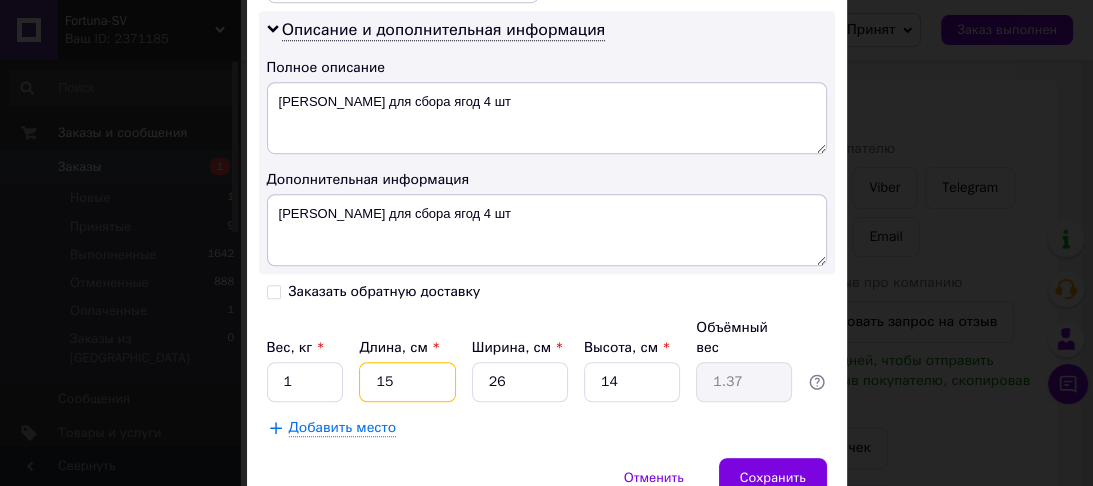 type on "15" 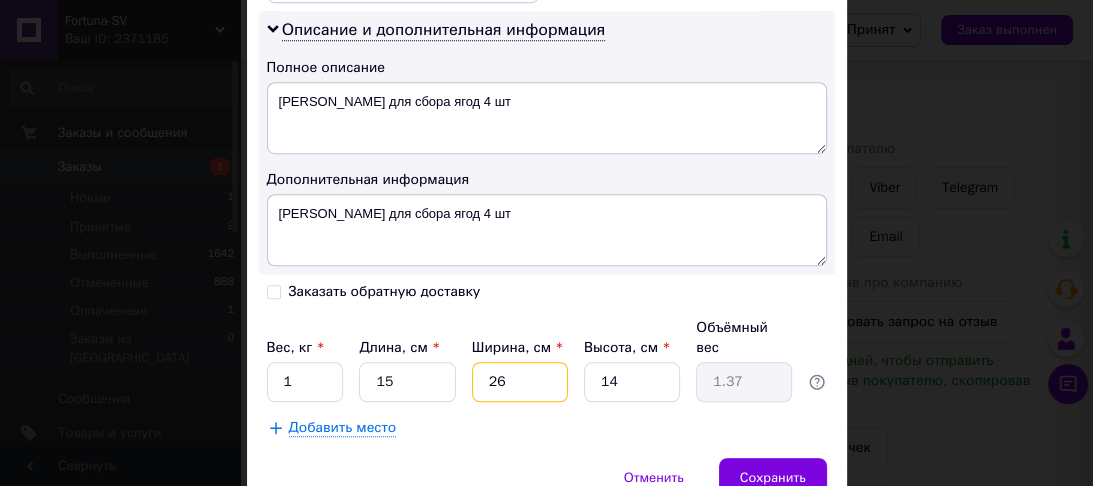 drag, startPoint x: 516, startPoint y: 335, endPoint x: 483, endPoint y: 333, distance: 33.06055 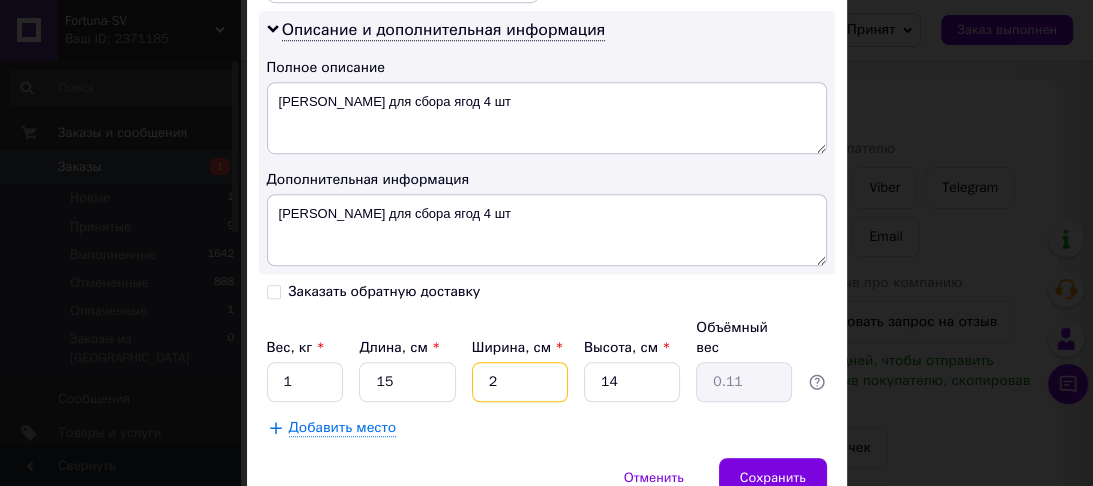 type on "20" 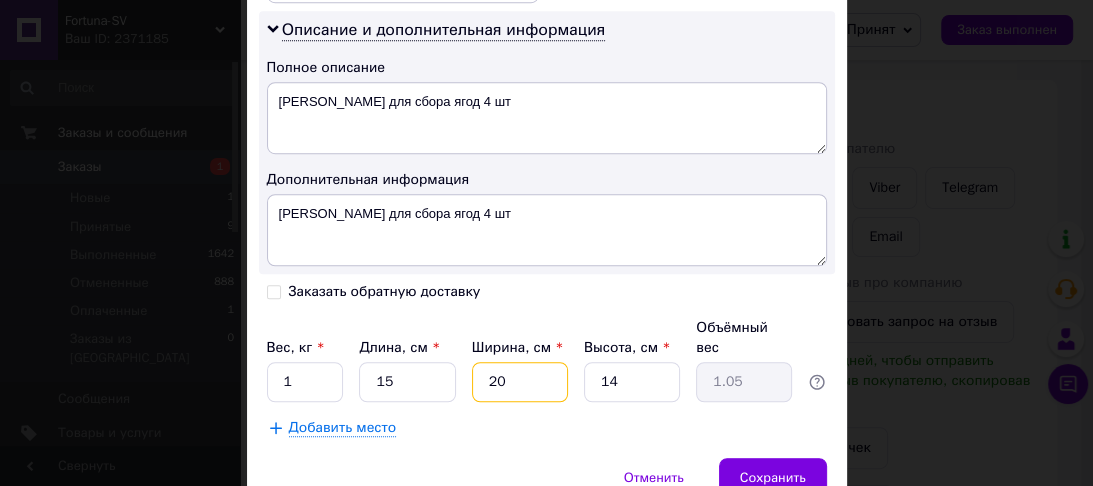 type on "20" 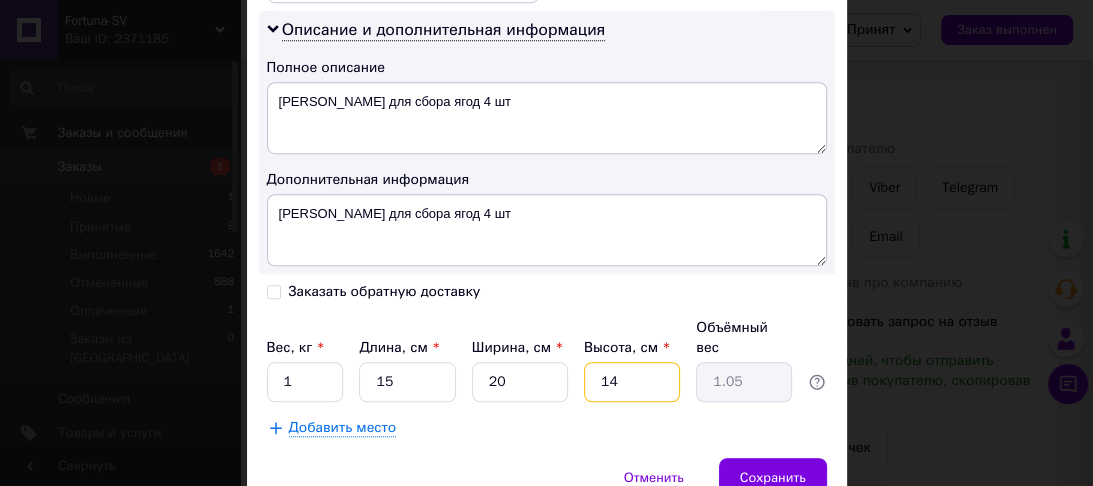drag, startPoint x: 608, startPoint y: 335, endPoint x: 596, endPoint y: 336, distance: 12.0415945 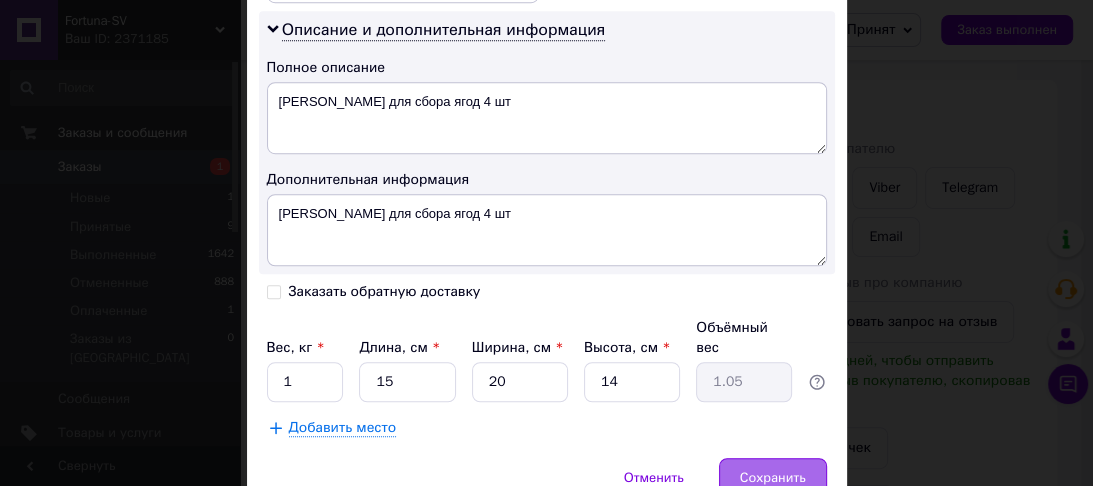 click on "Сохранить" at bounding box center (773, 478) 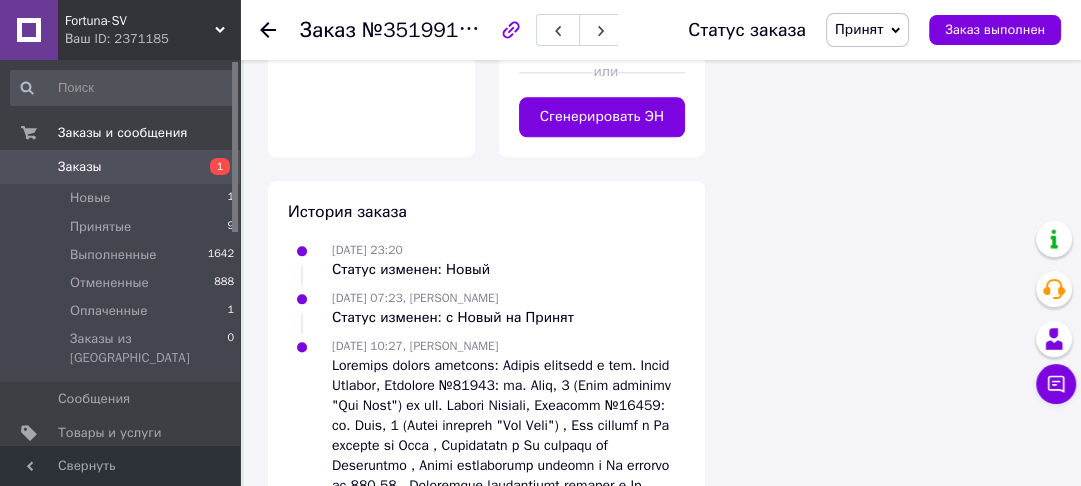 scroll, scrollTop: 1440, scrollLeft: 0, axis: vertical 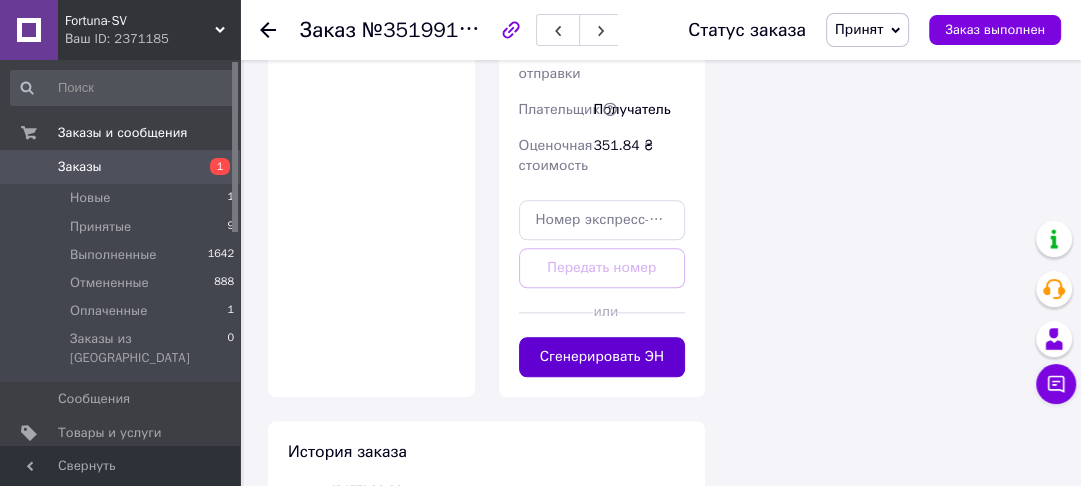 click on "Сгенерировать ЭН" at bounding box center [602, 357] 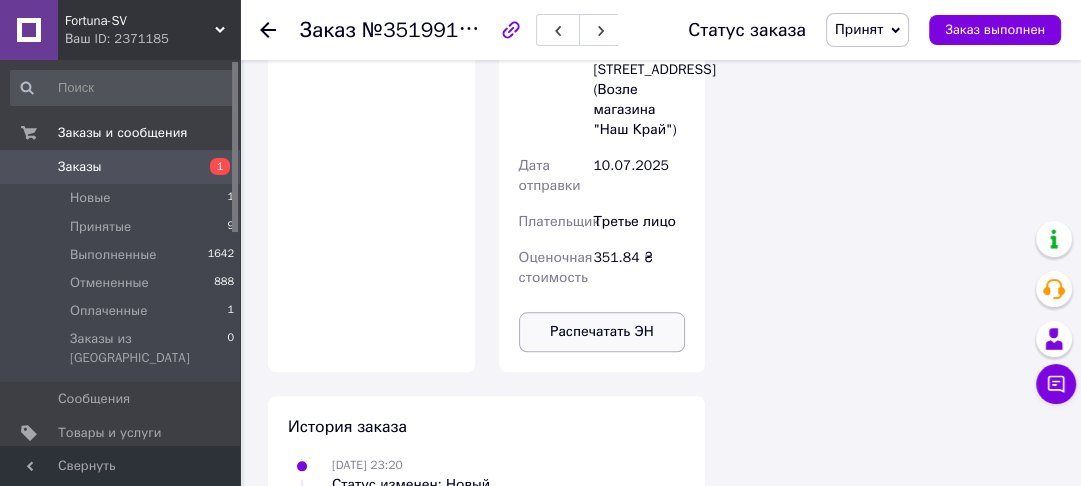 click on "Распечатать ЭН" at bounding box center (602, 332) 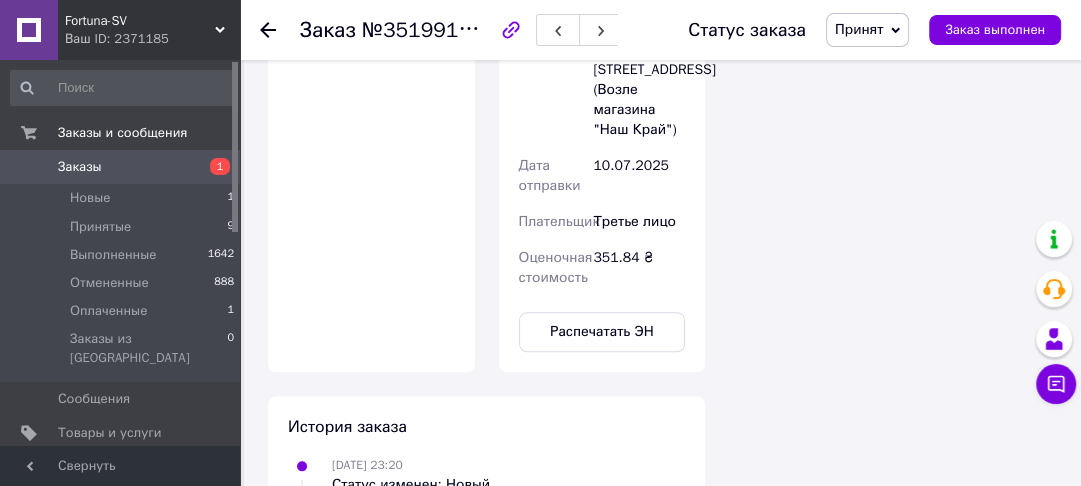 click on "Заказы 1" at bounding box center (123, 167) 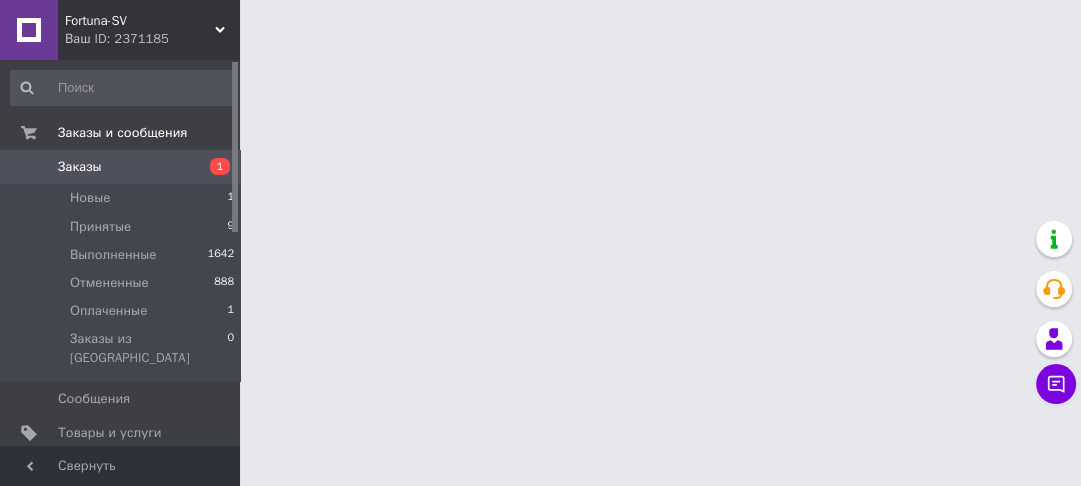 scroll, scrollTop: 0, scrollLeft: 0, axis: both 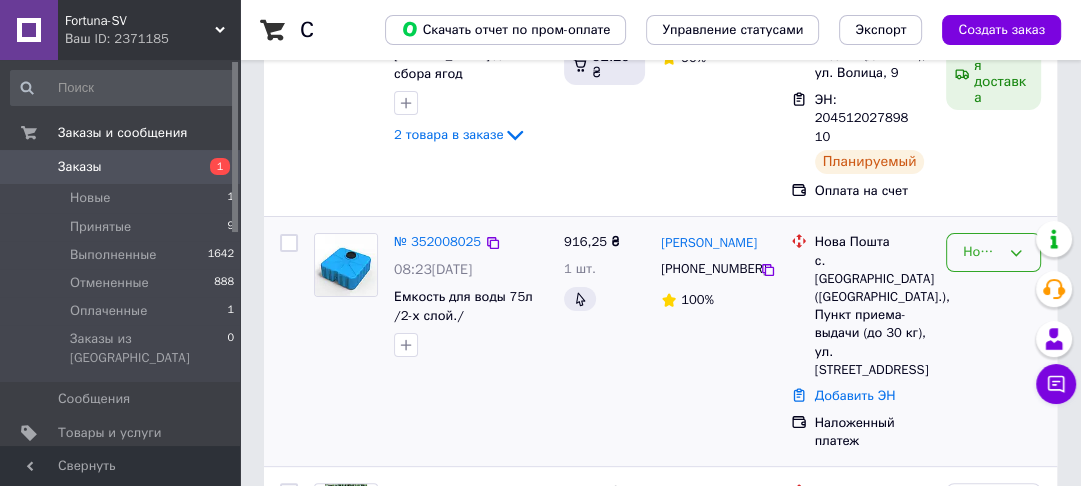 click on "Новый" at bounding box center [981, 252] 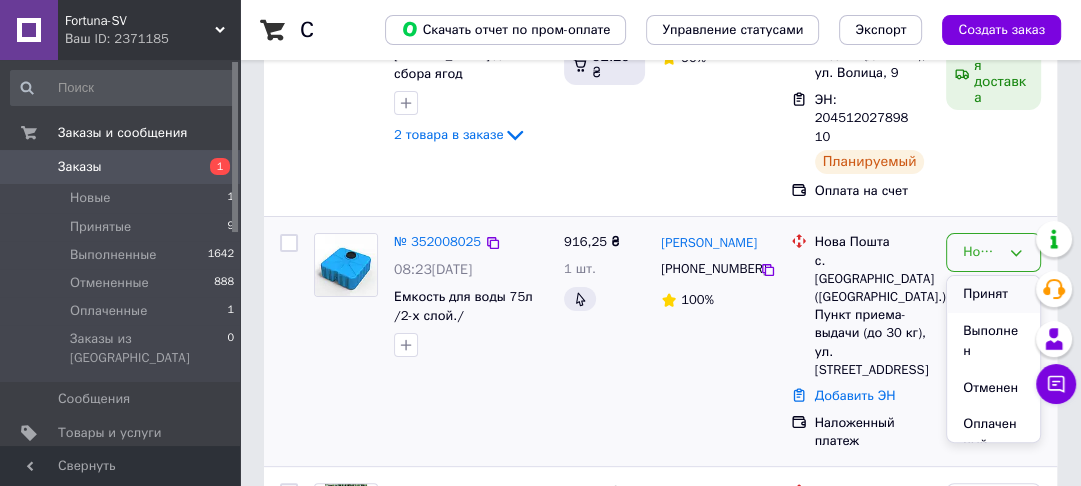click on "Принят" at bounding box center (993, 294) 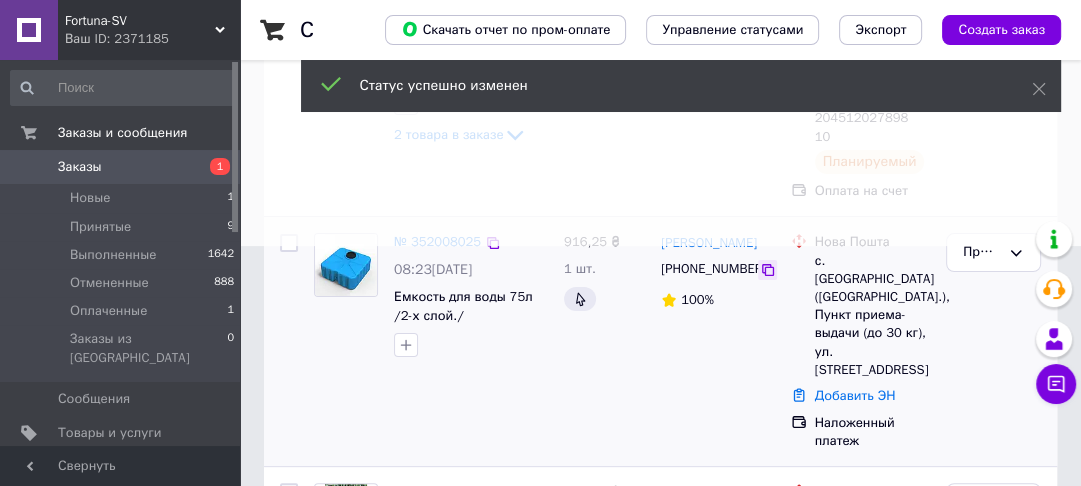 click 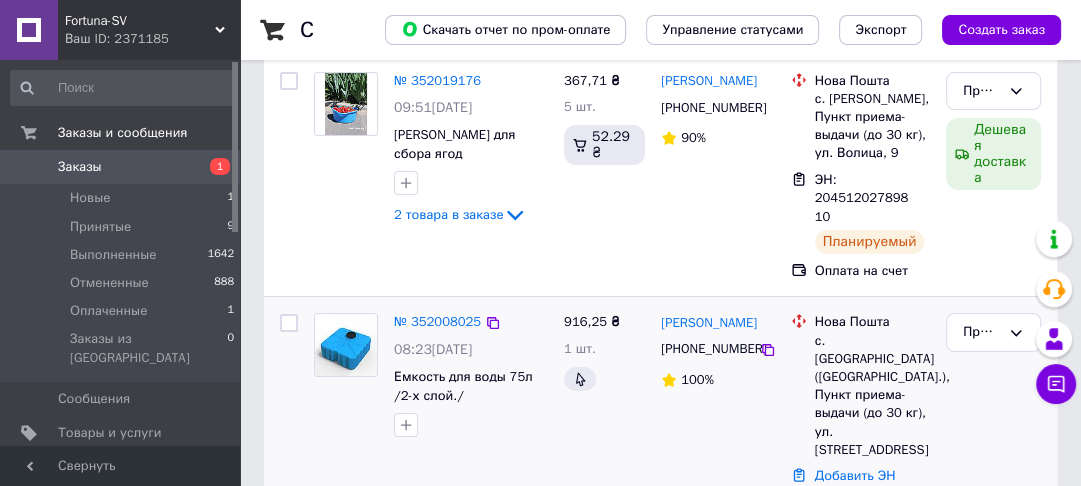 scroll, scrollTop: 320, scrollLeft: 0, axis: vertical 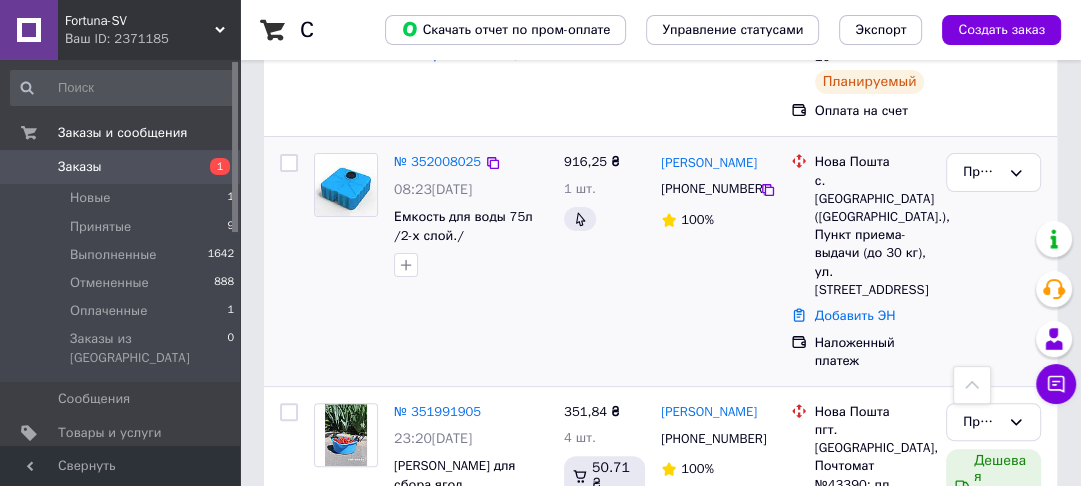 drag, startPoint x: 764, startPoint y: 174, endPoint x: 756, endPoint y: 225, distance: 51.62364 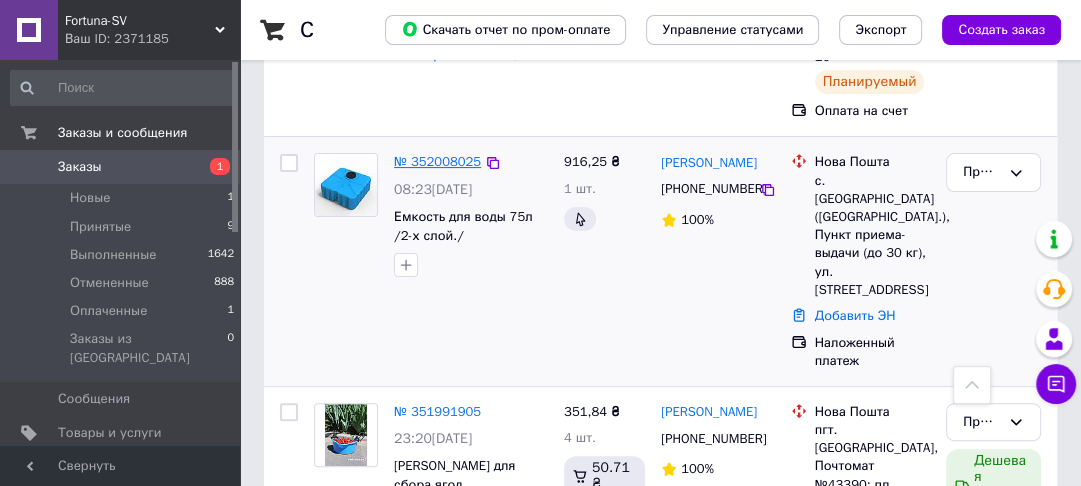 click on "№ 352008025" at bounding box center (437, 161) 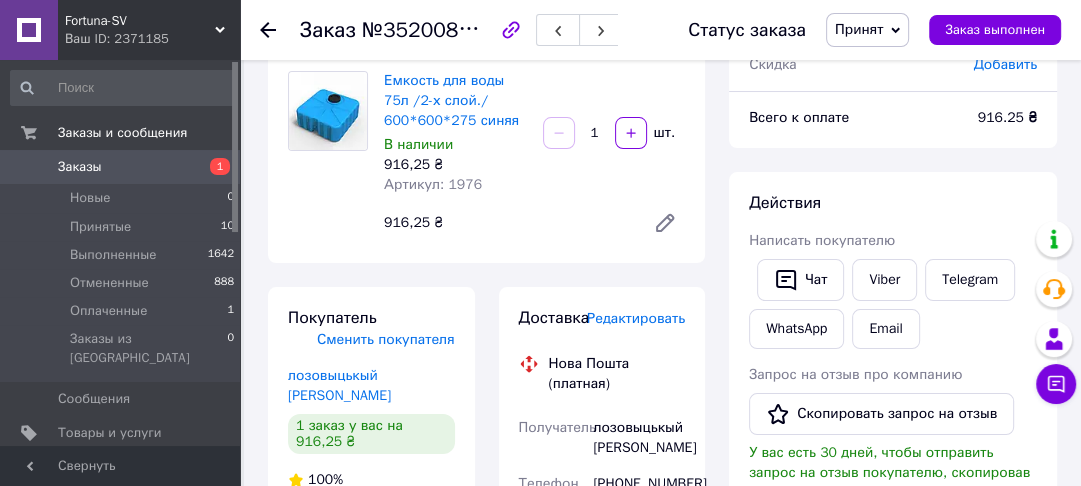 scroll, scrollTop: 80, scrollLeft: 0, axis: vertical 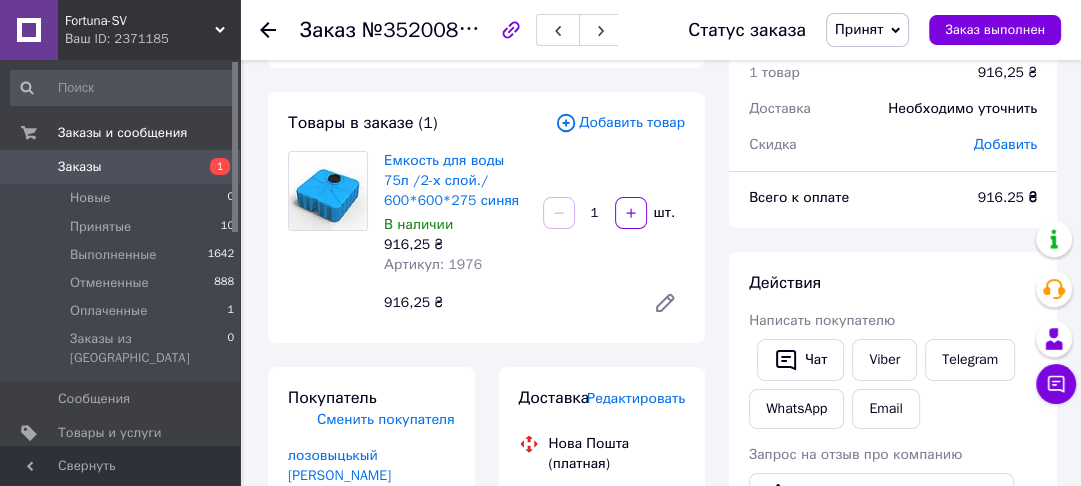 click on "Заказы" at bounding box center (121, 167) 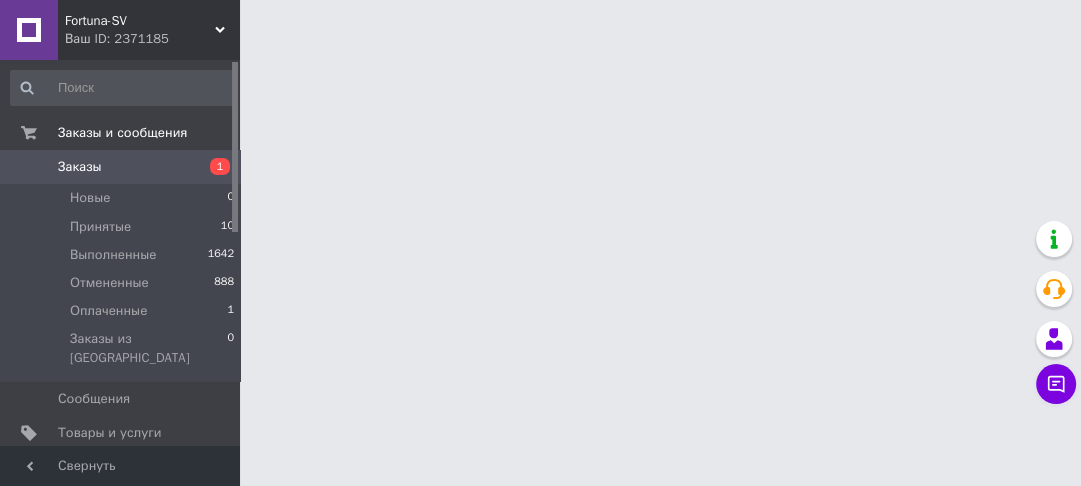 scroll, scrollTop: 0, scrollLeft: 0, axis: both 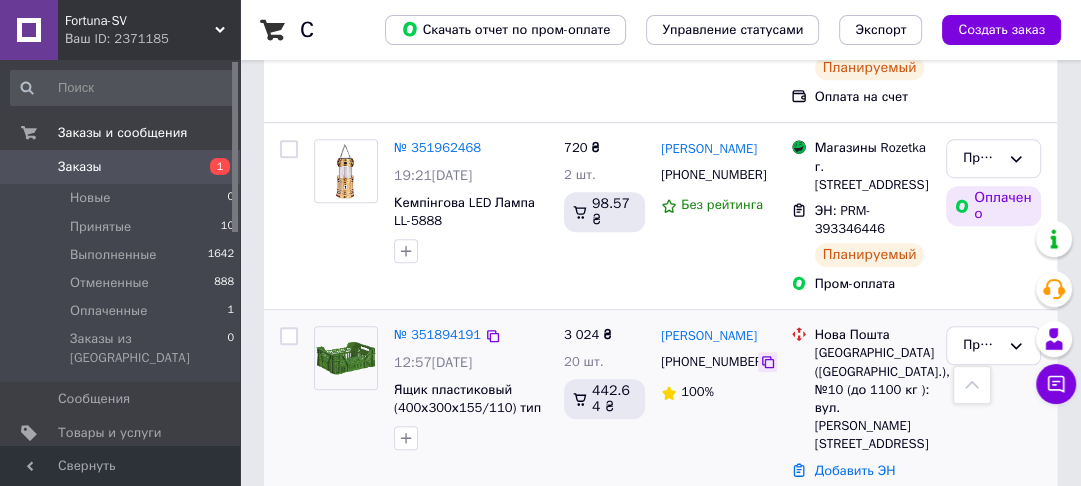 click 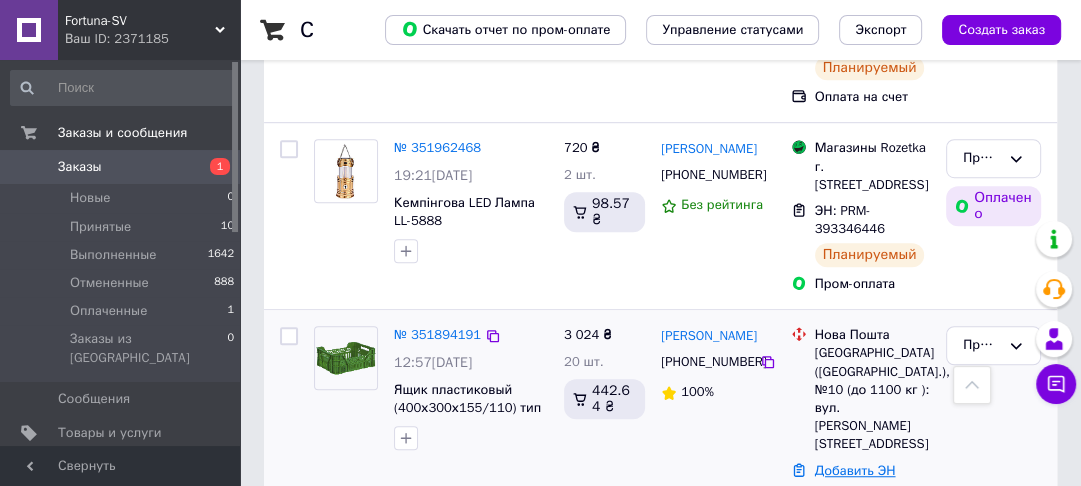 click on "Добавить ЭН" at bounding box center [855, 470] 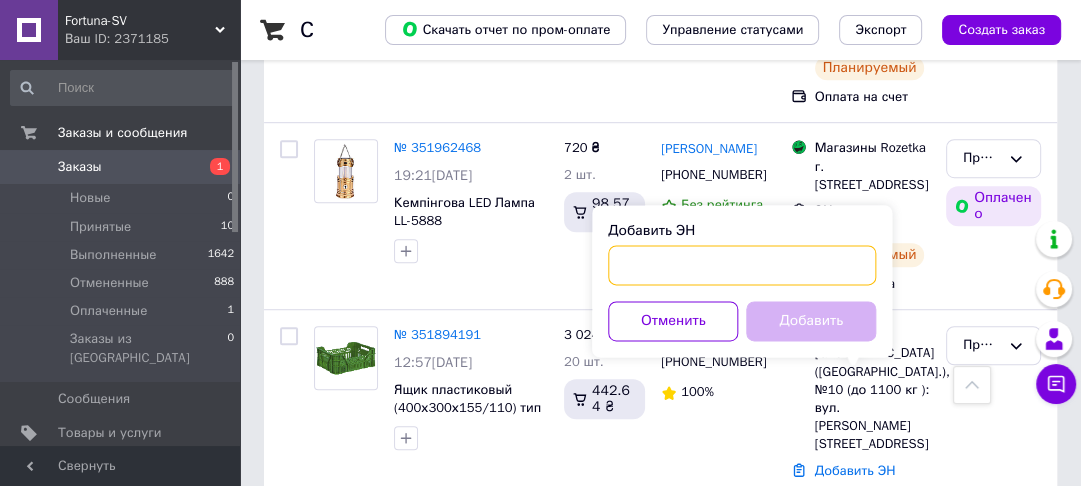 paste on "20451202810191" 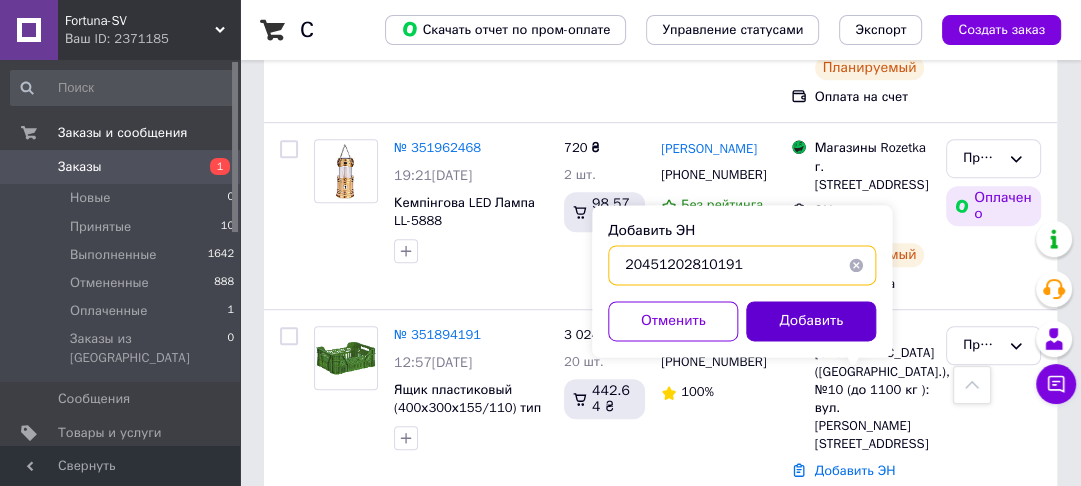 type on "20451202810191" 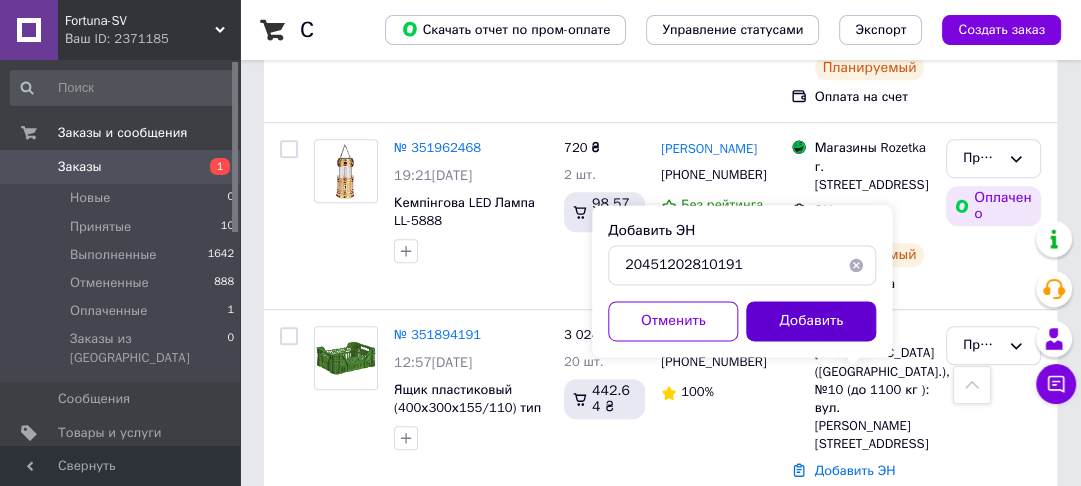 click on "Добавить" at bounding box center (811, 321) 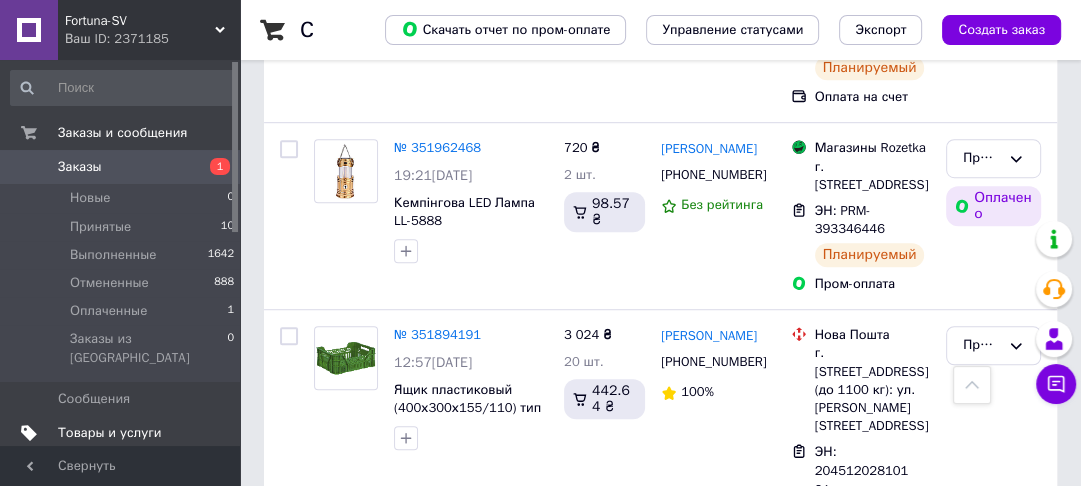 click on "Товары и услуги" at bounding box center (110, 433) 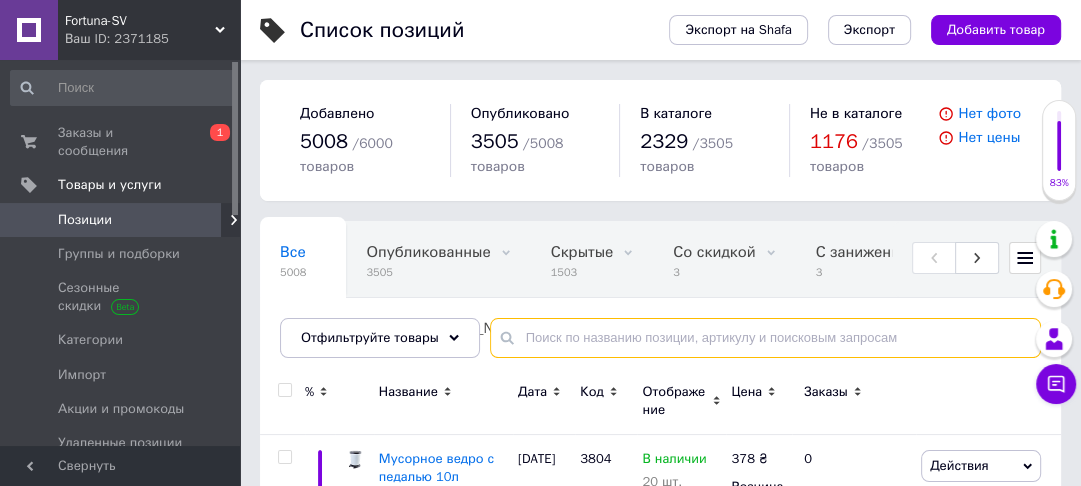 click at bounding box center [765, 338] 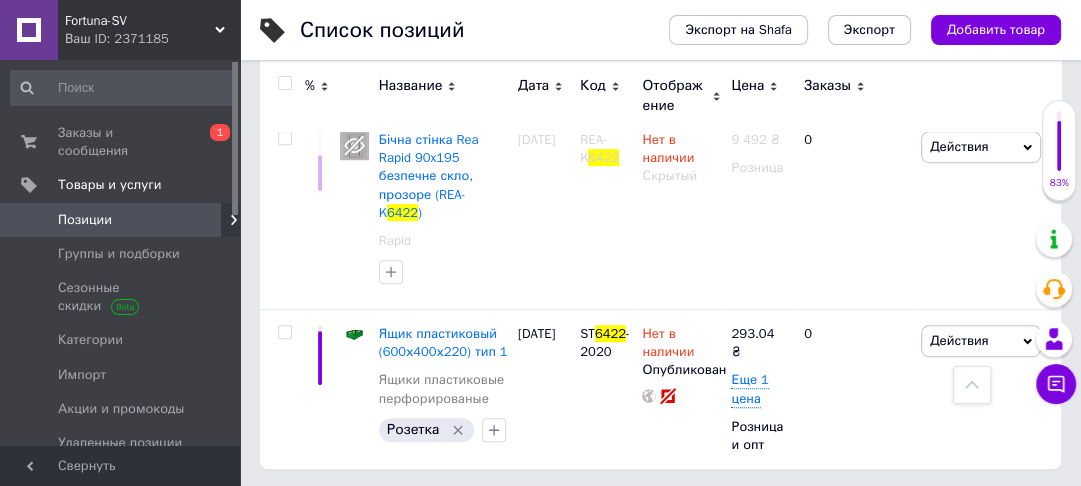 scroll, scrollTop: 777, scrollLeft: 0, axis: vertical 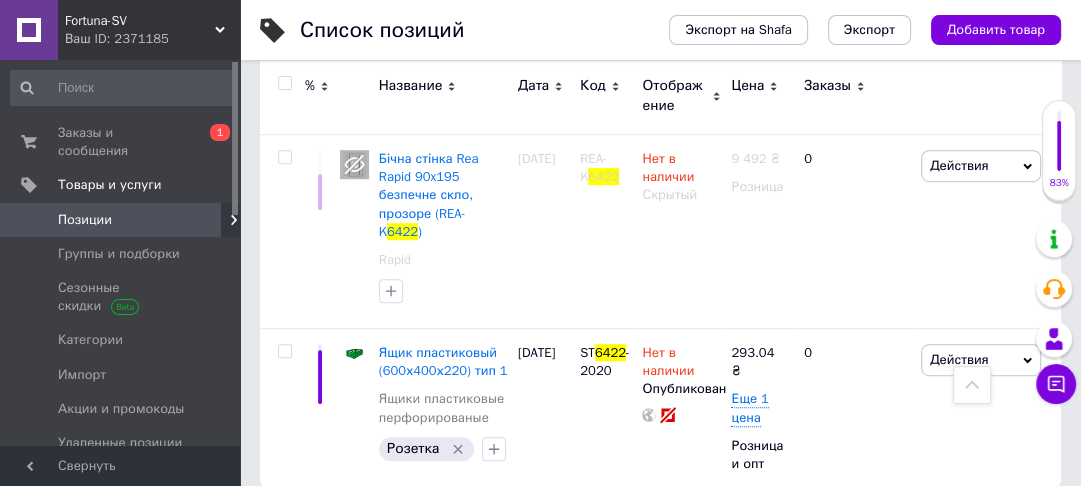 type on "6422" 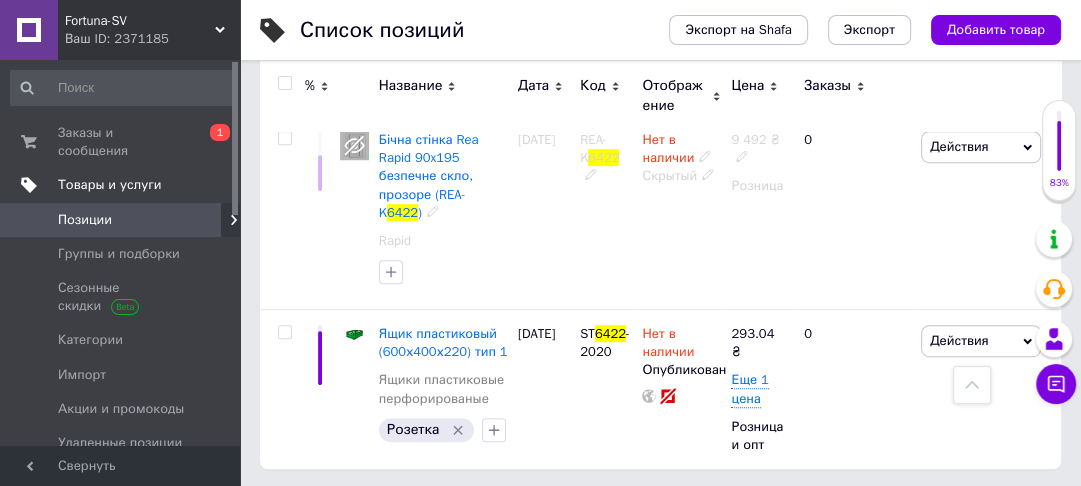 scroll, scrollTop: 777, scrollLeft: 0, axis: vertical 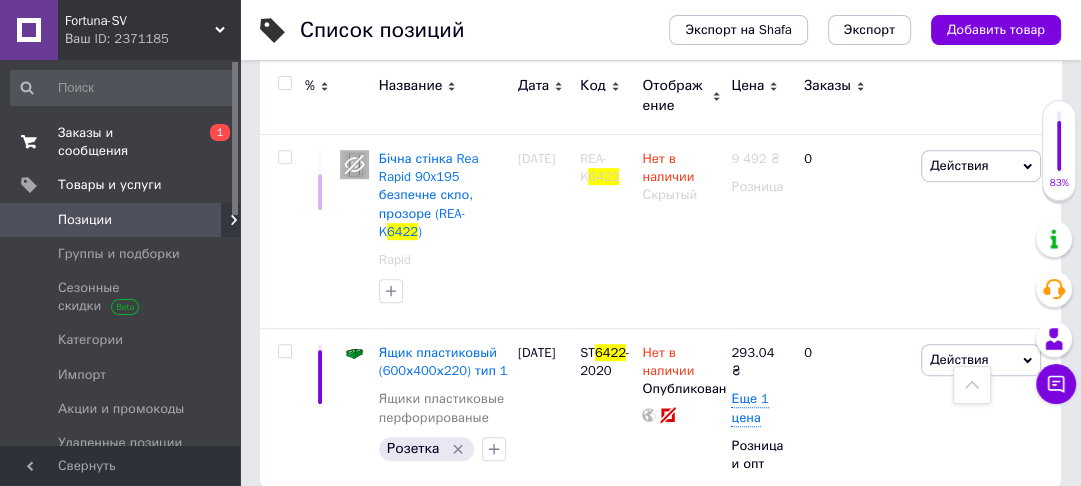click on "Заказы и сообщения" at bounding box center (121, 142) 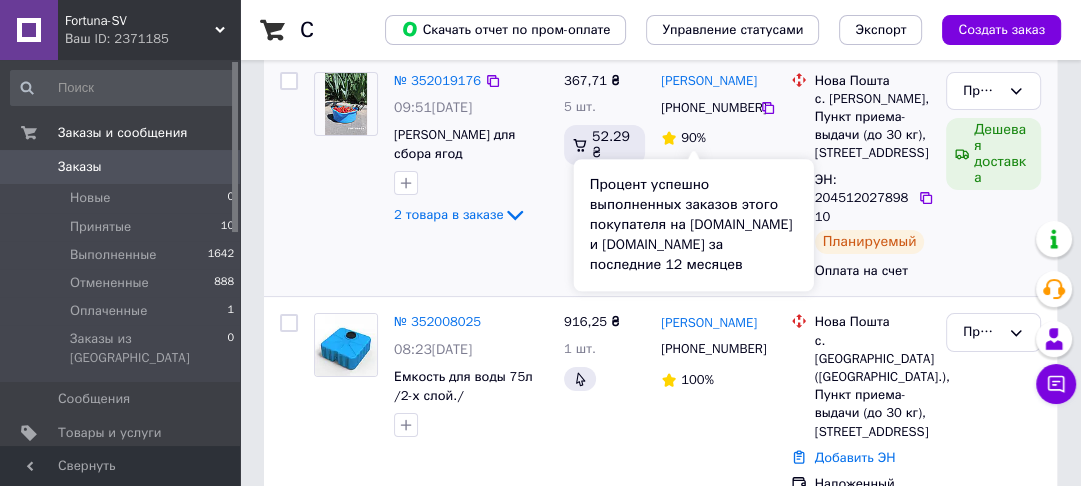 scroll, scrollTop: 240, scrollLeft: 0, axis: vertical 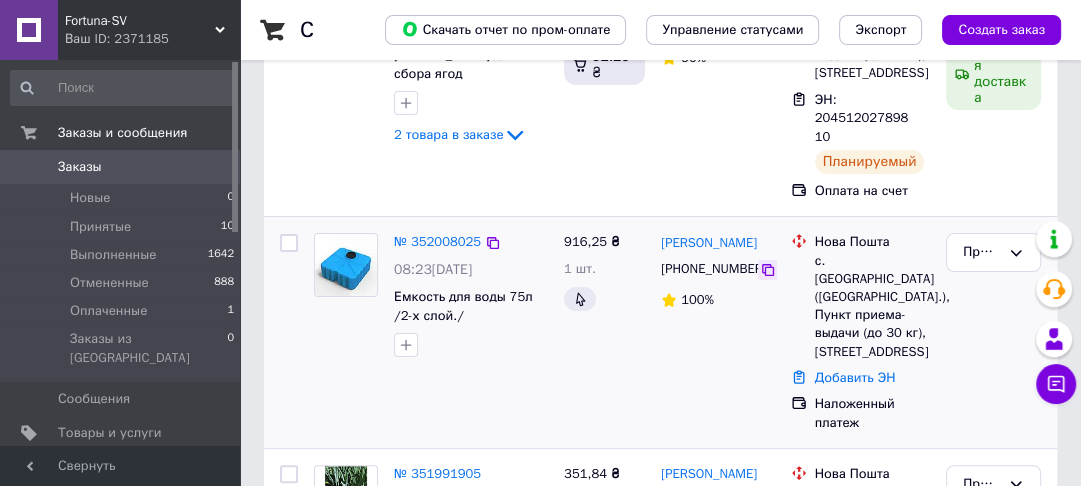 click 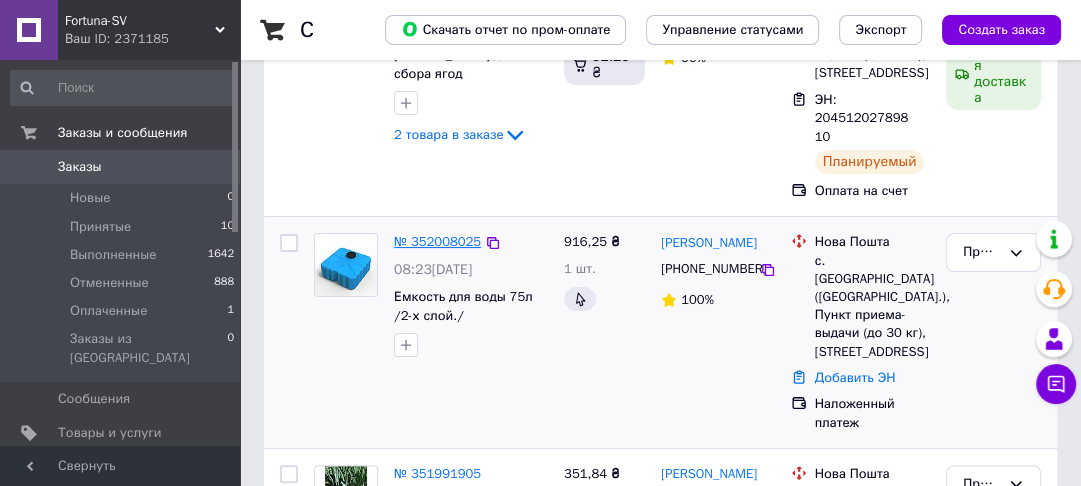 click on "№ 352008025" at bounding box center (437, 241) 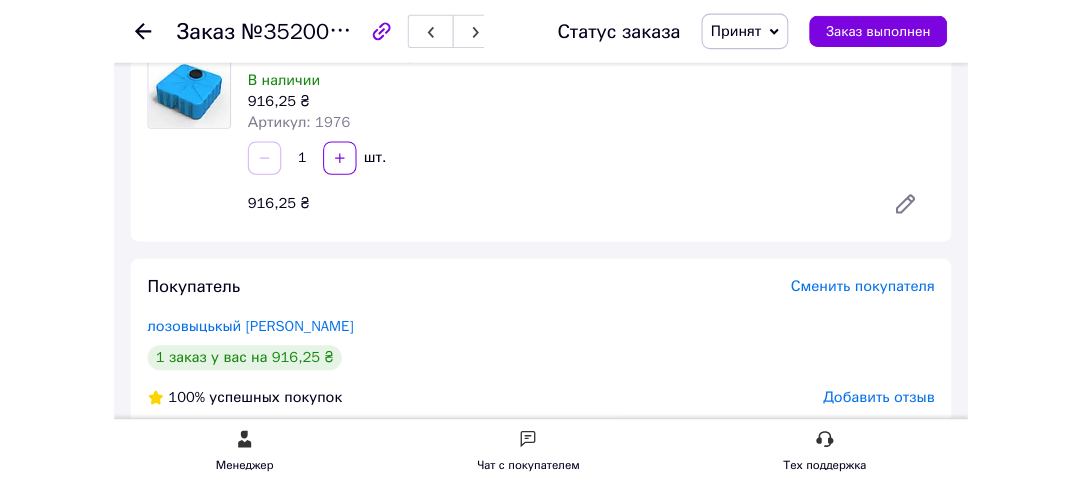 scroll, scrollTop: 878, scrollLeft: 0, axis: vertical 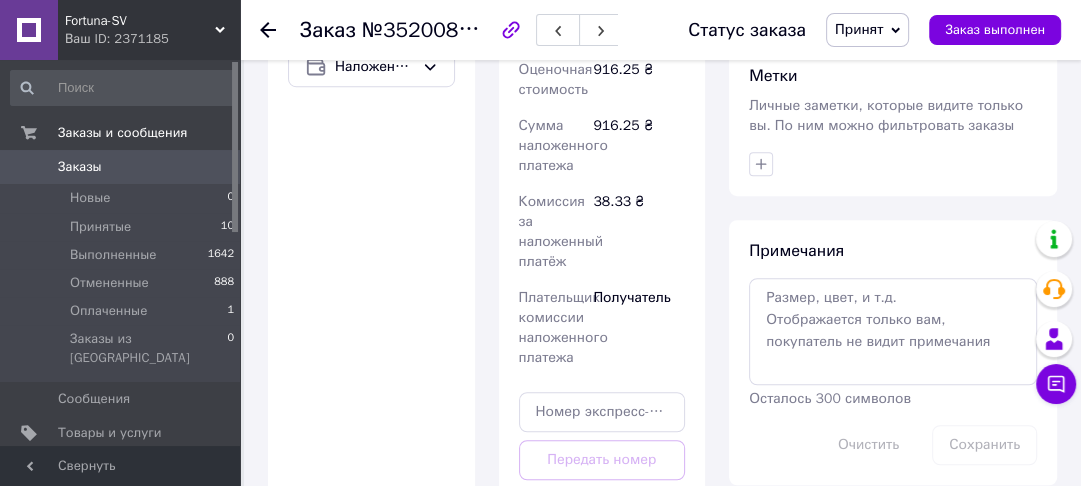 click on "0" at bounding box center (212, 167) 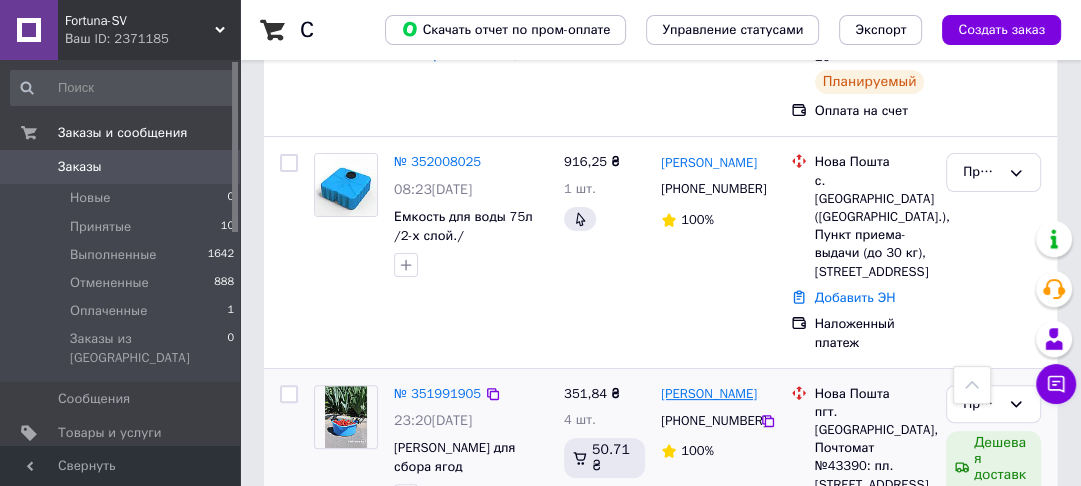 scroll, scrollTop: 400, scrollLeft: 0, axis: vertical 